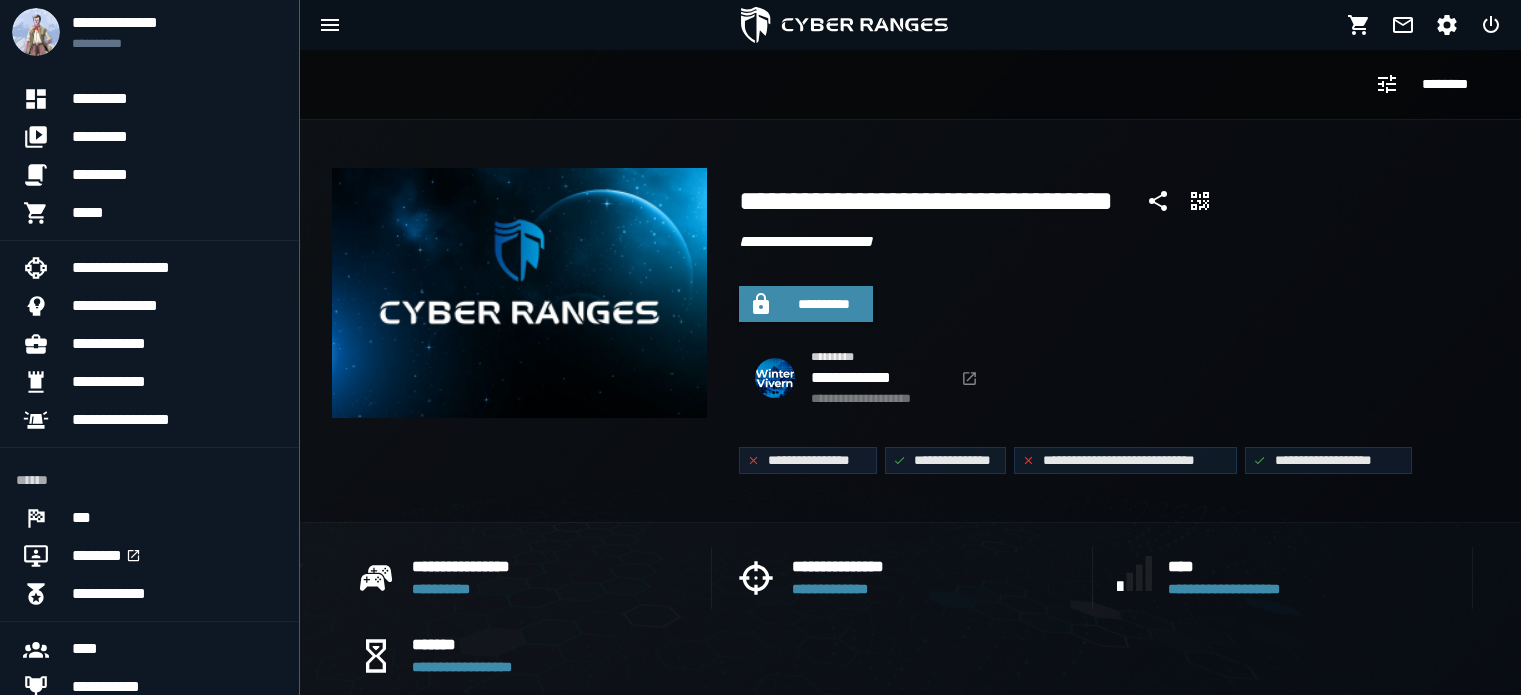 scroll, scrollTop: 0, scrollLeft: 0, axis: both 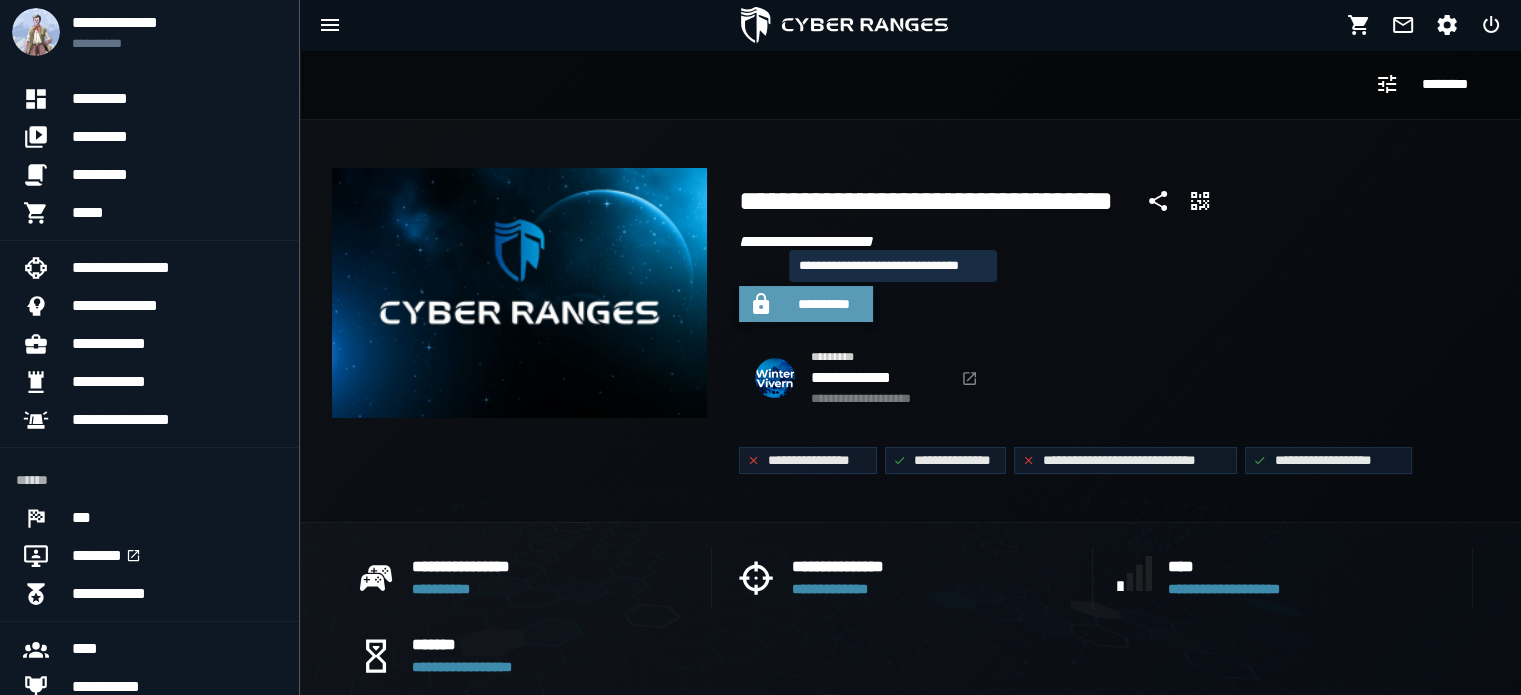 click on "**********" at bounding box center [824, 304] 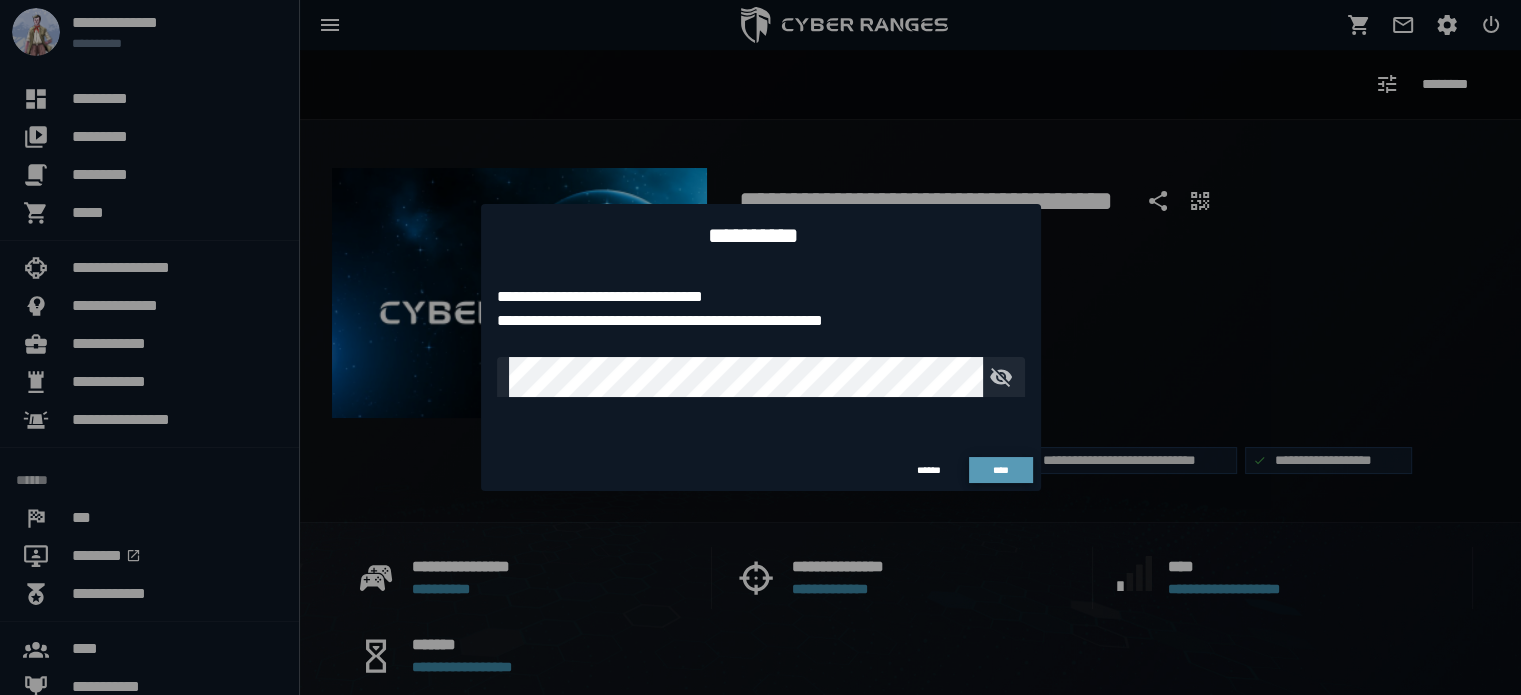 click on "****" at bounding box center (1000, 470) 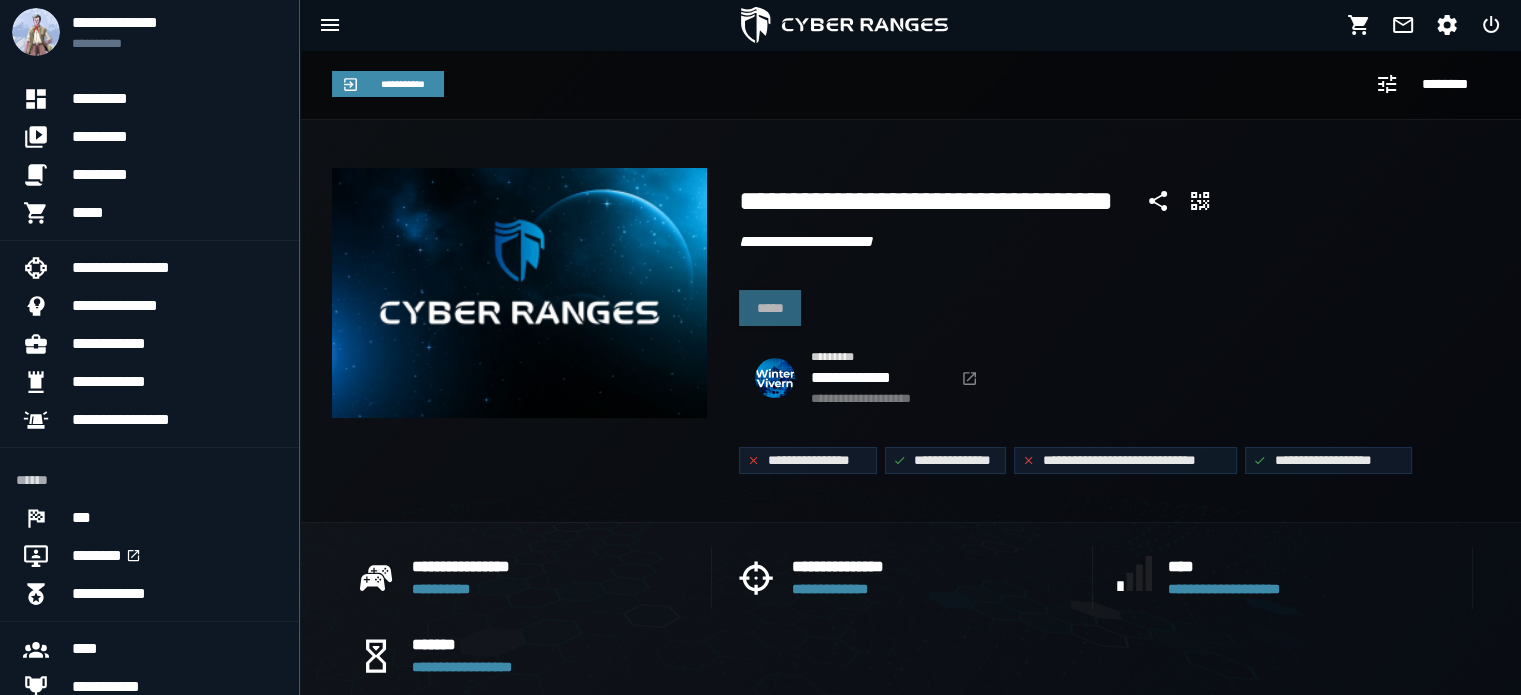 click on "**********" 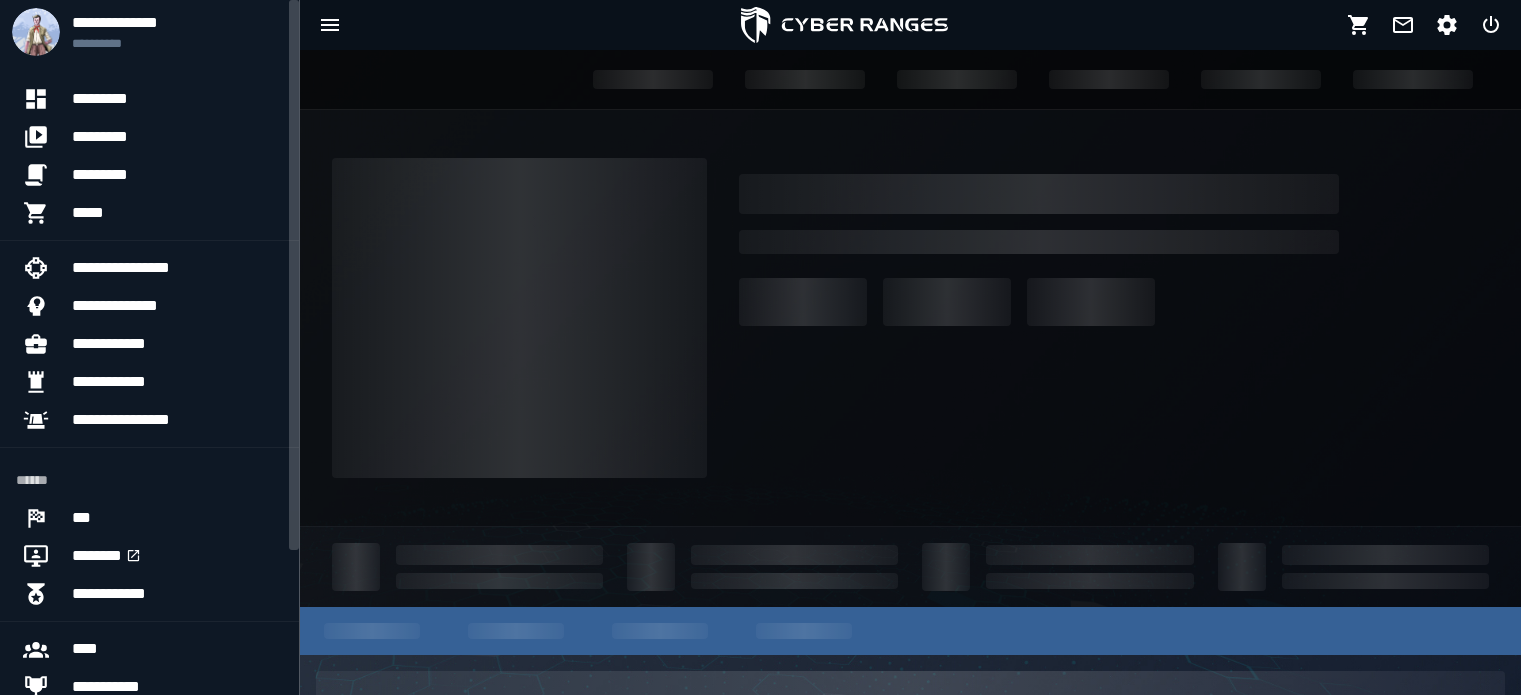 scroll, scrollTop: 0, scrollLeft: 0, axis: both 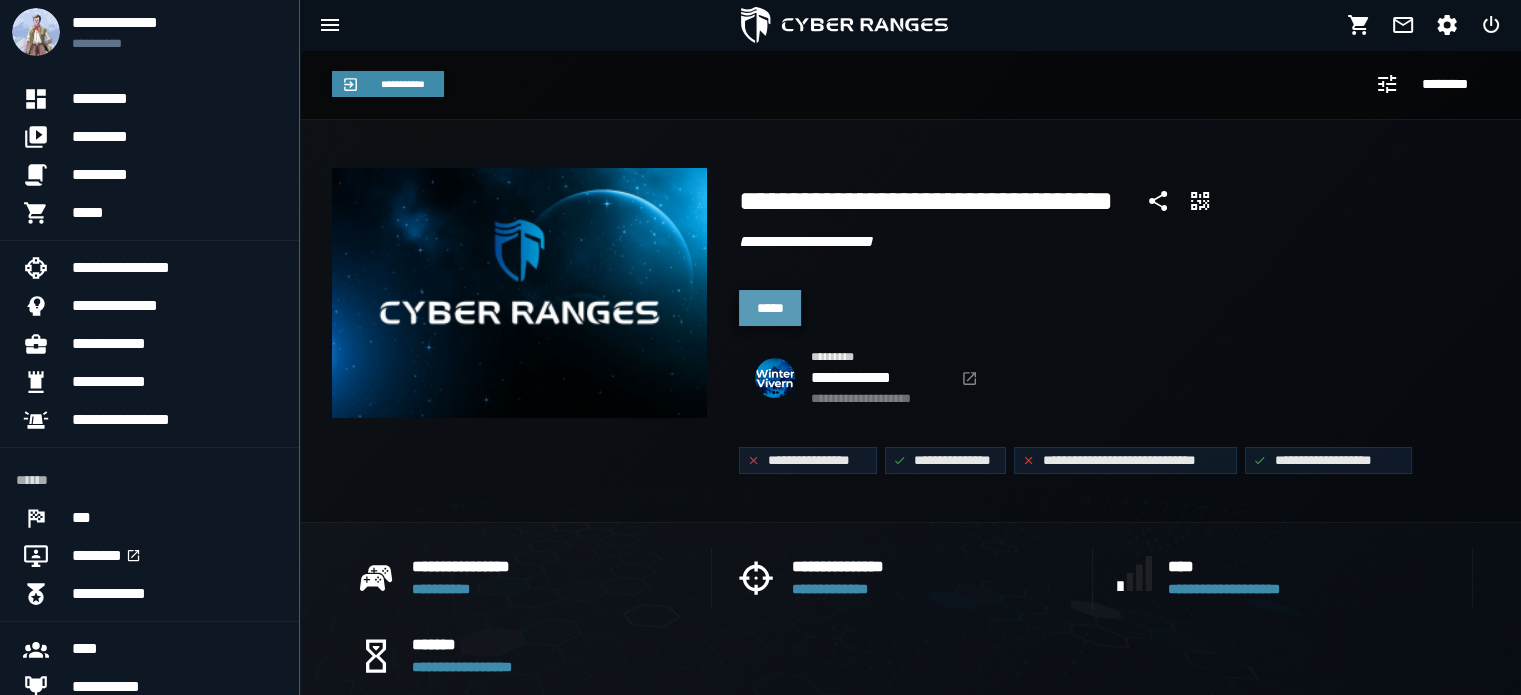 click on "*****" at bounding box center [770, 308] 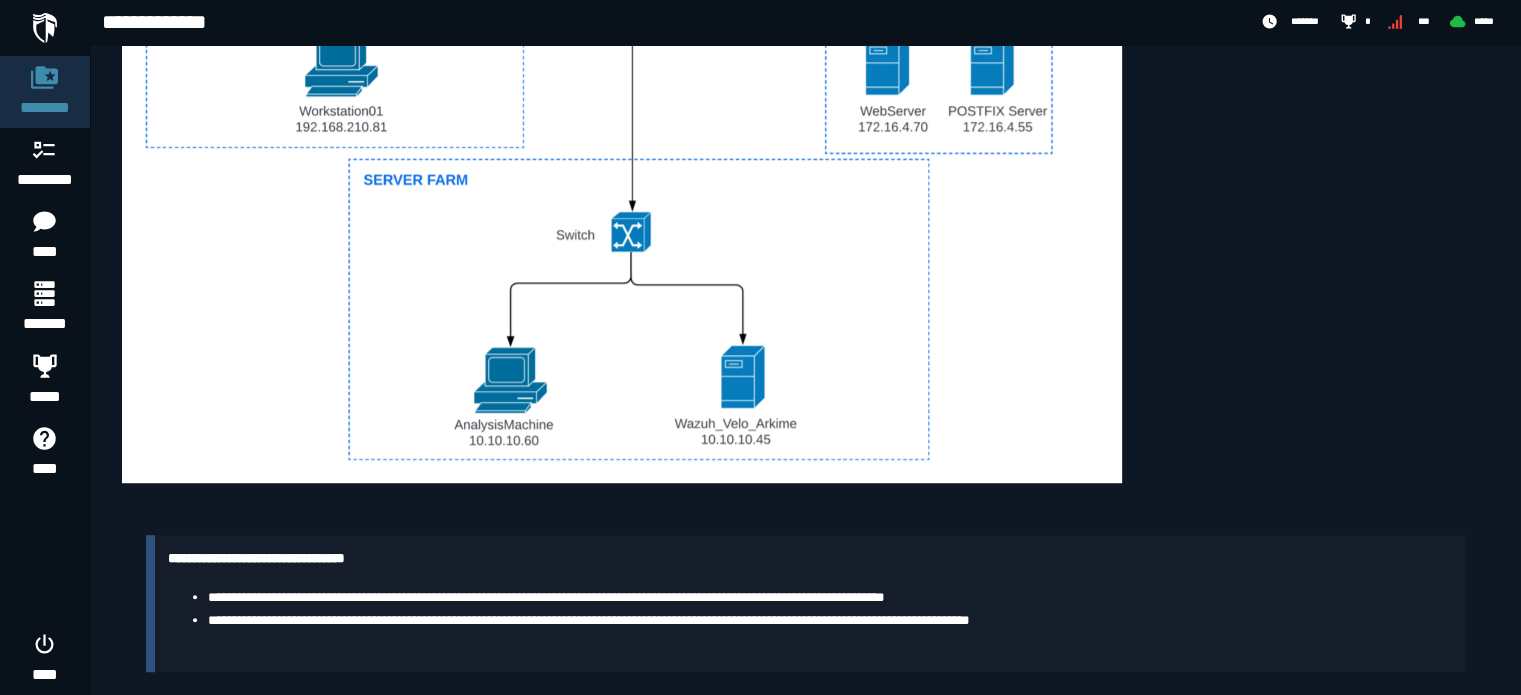 scroll, scrollTop: 1262, scrollLeft: 0, axis: vertical 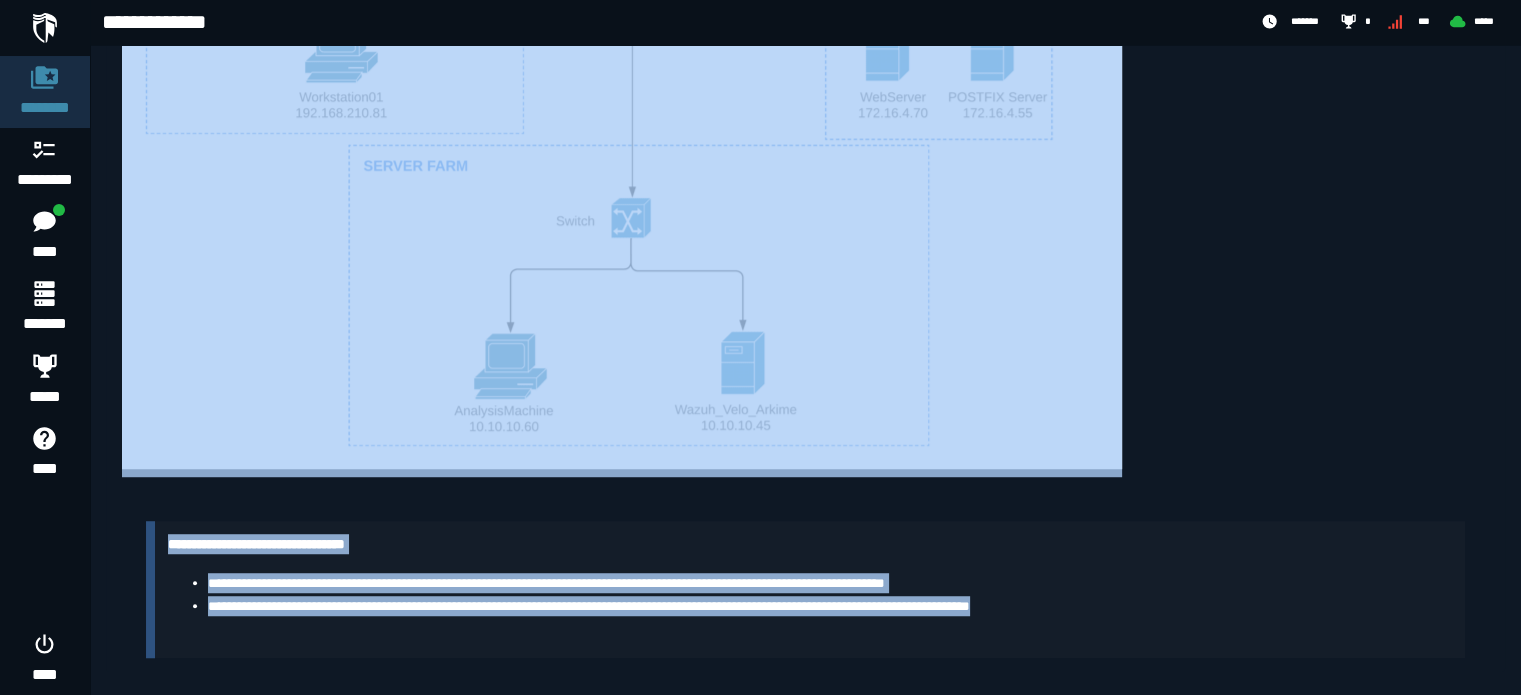 drag, startPoint x: 123, startPoint y: 139, endPoint x: 1112, endPoint y: 619, distance: 1099.3275 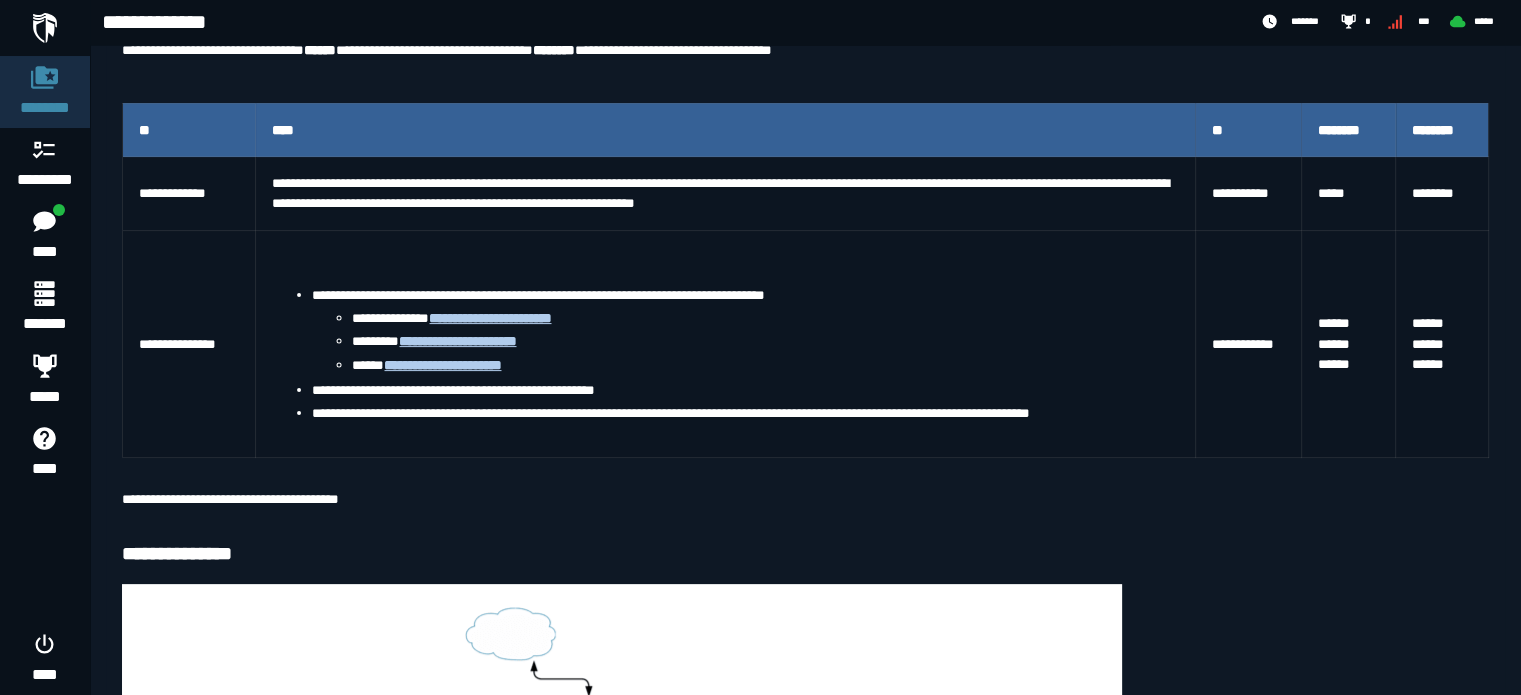 scroll, scrollTop: 262, scrollLeft: 0, axis: vertical 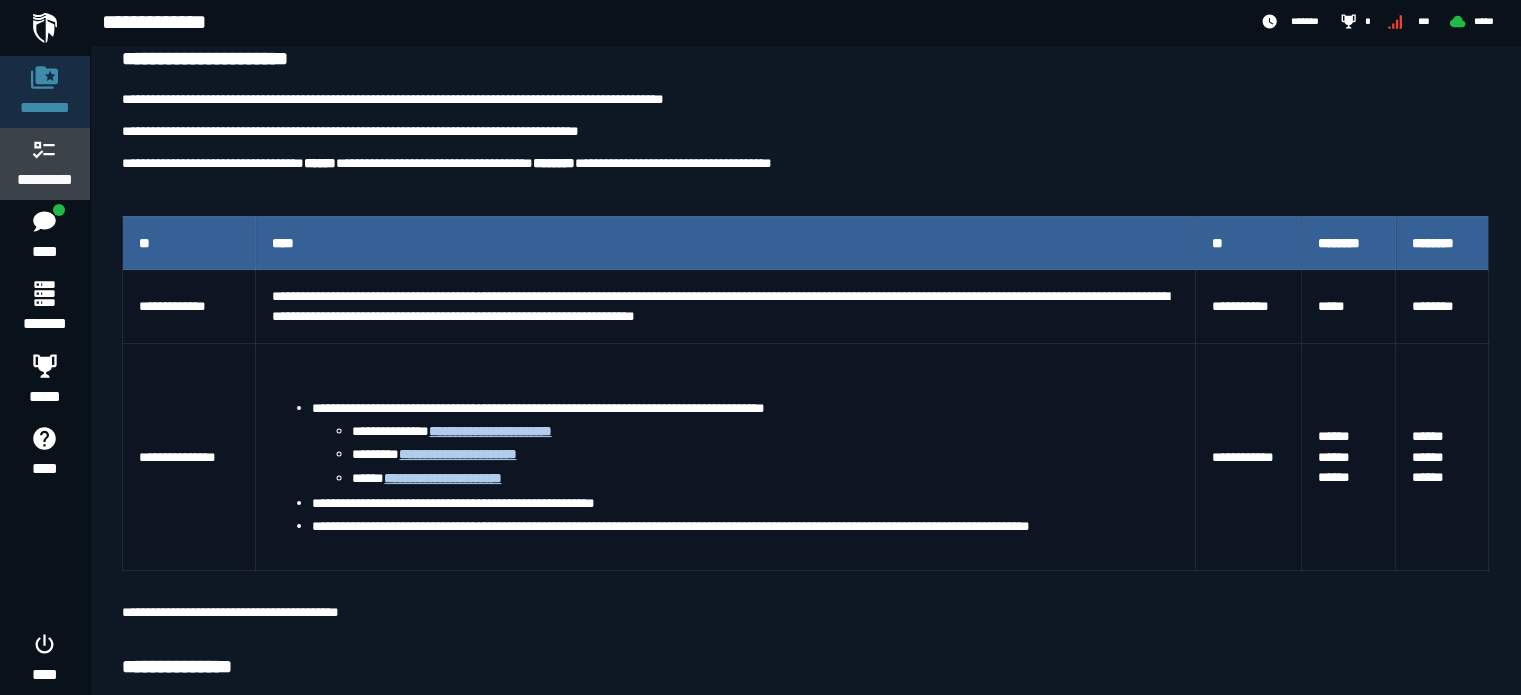 click 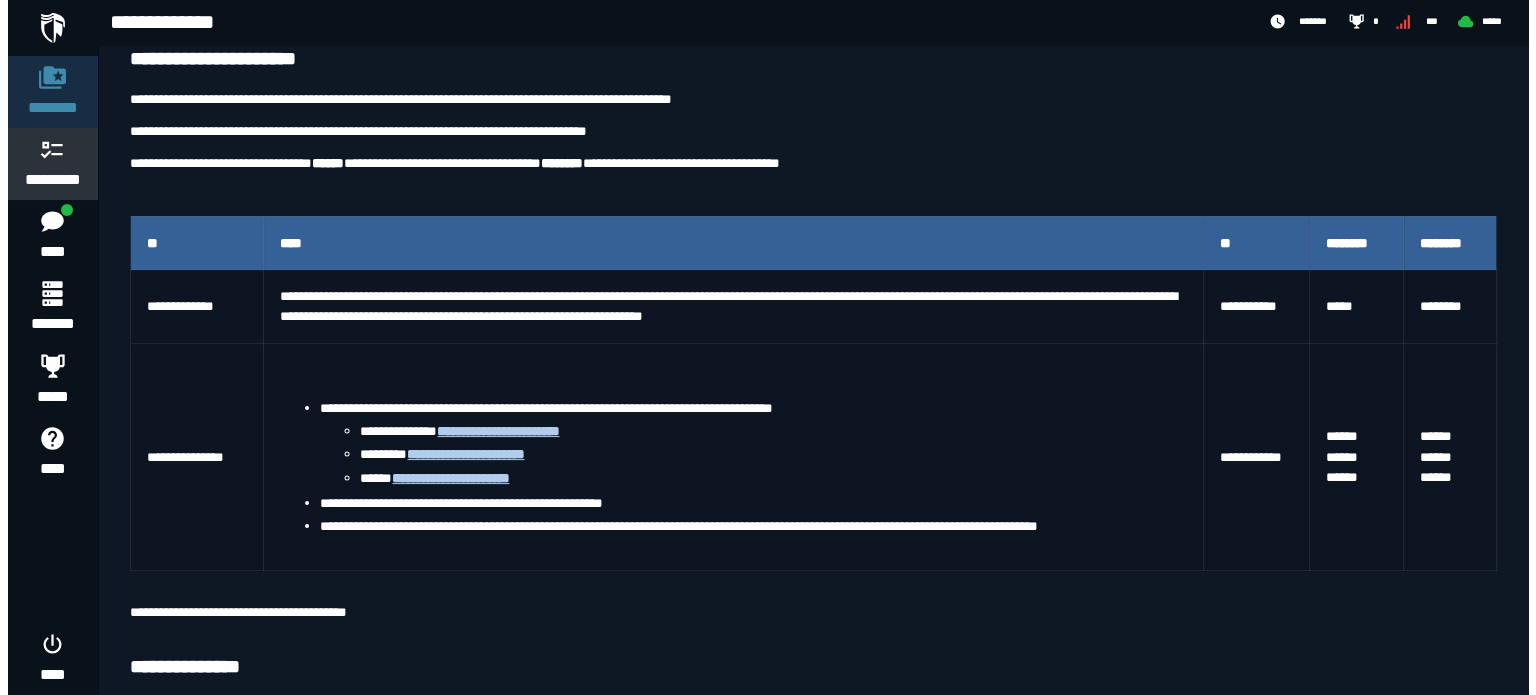 scroll, scrollTop: 0, scrollLeft: 0, axis: both 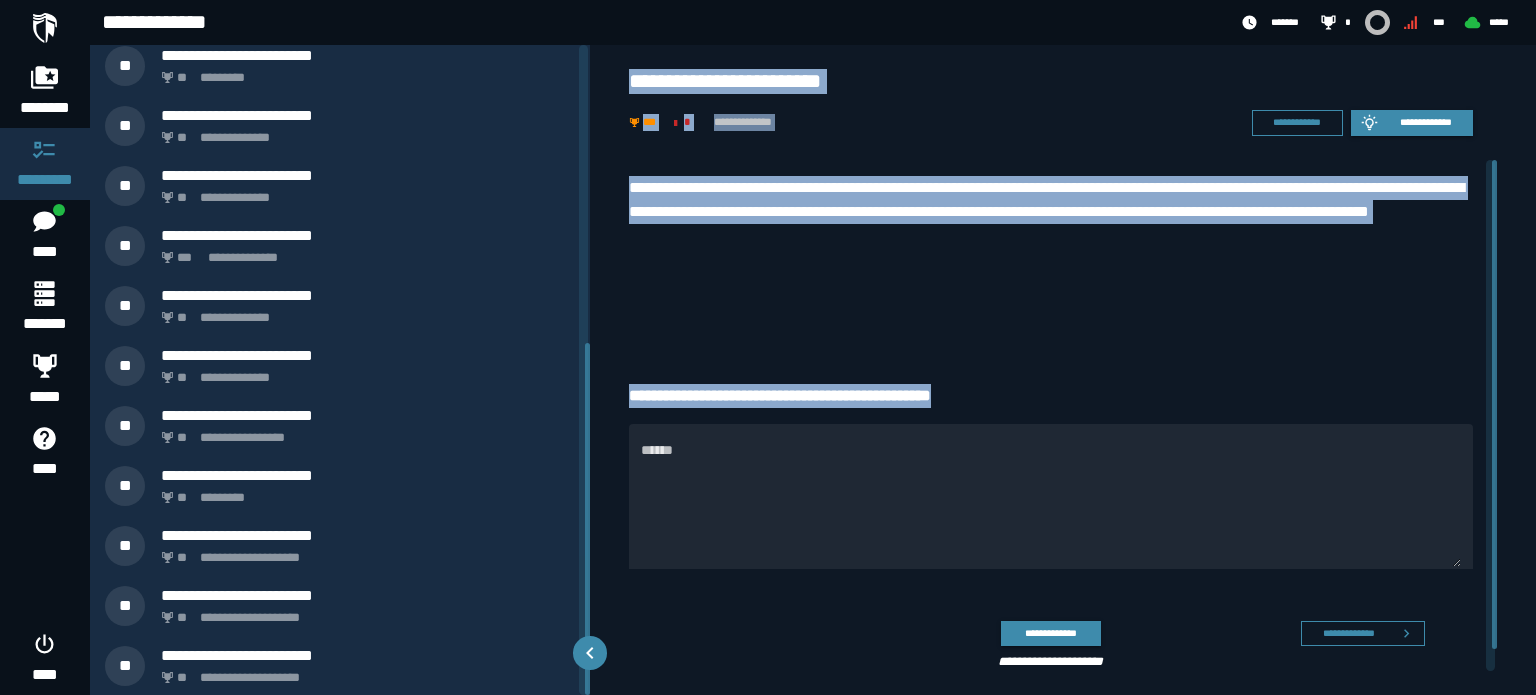 drag, startPoint x: 631, startPoint y: 76, endPoint x: 1037, endPoint y: 415, distance: 528.9206 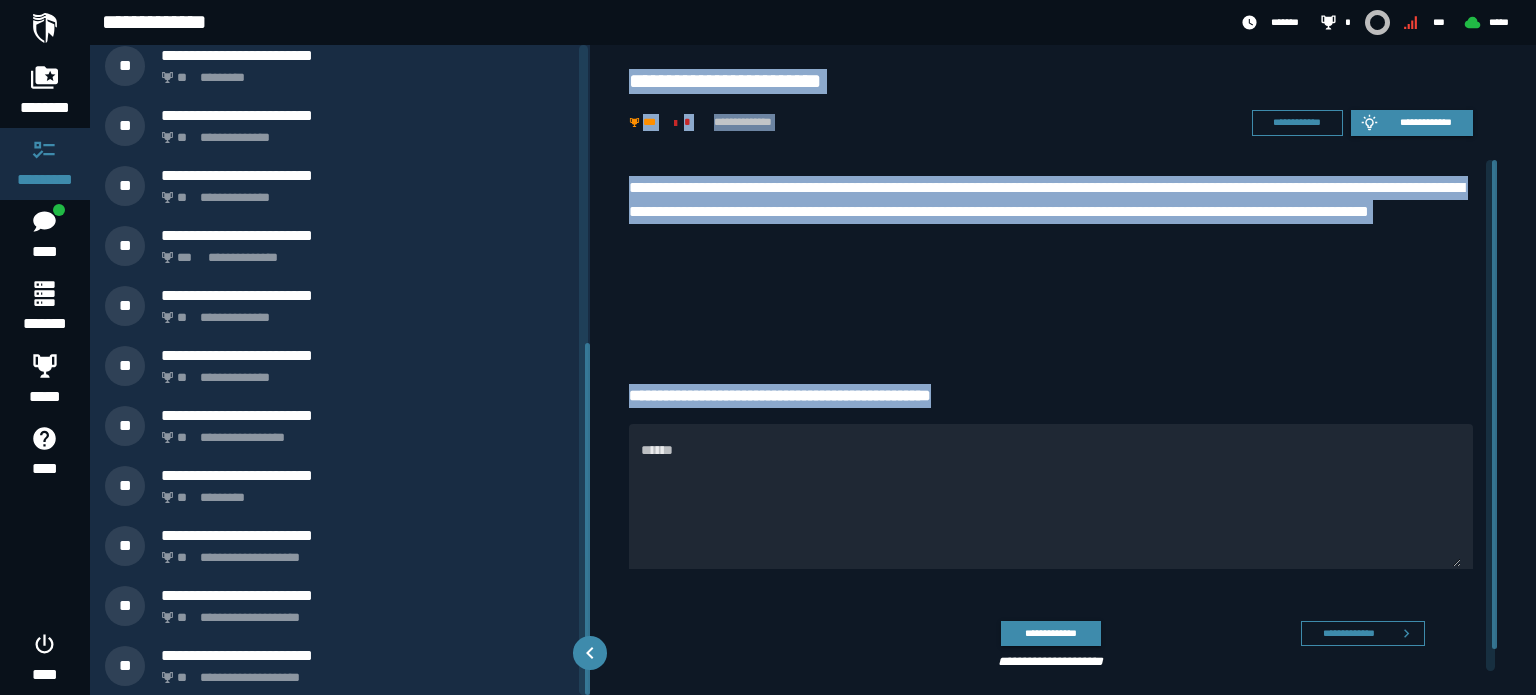 click at bounding box center [1051, 312] 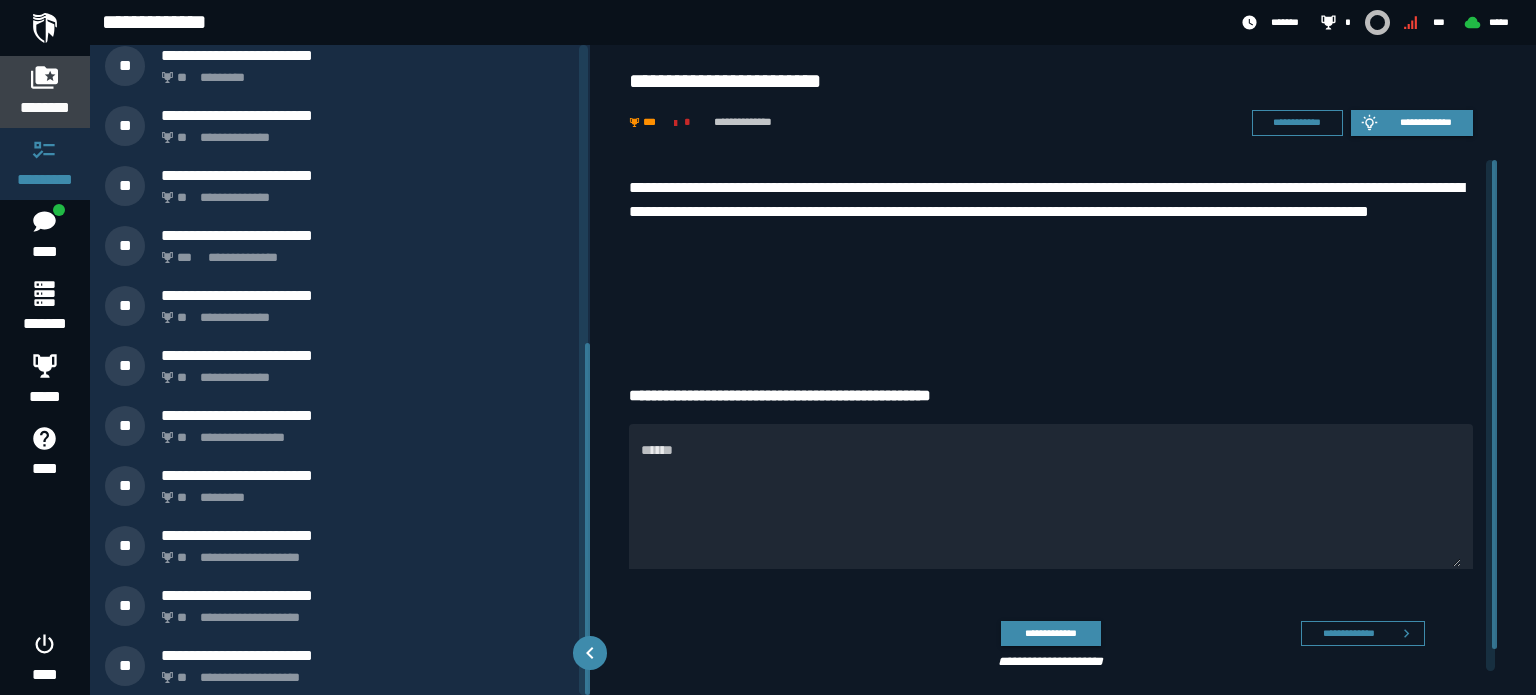 click 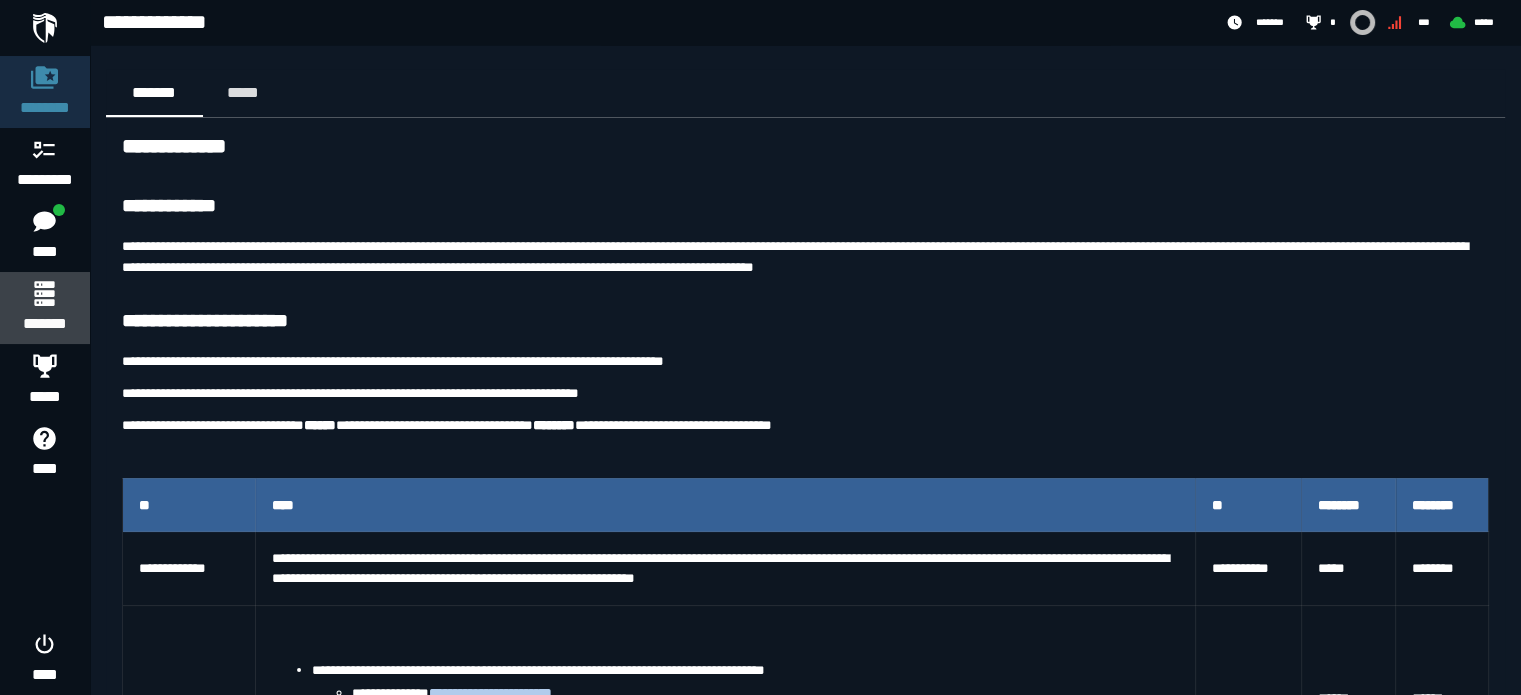 click on "*******" at bounding box center (44, 324) 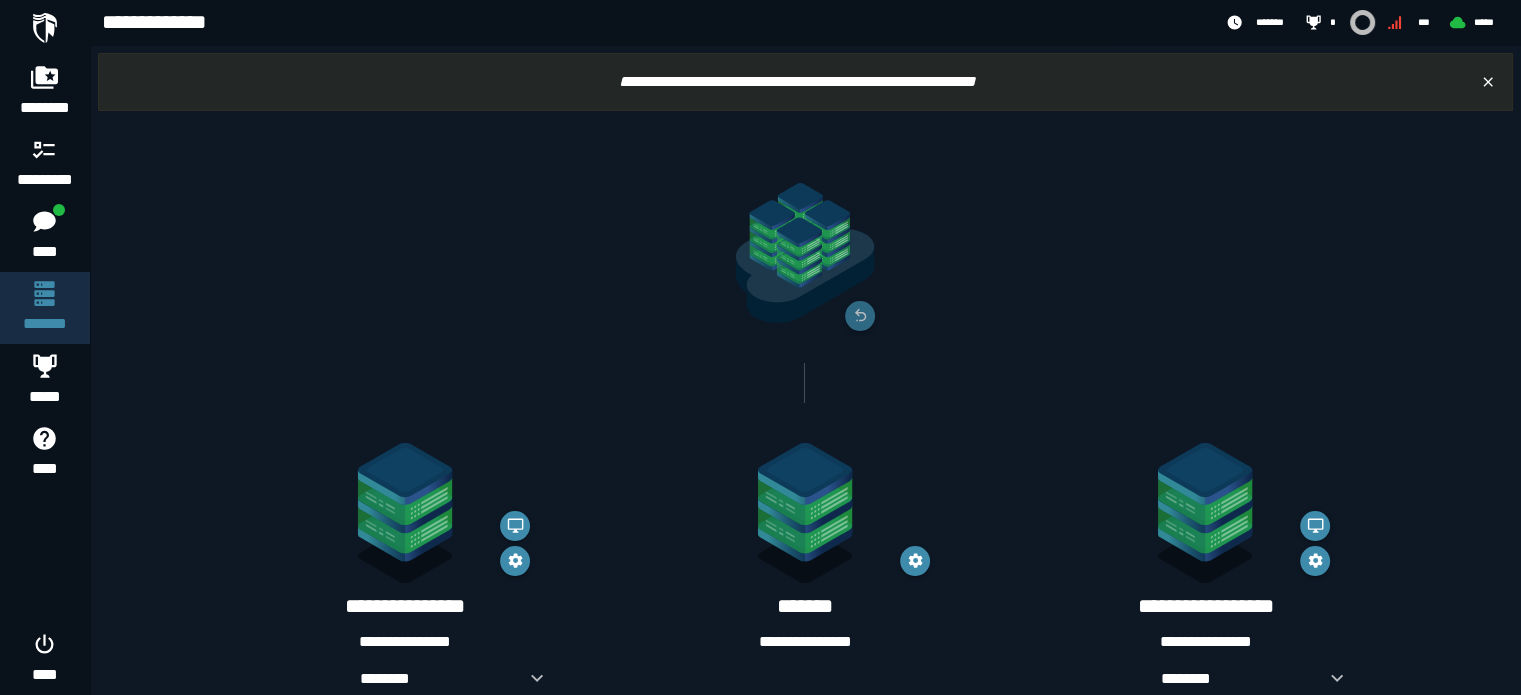 scroll, scrollTop: 100, scrollLeft: 0, axis: vertical 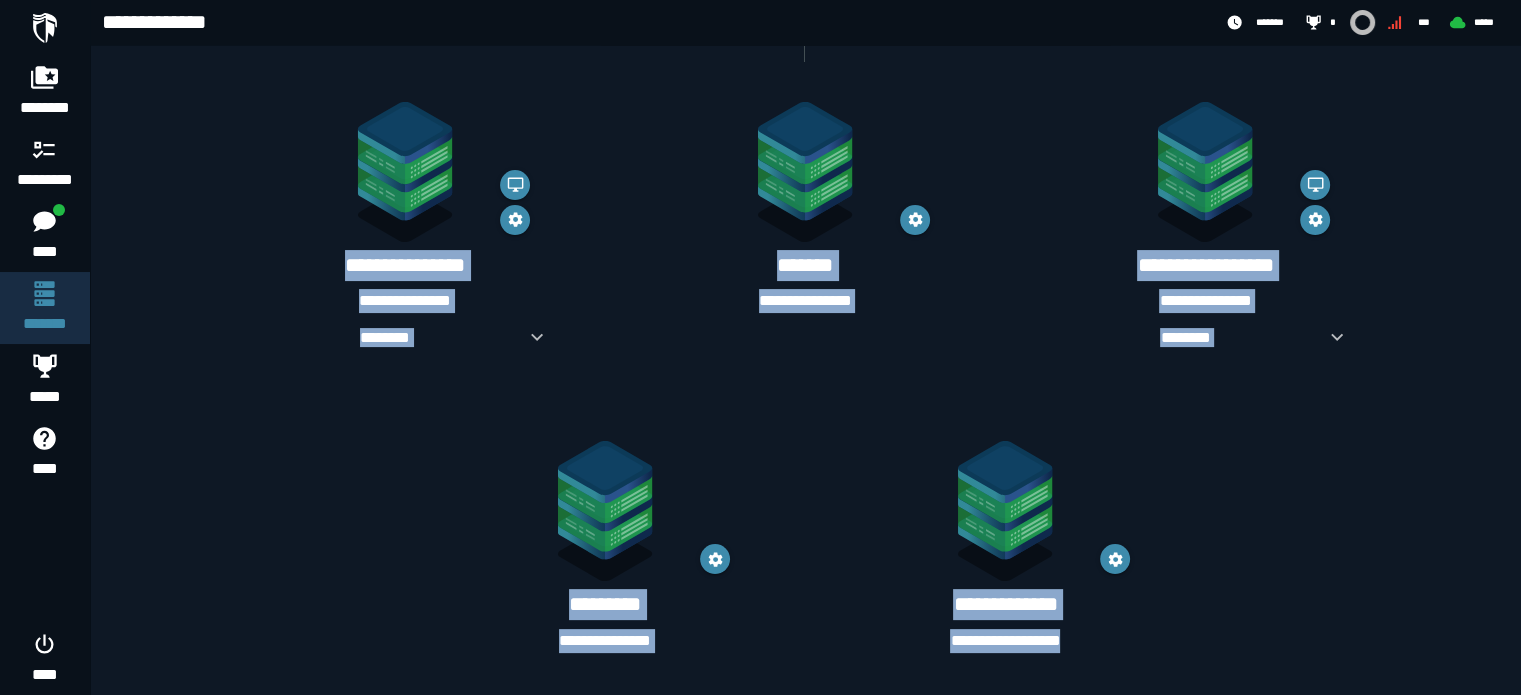 copy on "**********" 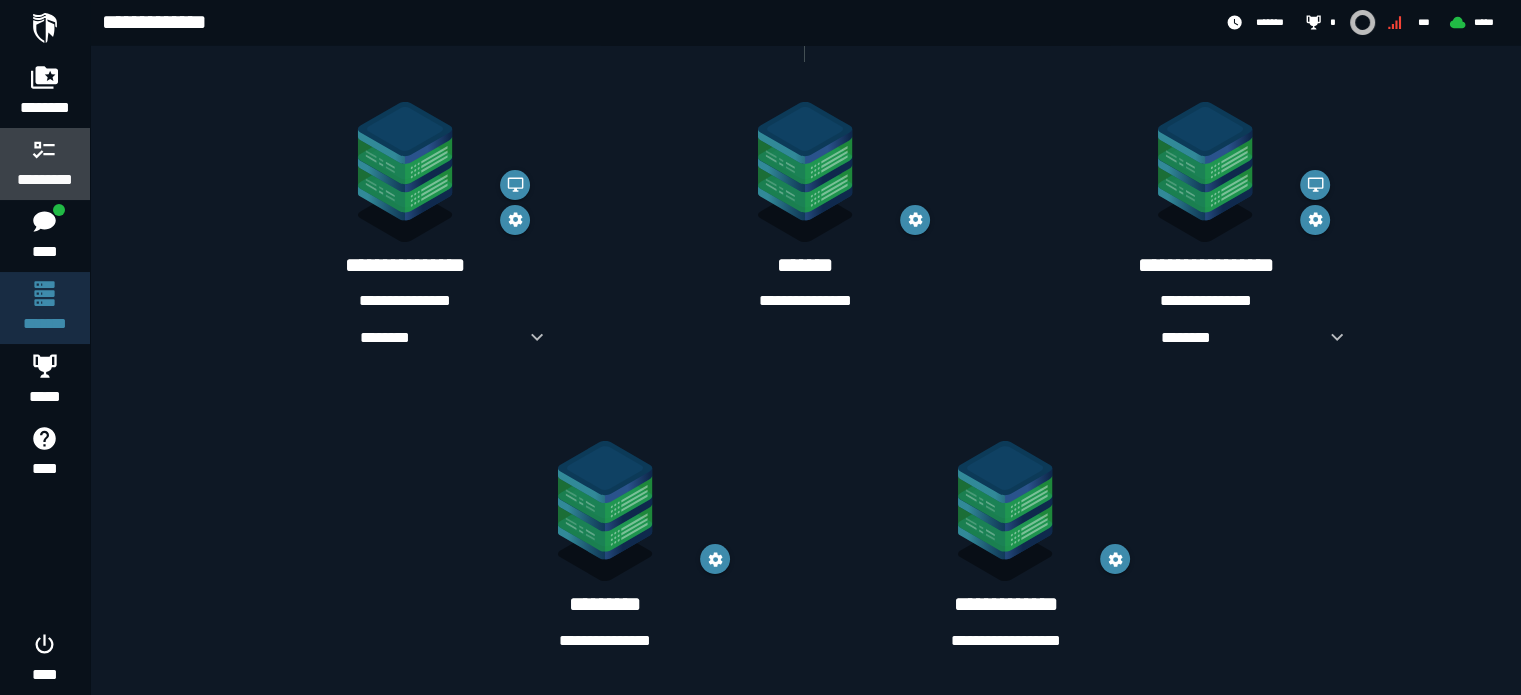 click on "*********" at bounding box center (45, 180) 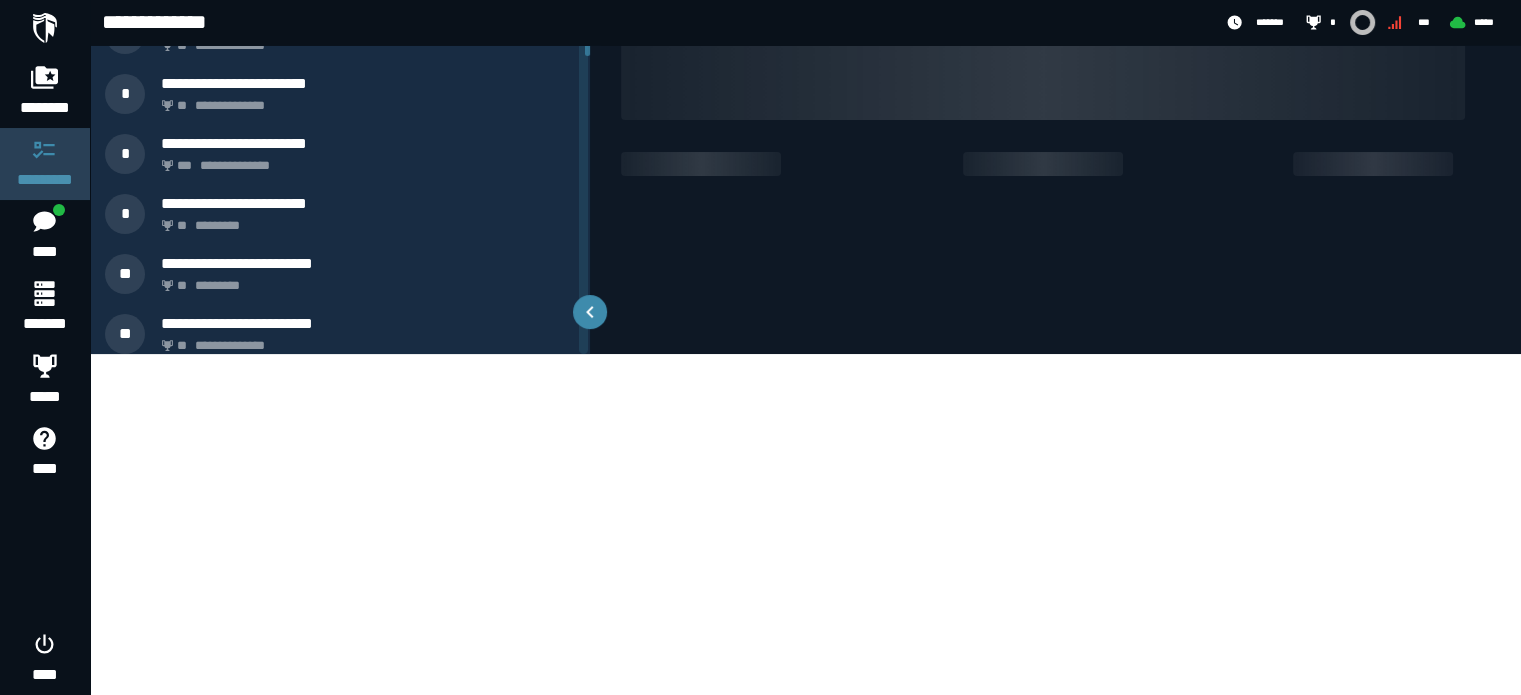 scroll, scrollTop: 0, scrollLeft: 0, axis: both 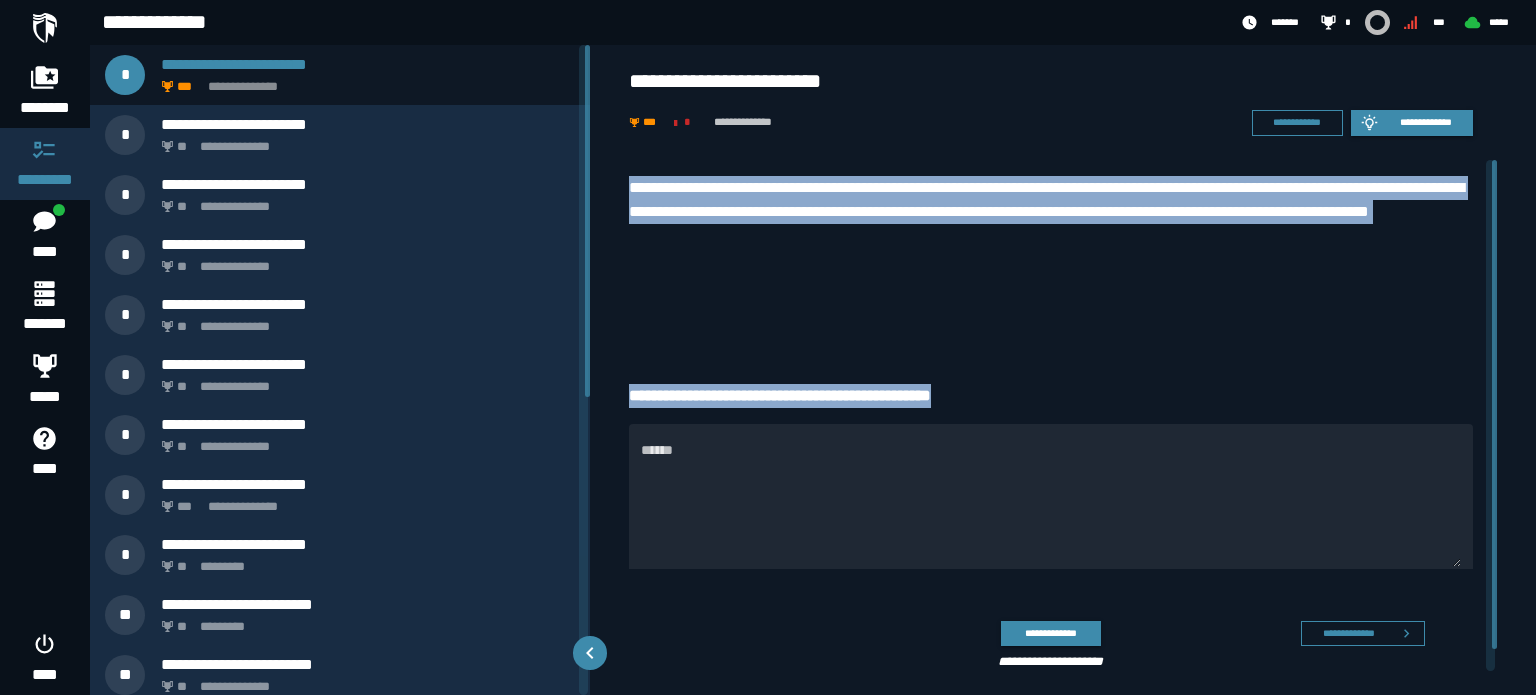 drag, startPoint x: 634, startPoint y: 186, endPoint x: 1049, endPoint y: 374, distance: 455.5974 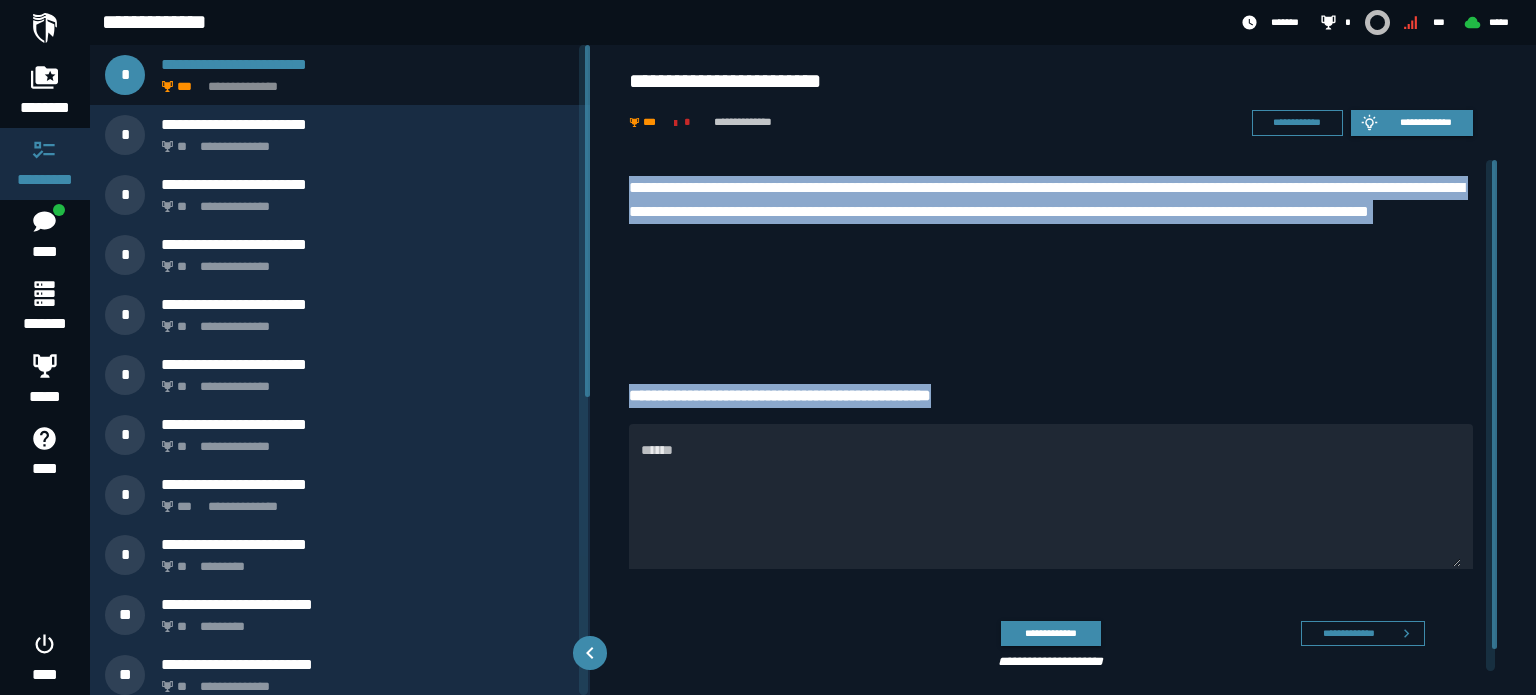 click at bounding box center (1051, 312) 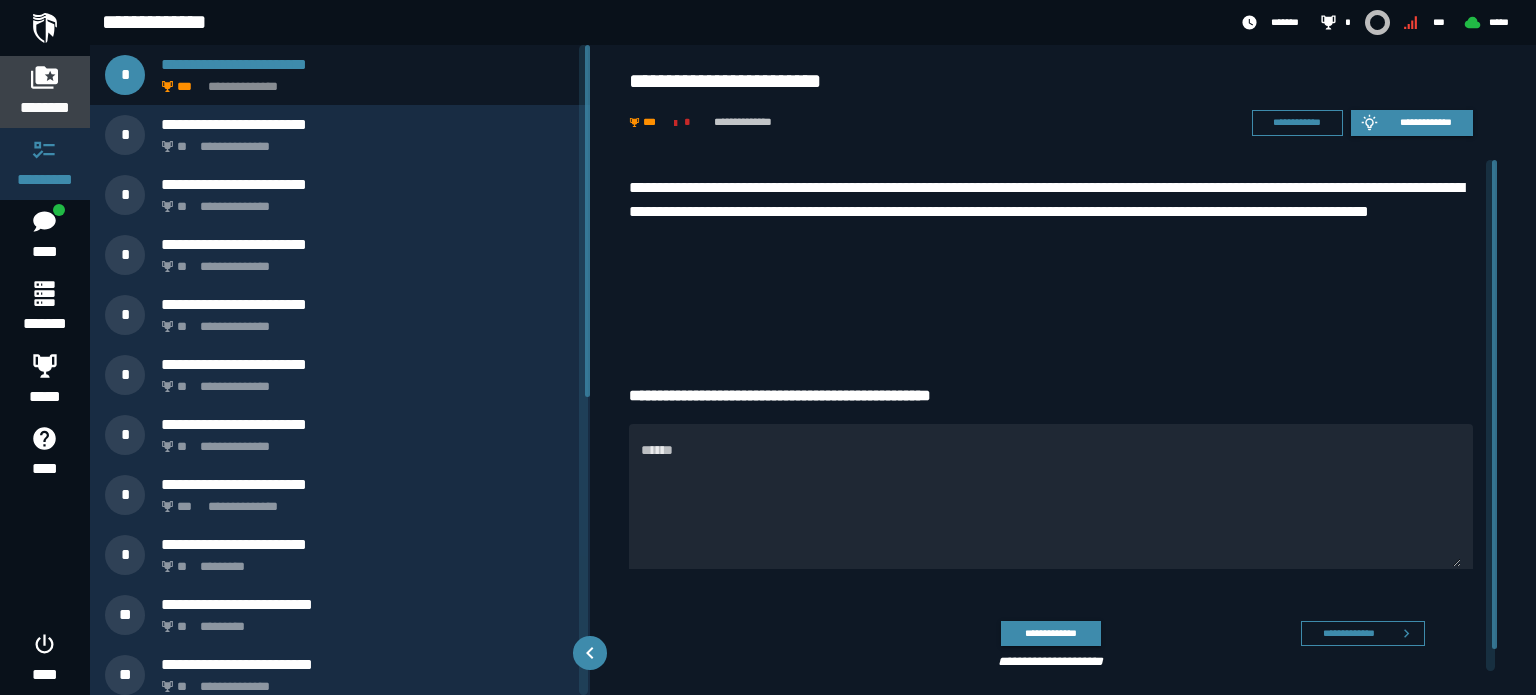 click 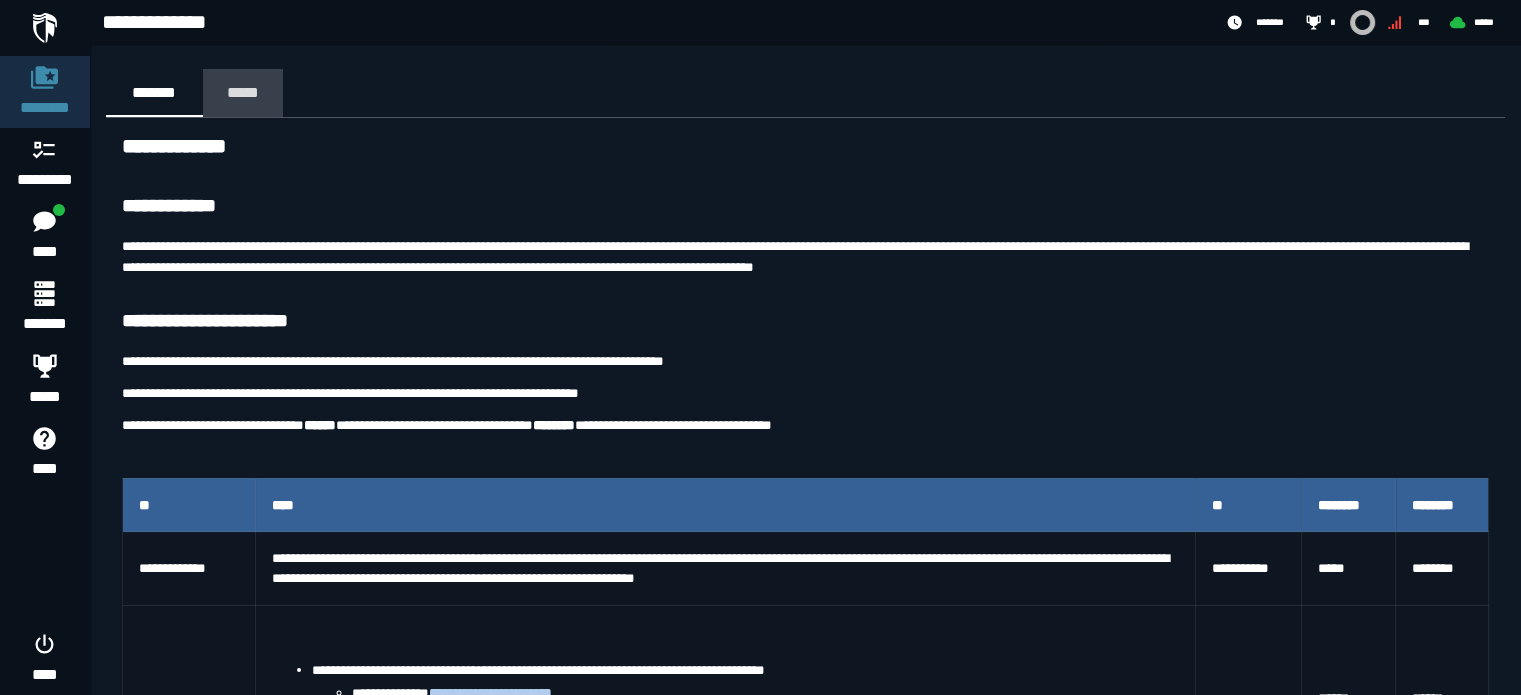 click on "*****" at bounding box center [243, 92] 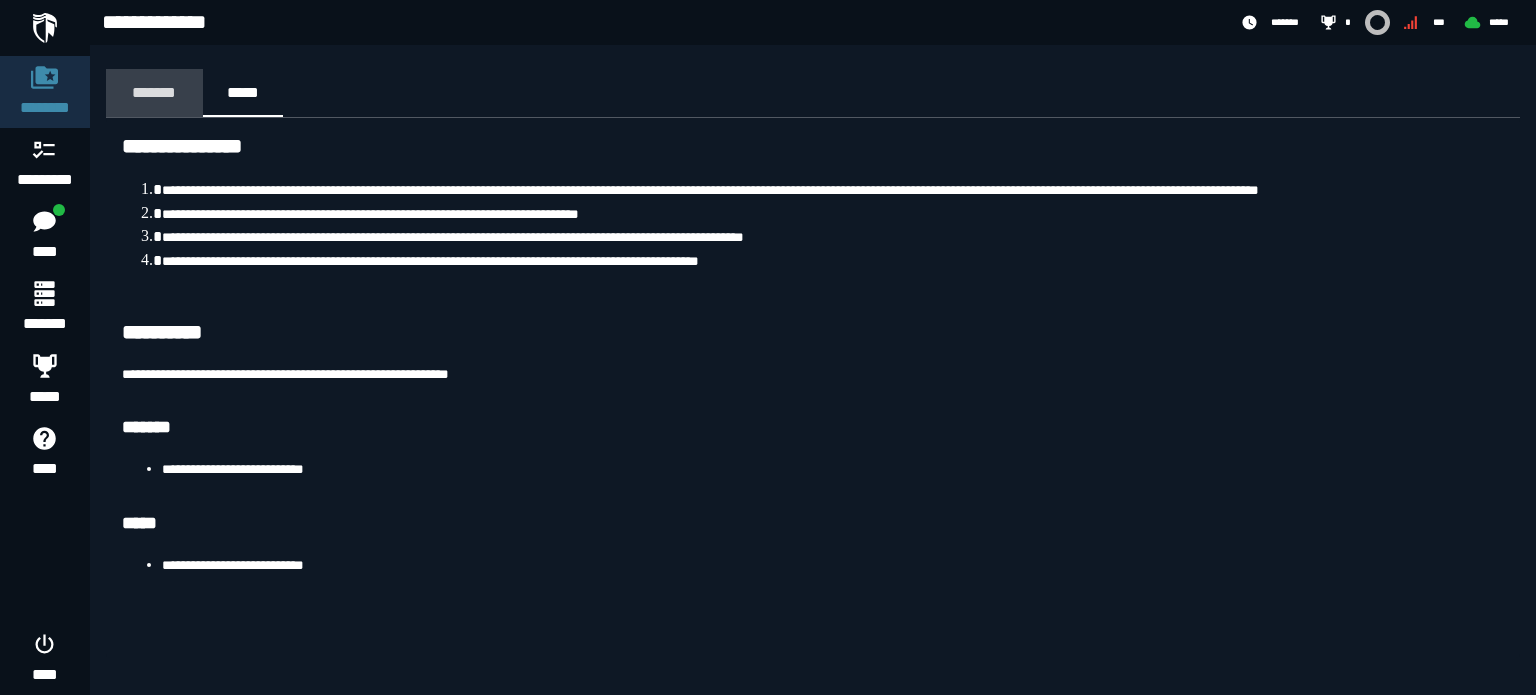 click on "*******" at bounding box center (154, 92) 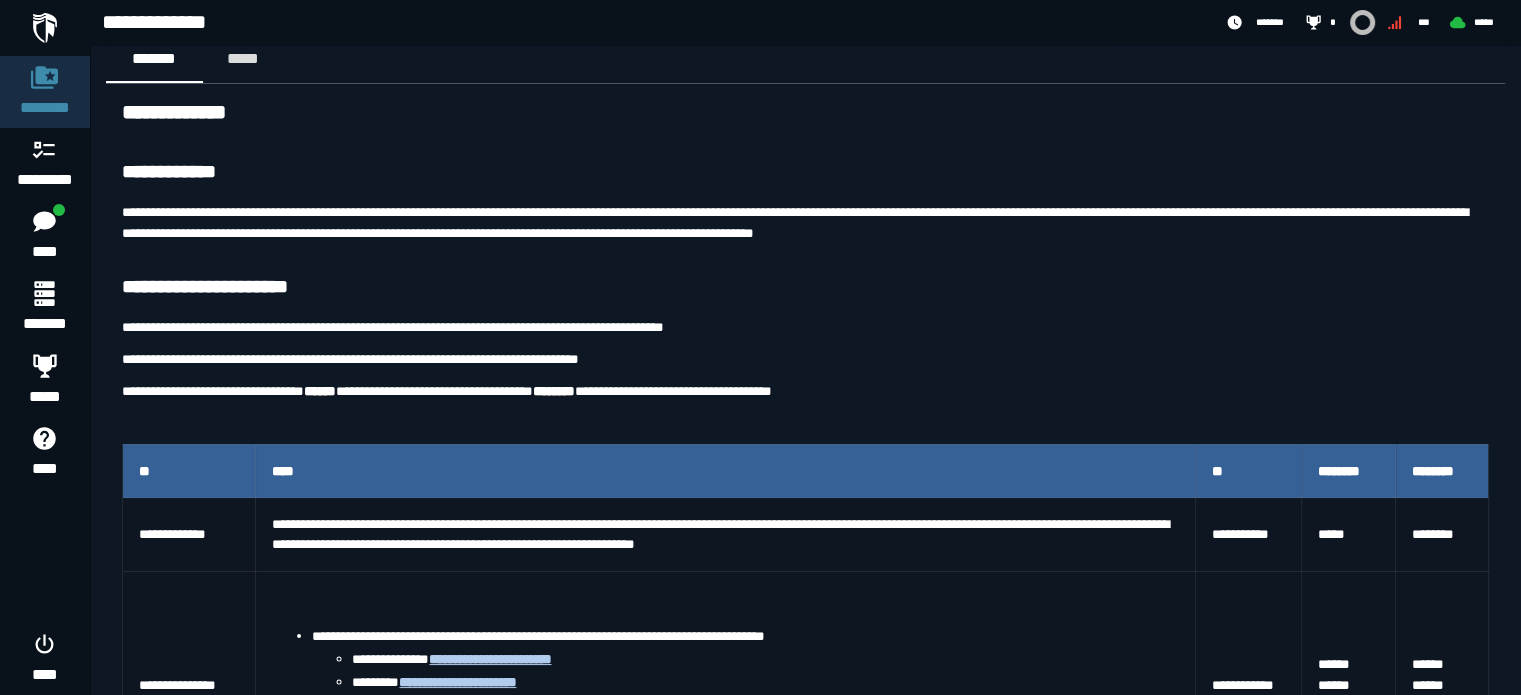 scroll, scrollTop: 0, scrollLeft: 0, axis: both 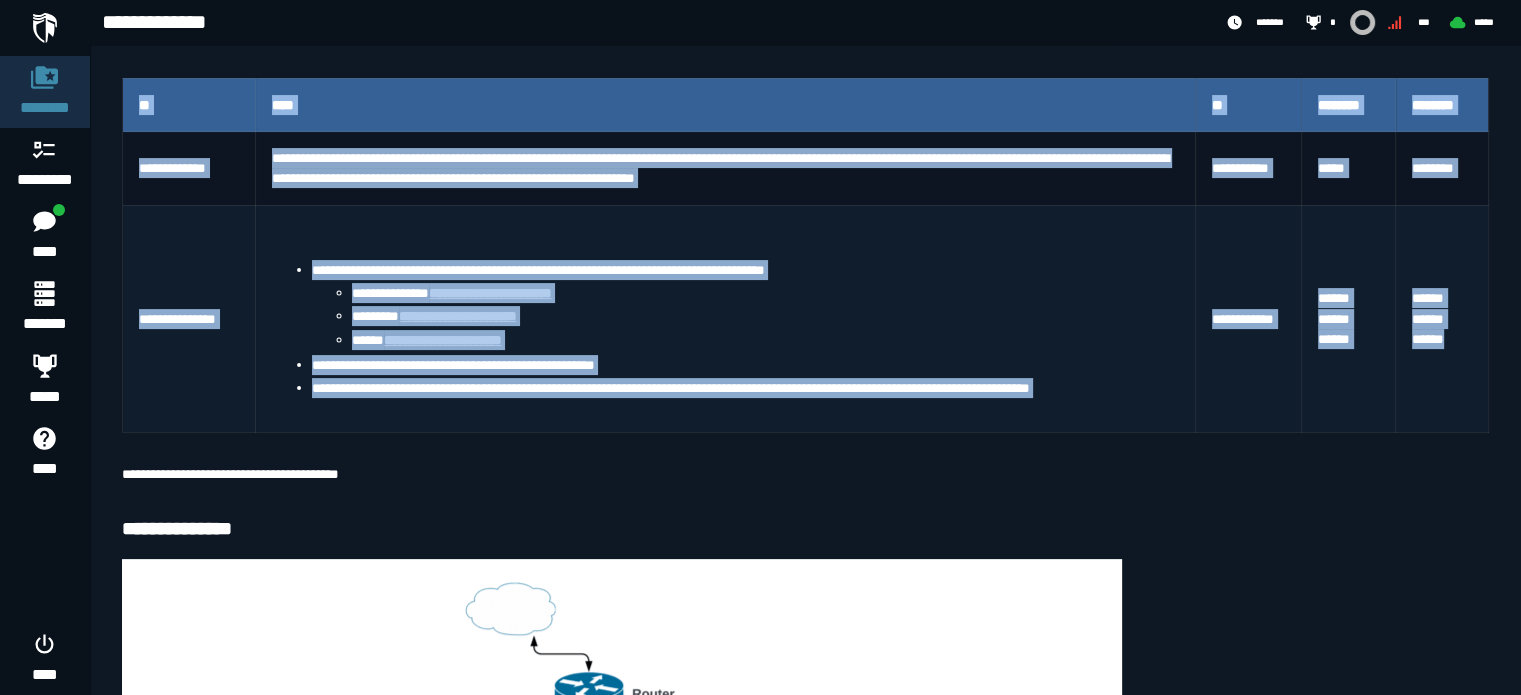 drag, startPoint x: 121, startPoint y: 143, endPoint x: 1467, endPoint y: 353, distance: 1362.2833 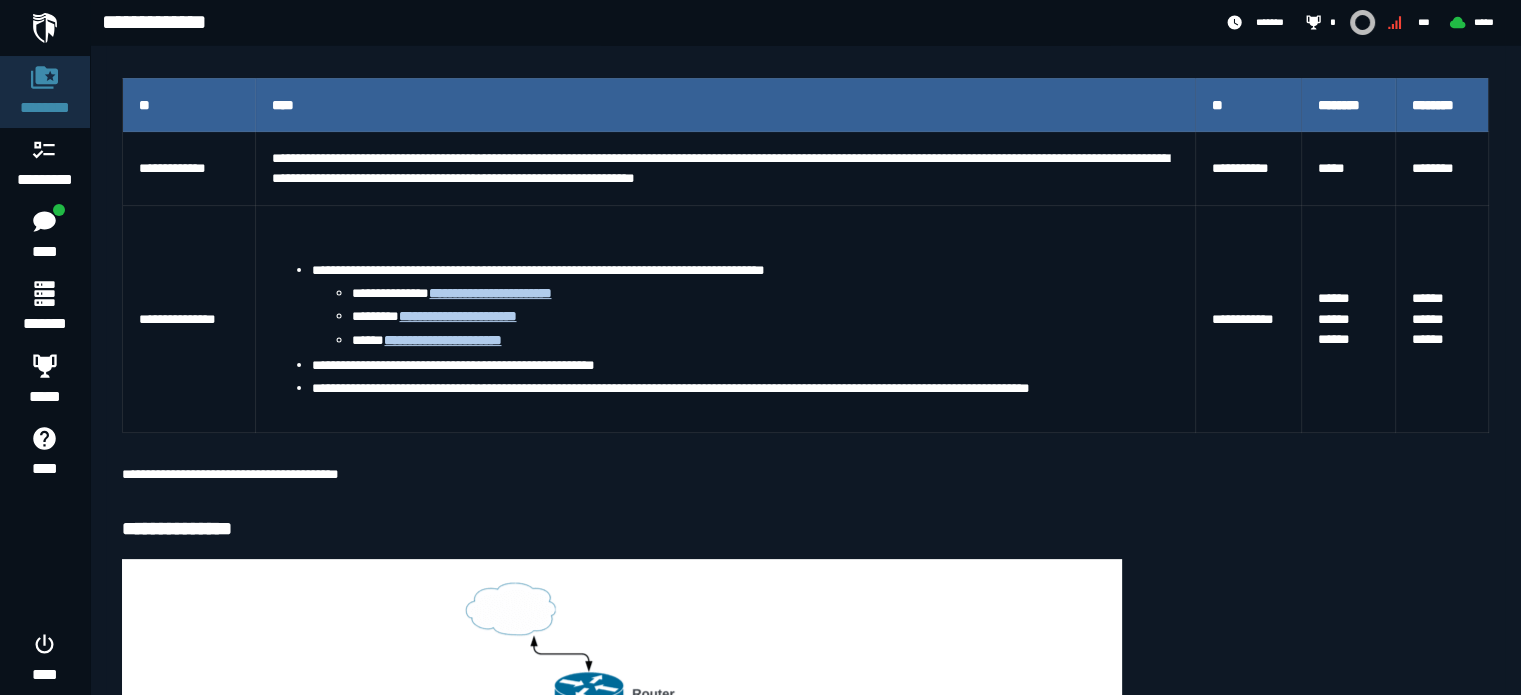 click at bounding box center (805, 443) 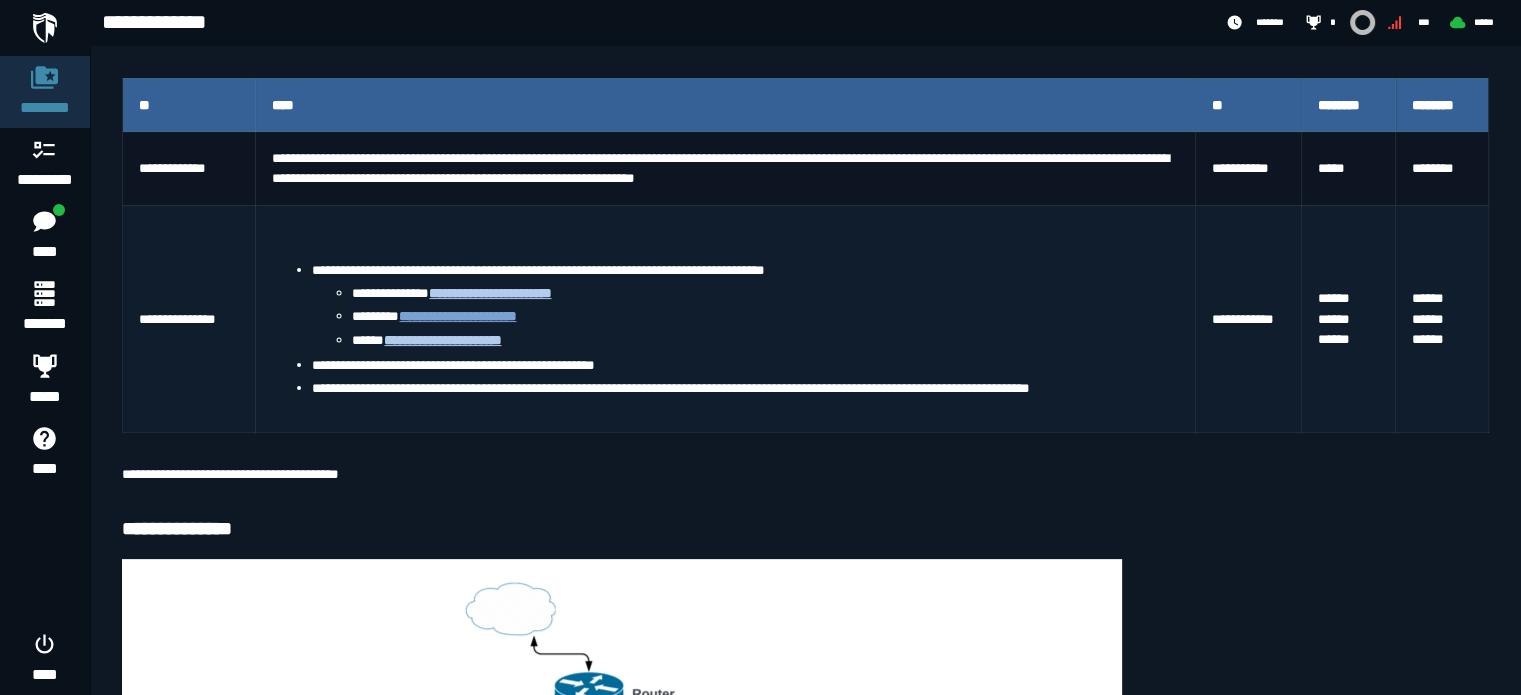 click on "**********" at bounding box center [457, 316] 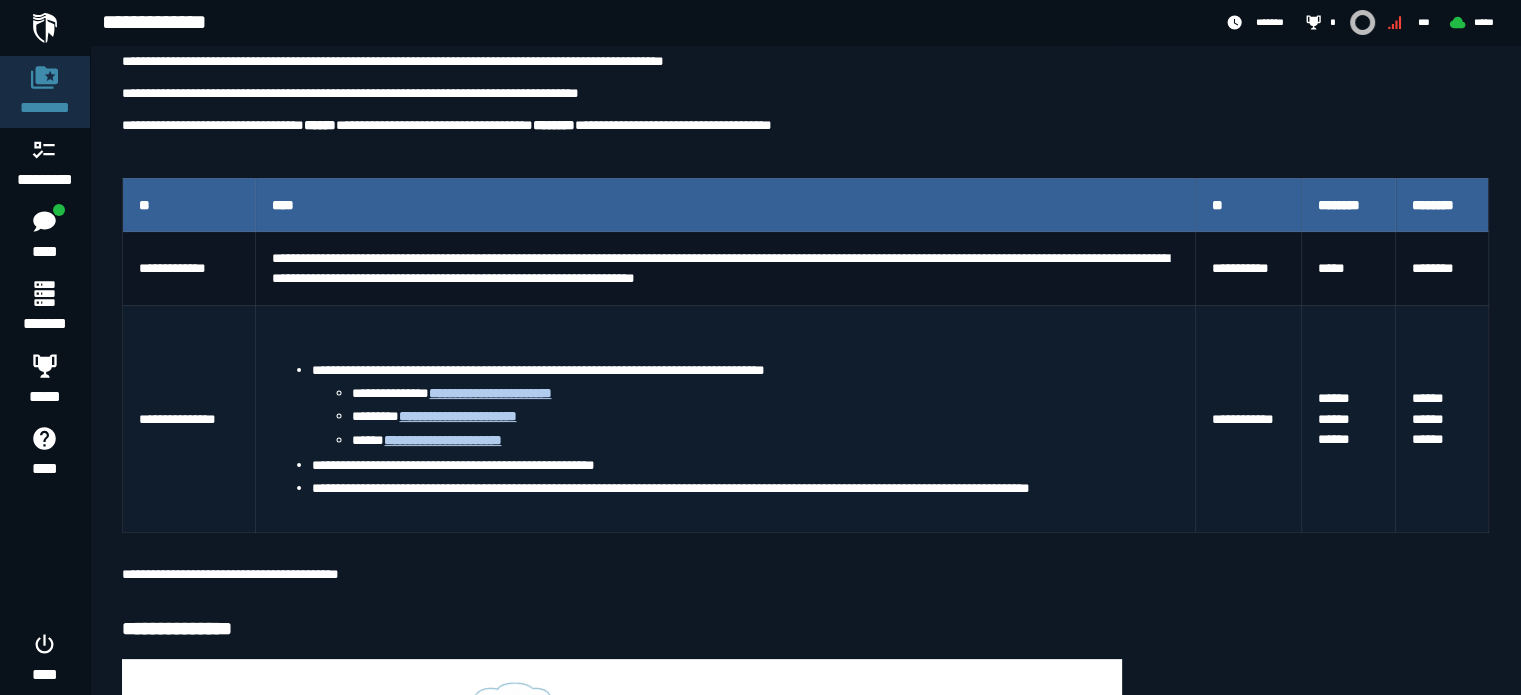 scroll, scrollTop: 300, scrollLeft: 0, axis: vertical 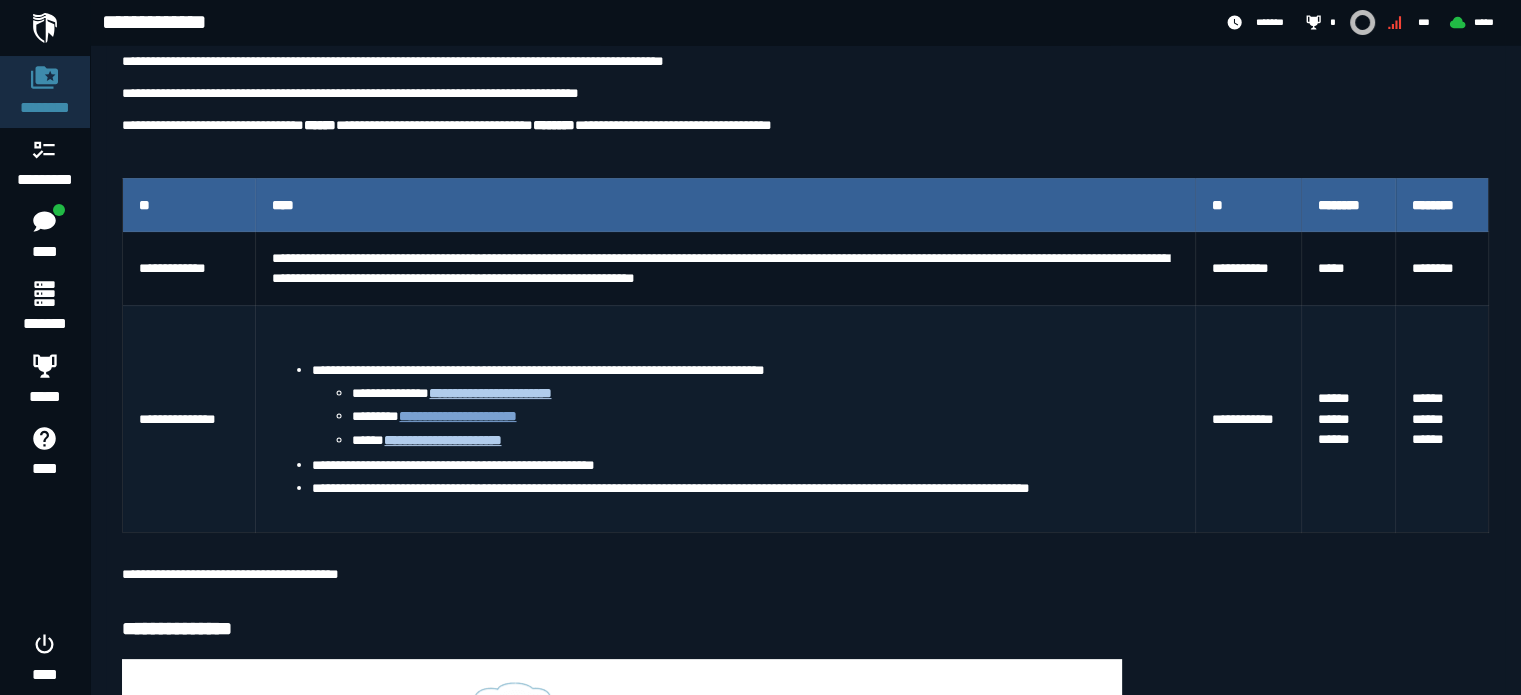 click on "**********" at bounding box center [457, 416] 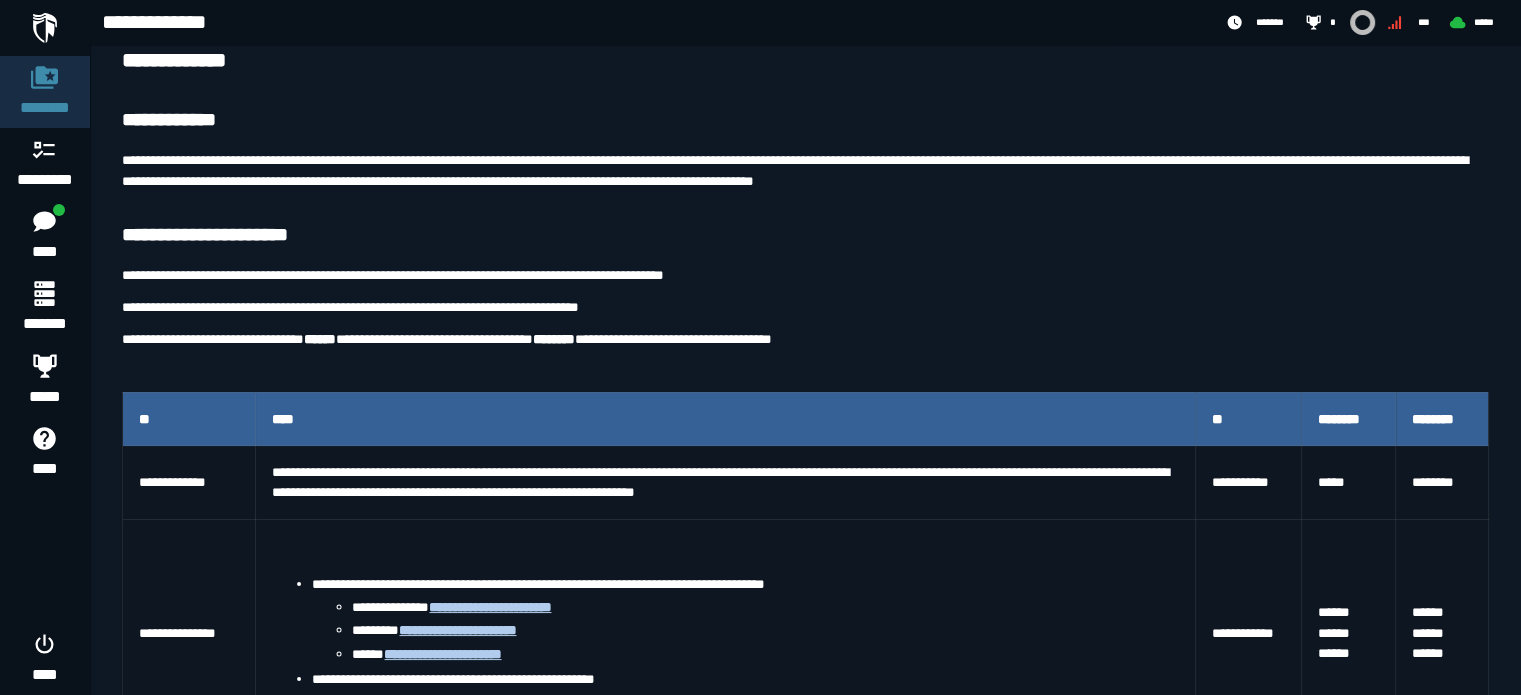 scroll, scrollTop: 0, scrollLeft: 0, axis: both 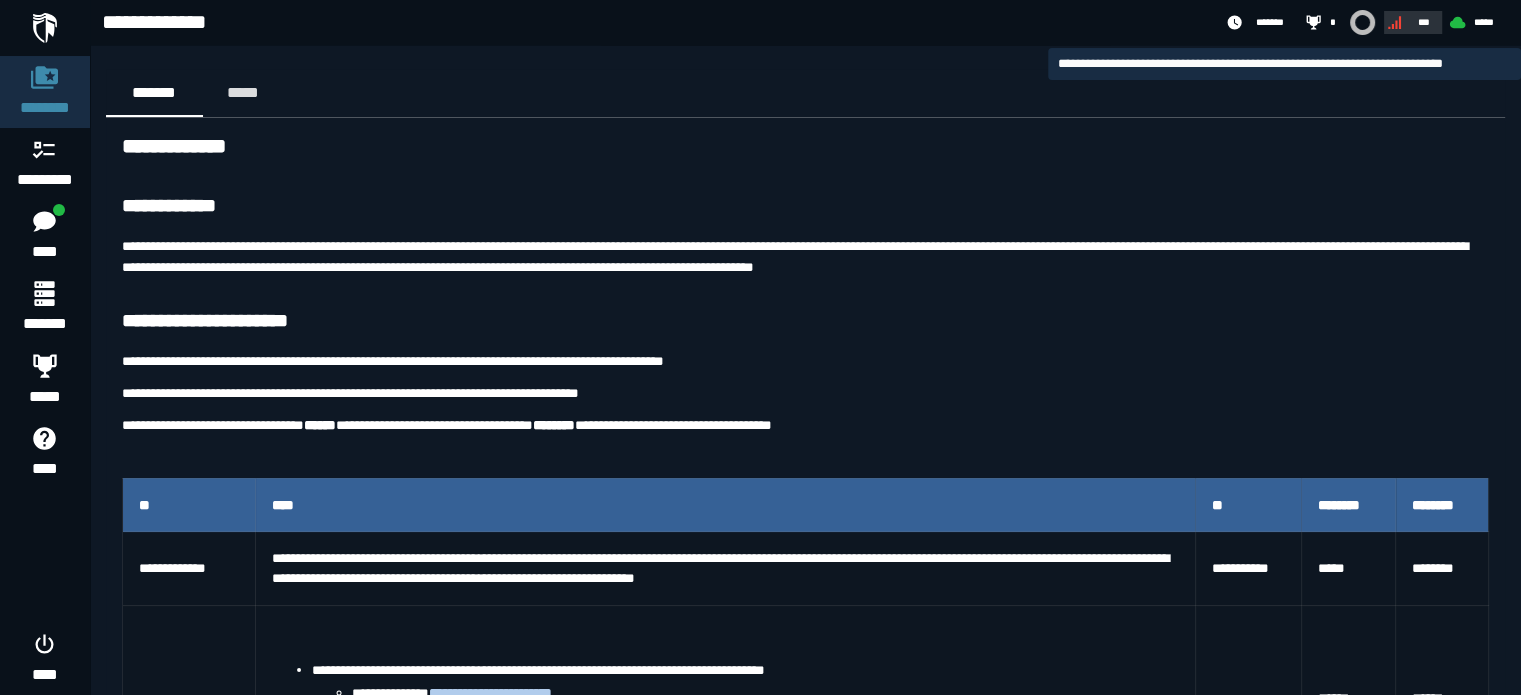click on "***" at bounding box center [1424, 22] 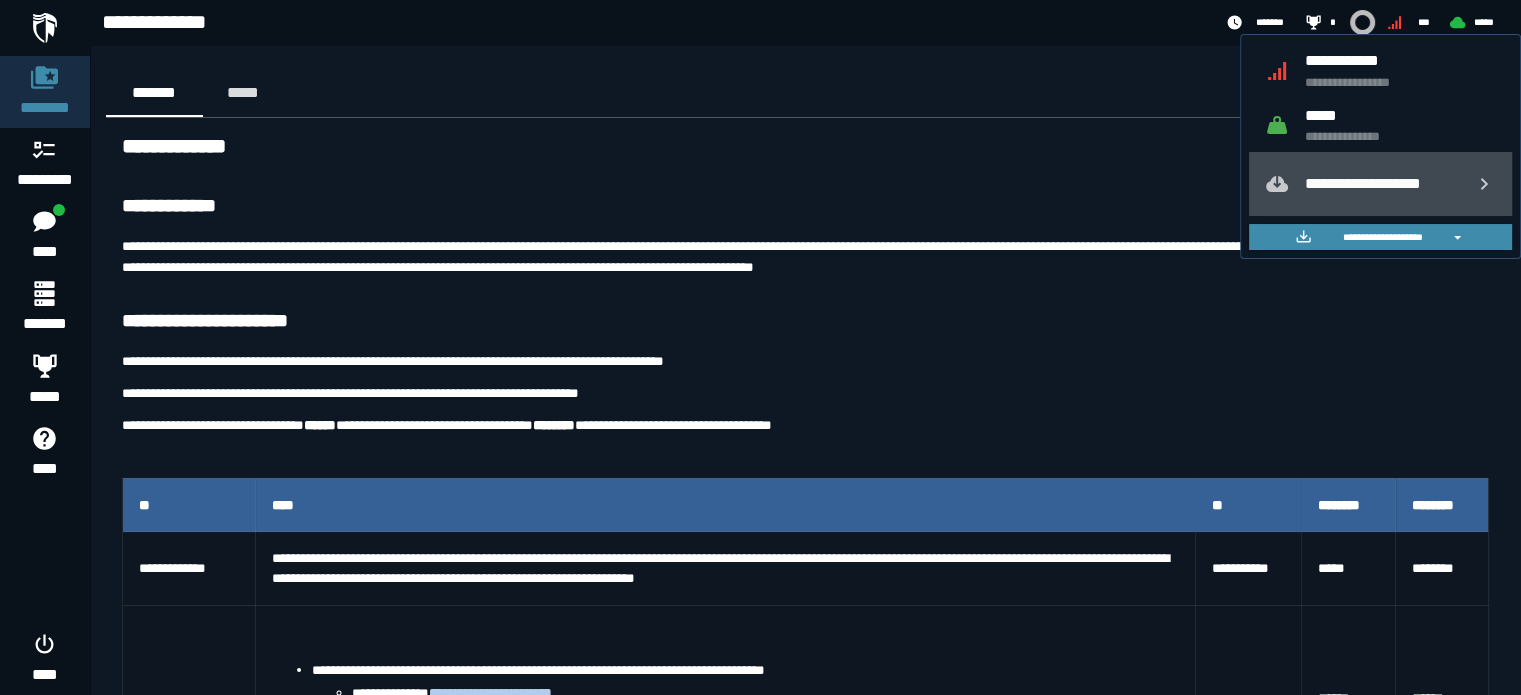 click on "**********" 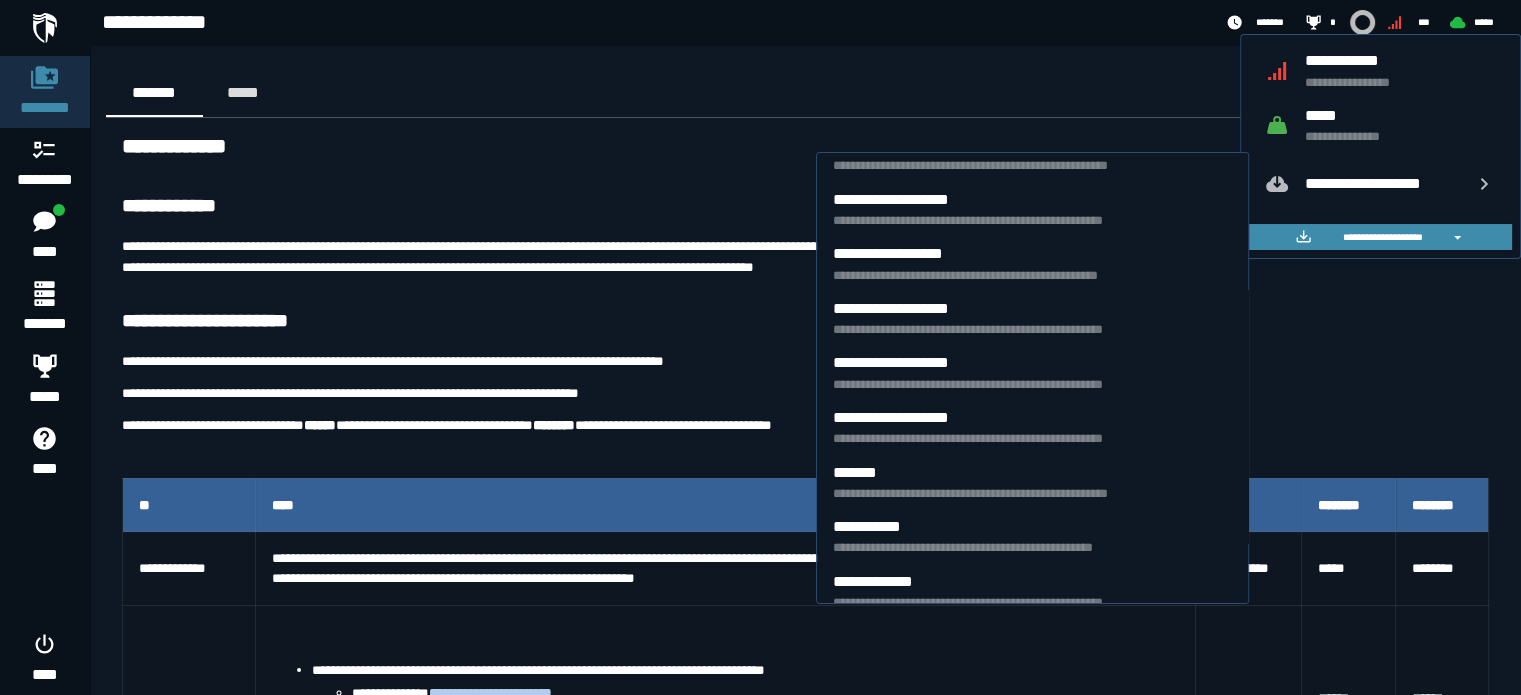 scroll, scrollTop: 640, scrollLeft: 0, axis: vertical 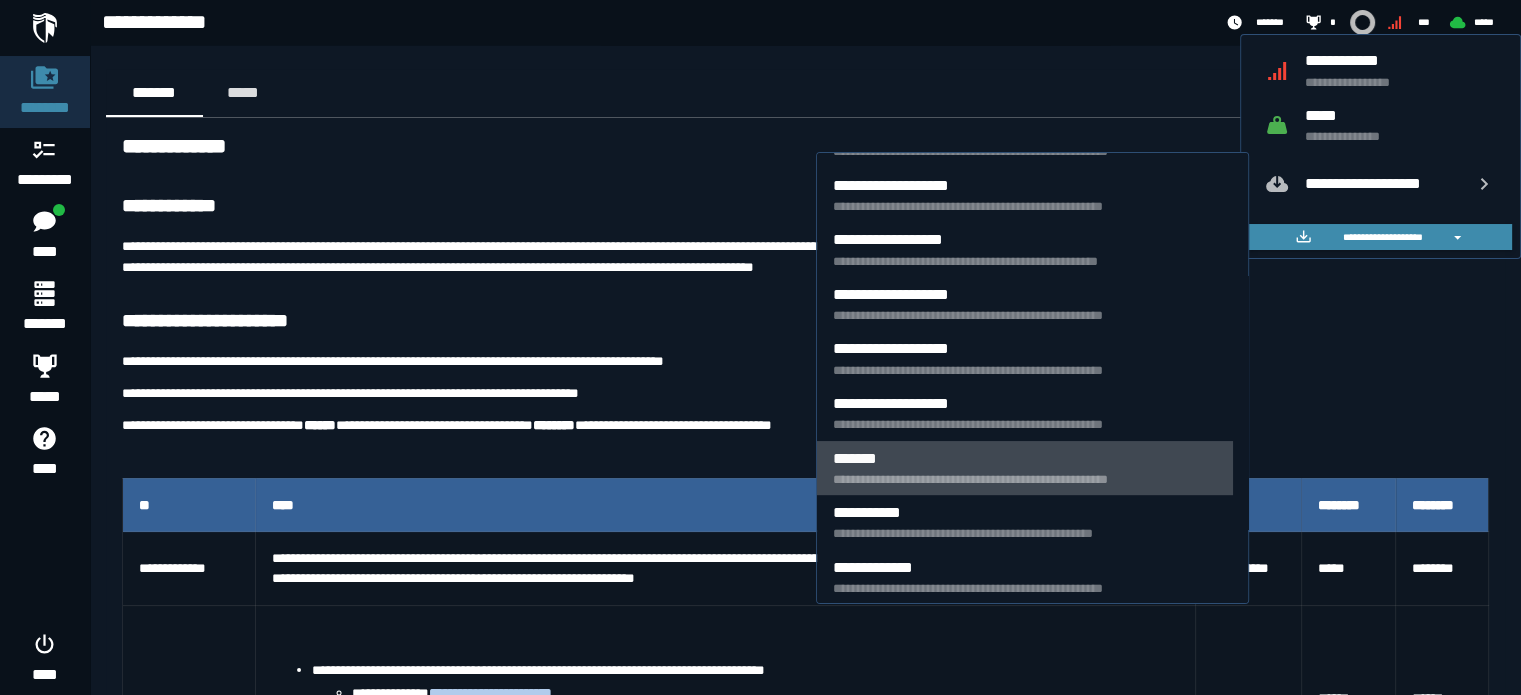 click on "*******" at bounding box center (1025, 458) 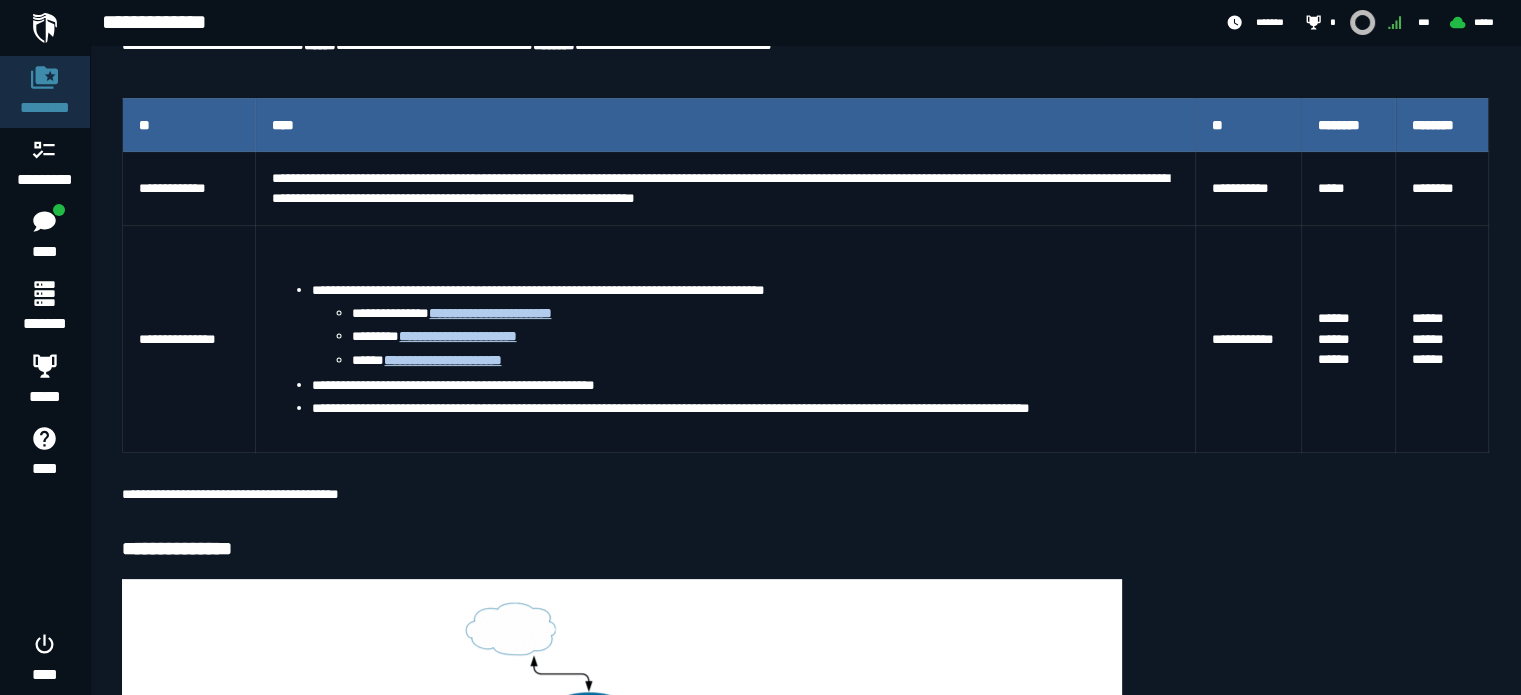 scroll, scrollTop: 400, scrollLeft: 0, axis: vertical 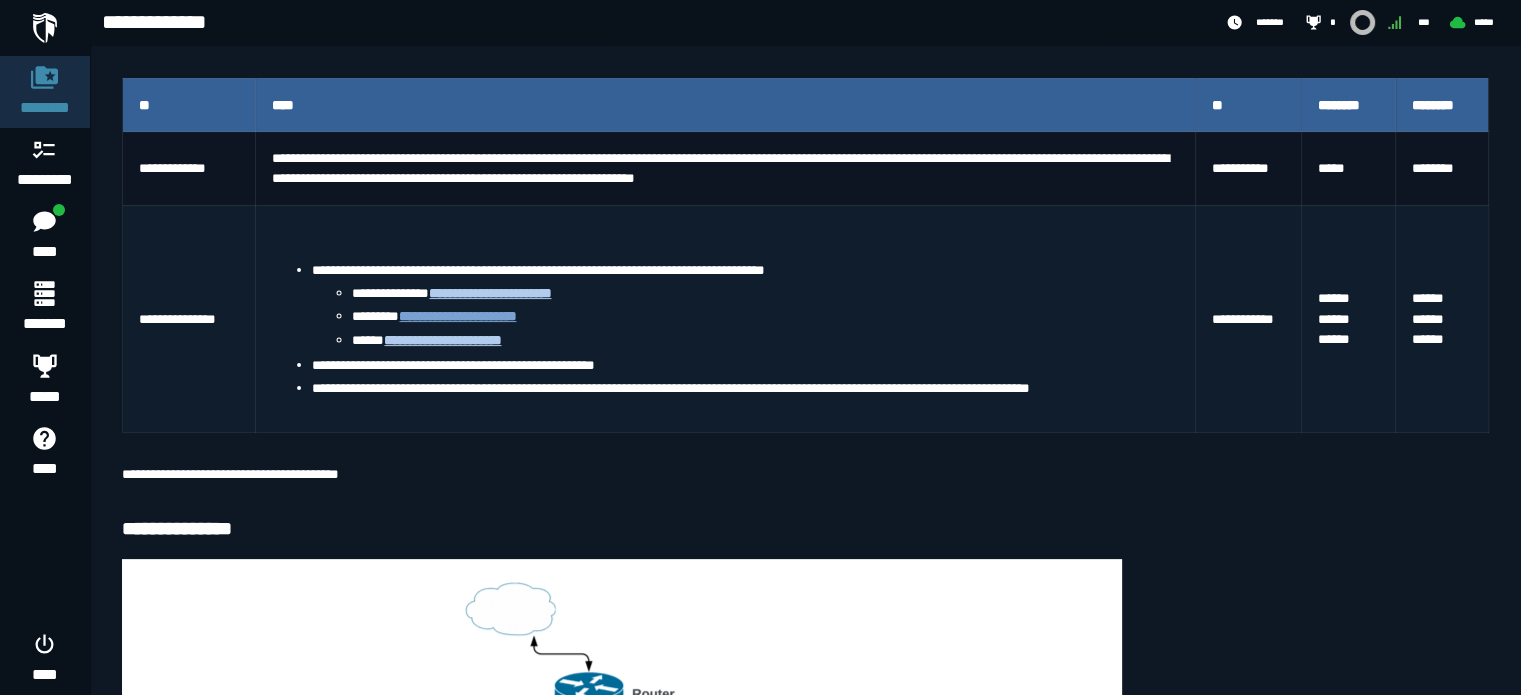 click on "**********" at bounding box center (457, 316) 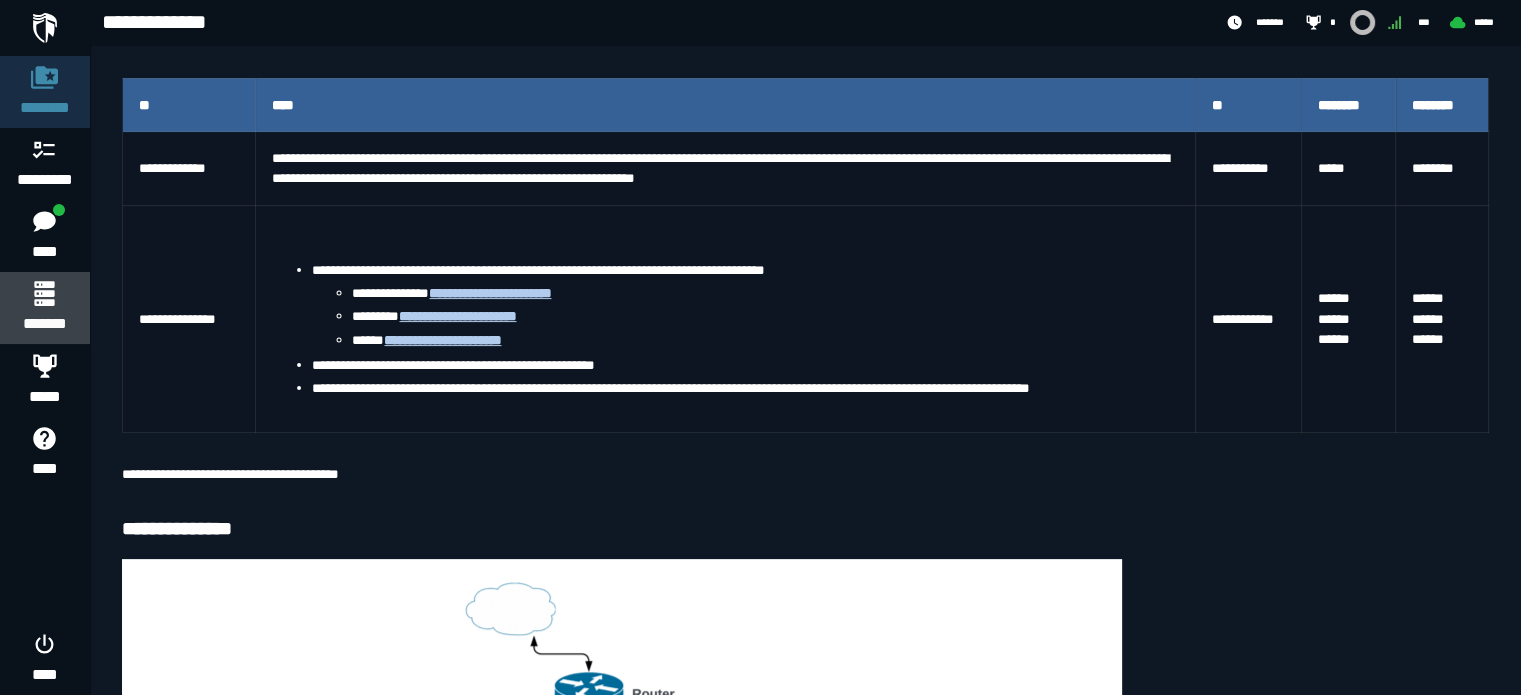click 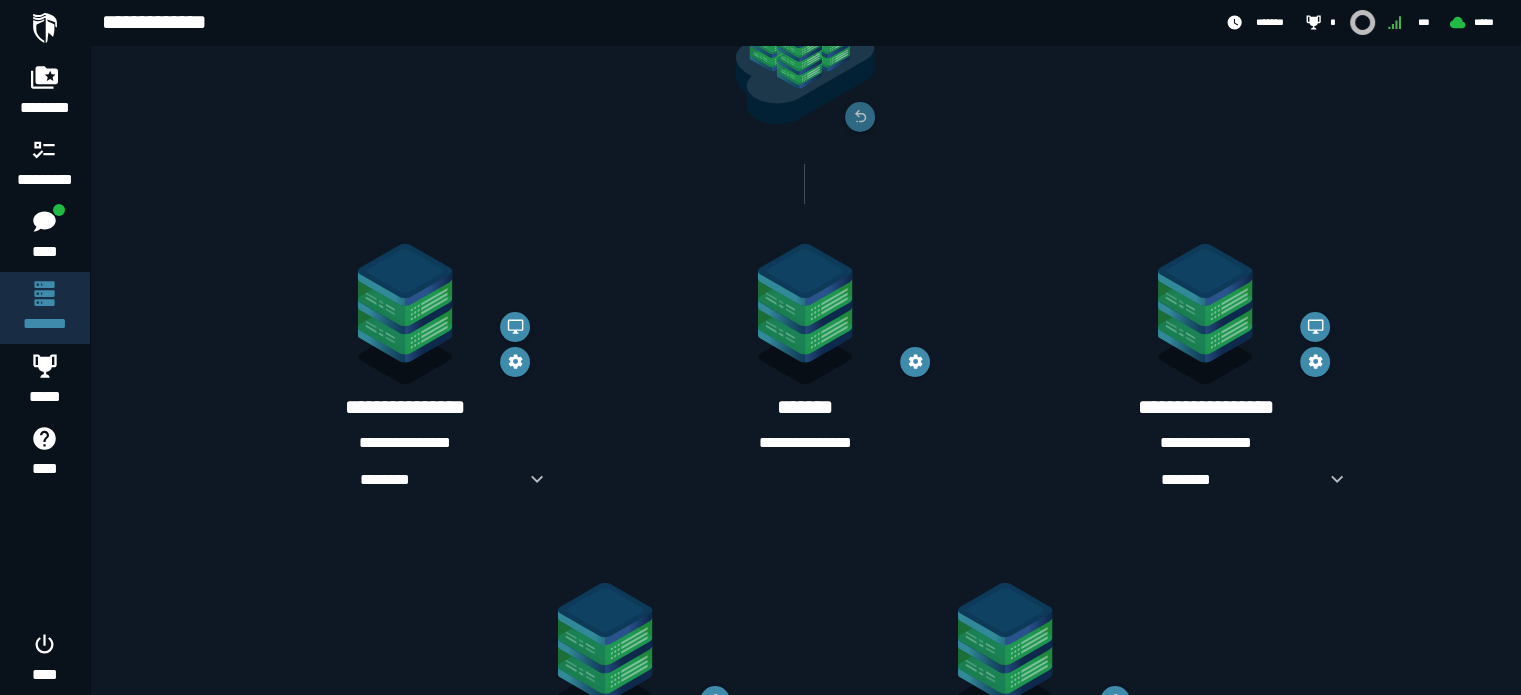 scroll, scrollTop: 200, scrollLeft: 0, axis: vertical 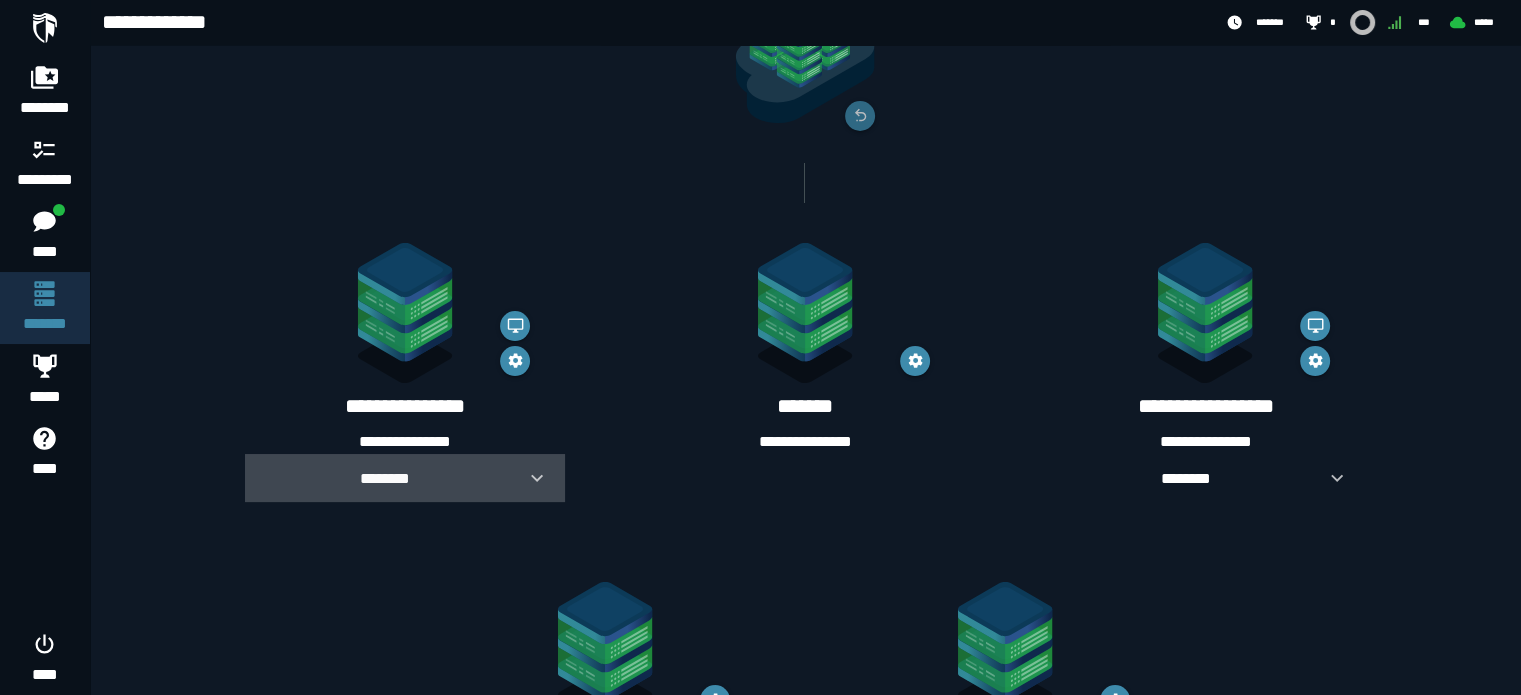 click at bounding box center (529, 478) 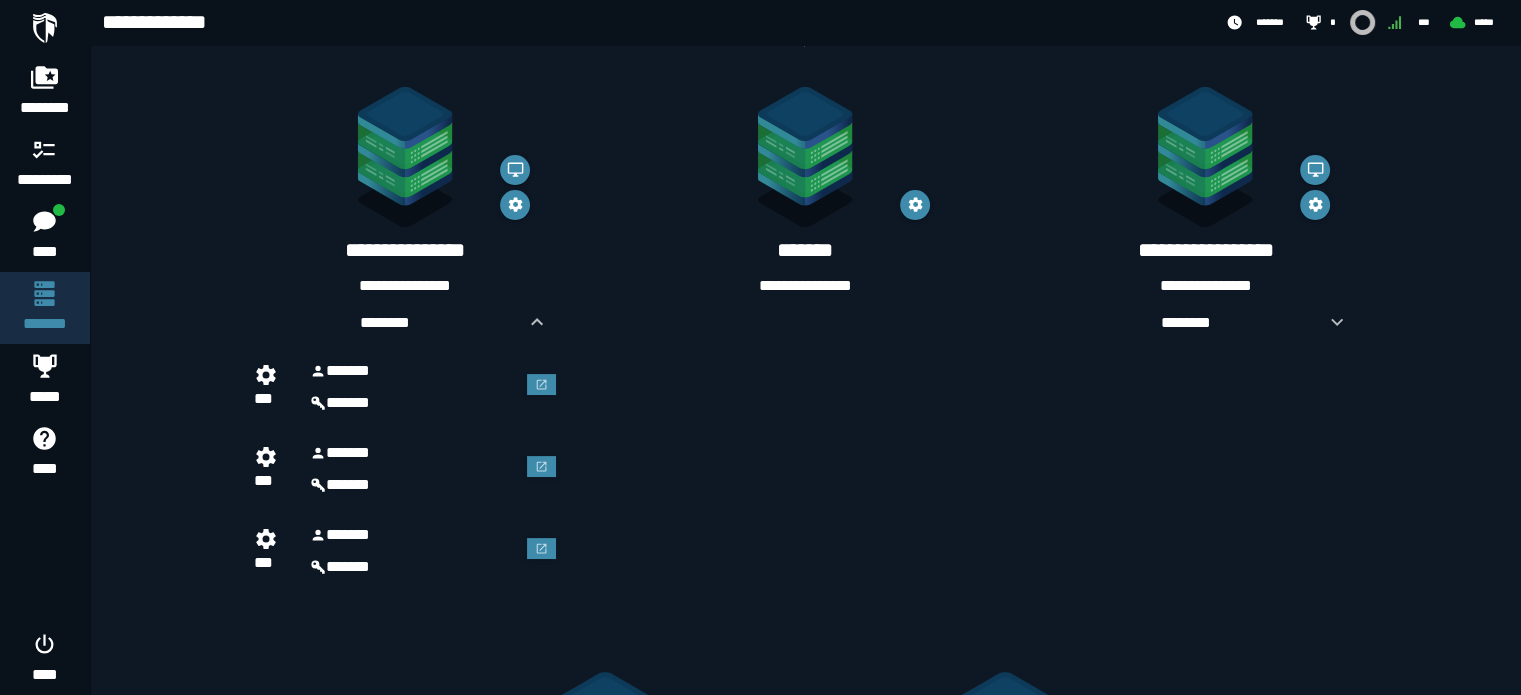 scroll, scrollTop: 300, scrollLeft: 0, axis: vertical 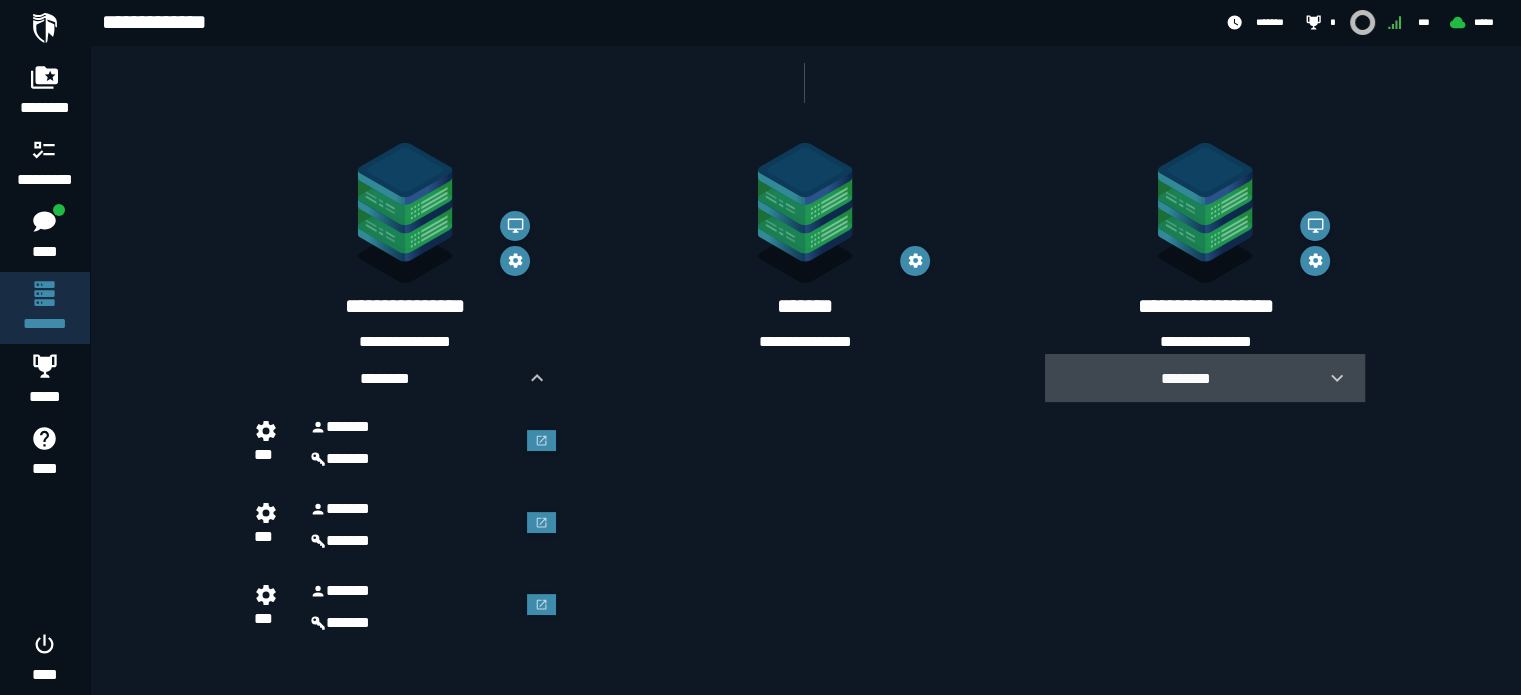 click 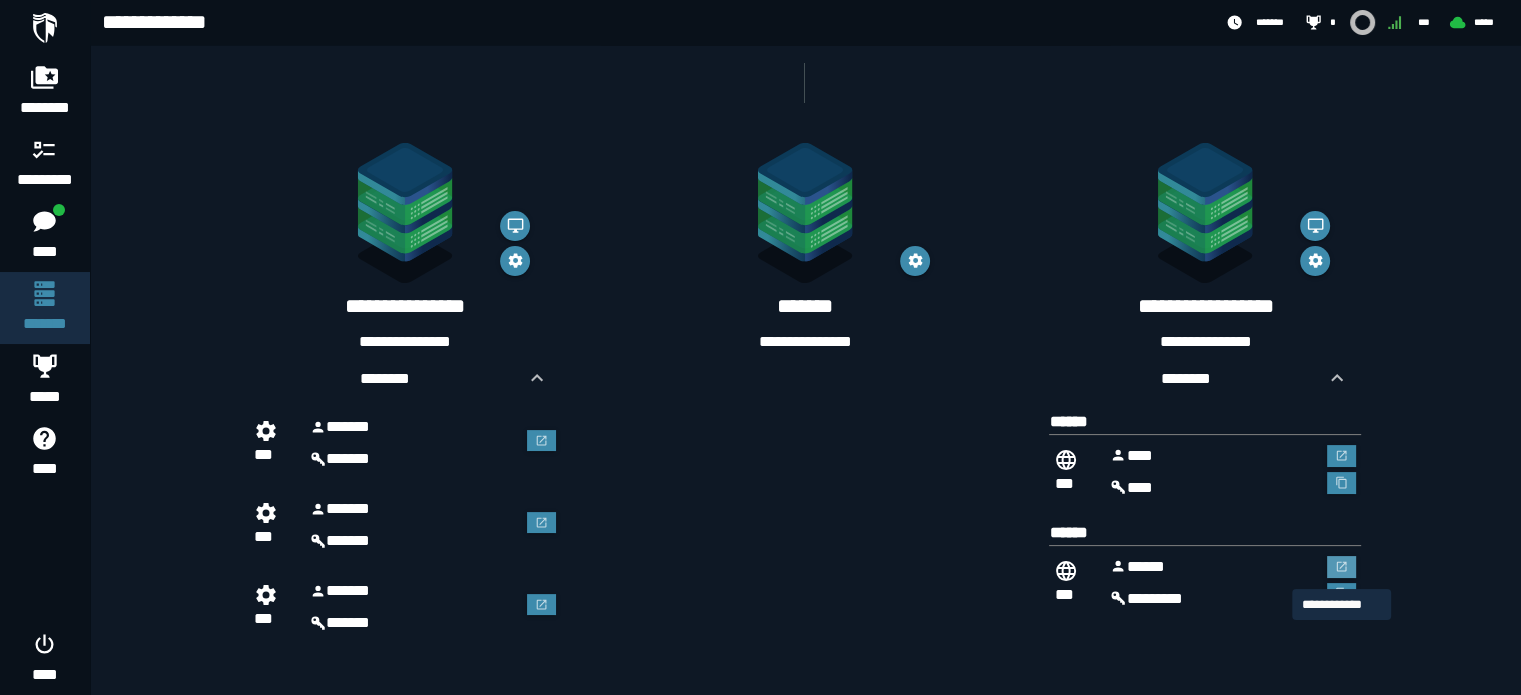 click 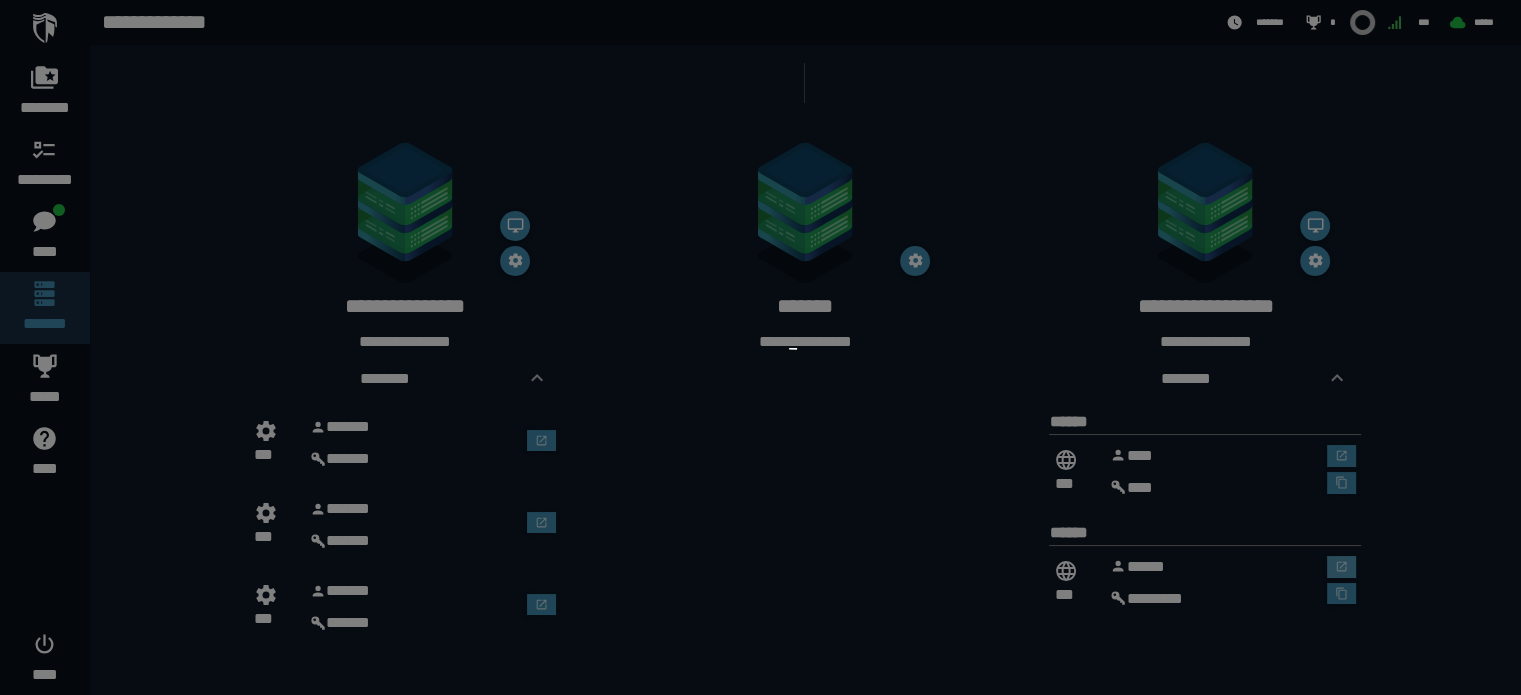 scroll, scrollTop: 0, scrollLeft: 0, axis: both 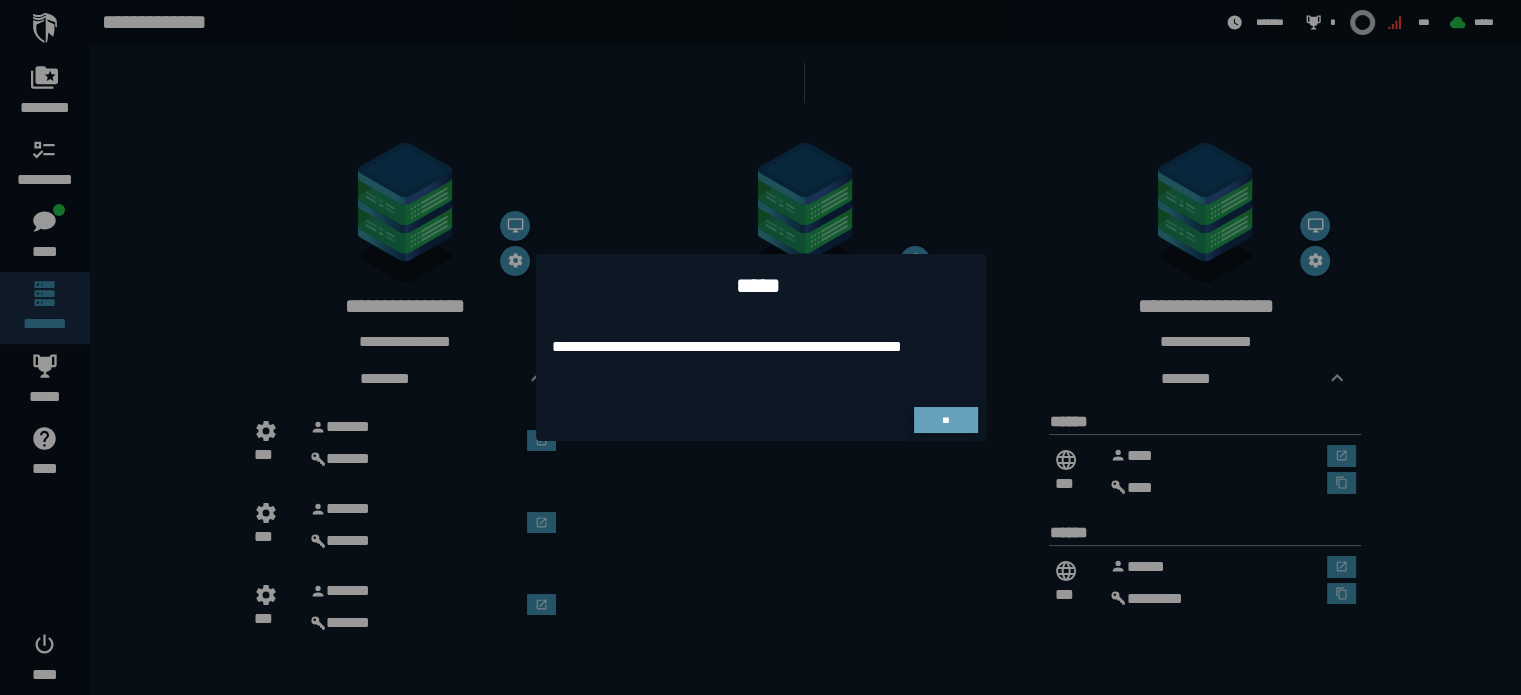 click on "**" at bounding box center [946, 420] 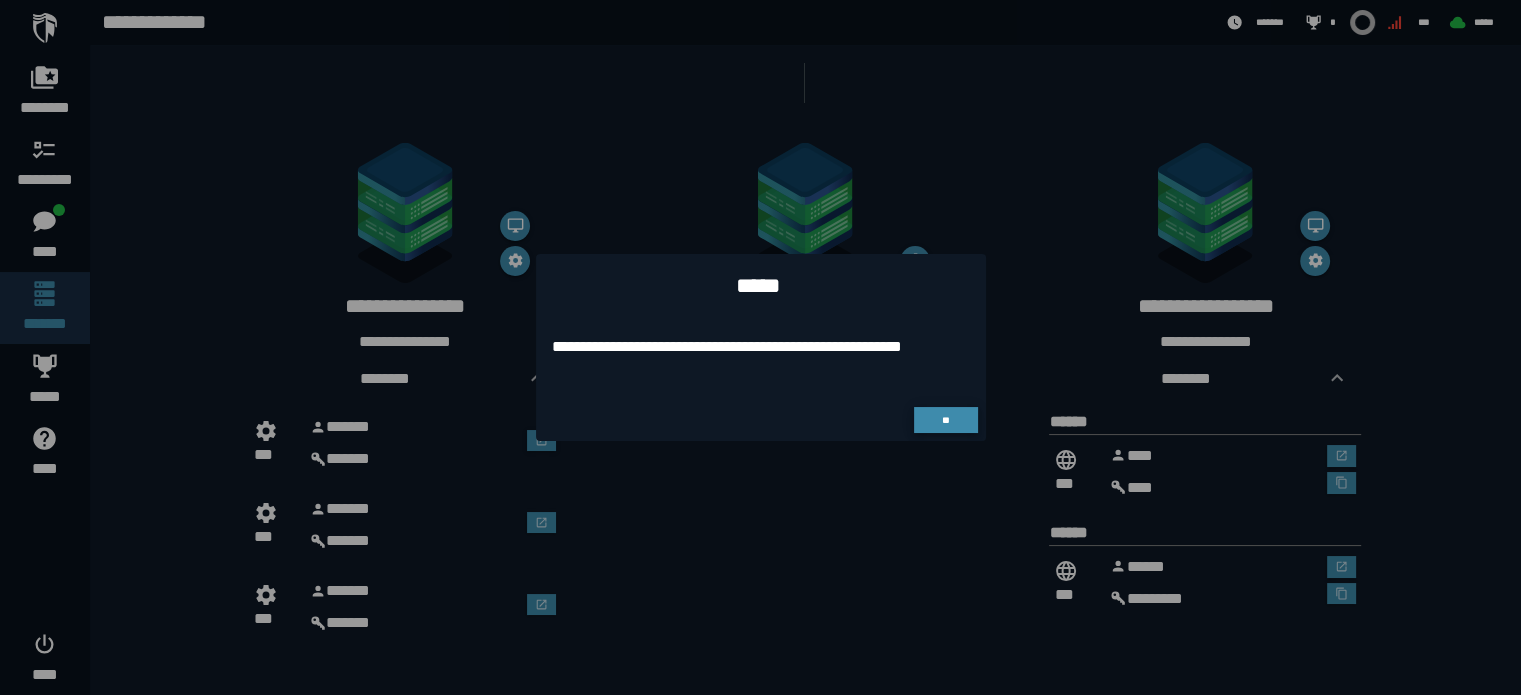 scroll, scrollTop: 300, scrollLeft: 0, axis: vertical 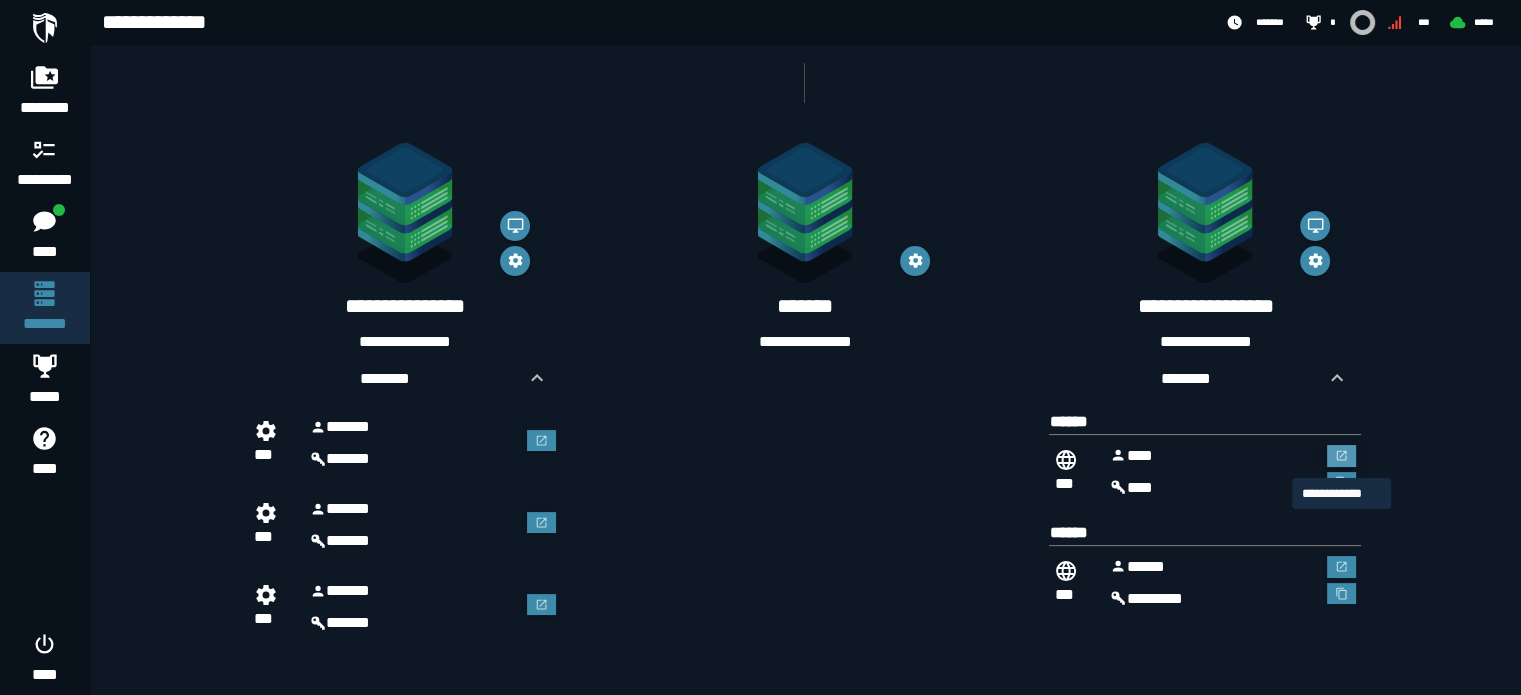 click 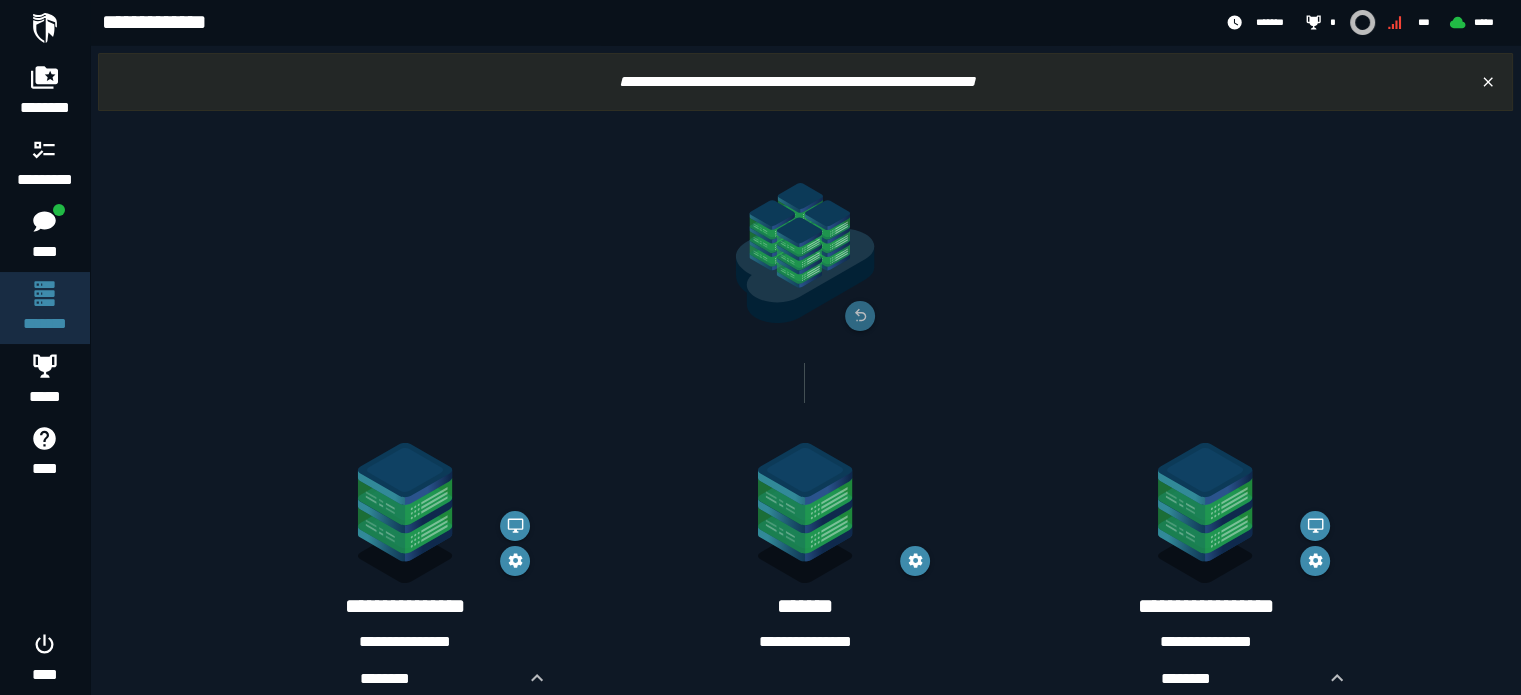 scroll, scrollTop: 300, scrollLeft: 0, axis: vertical 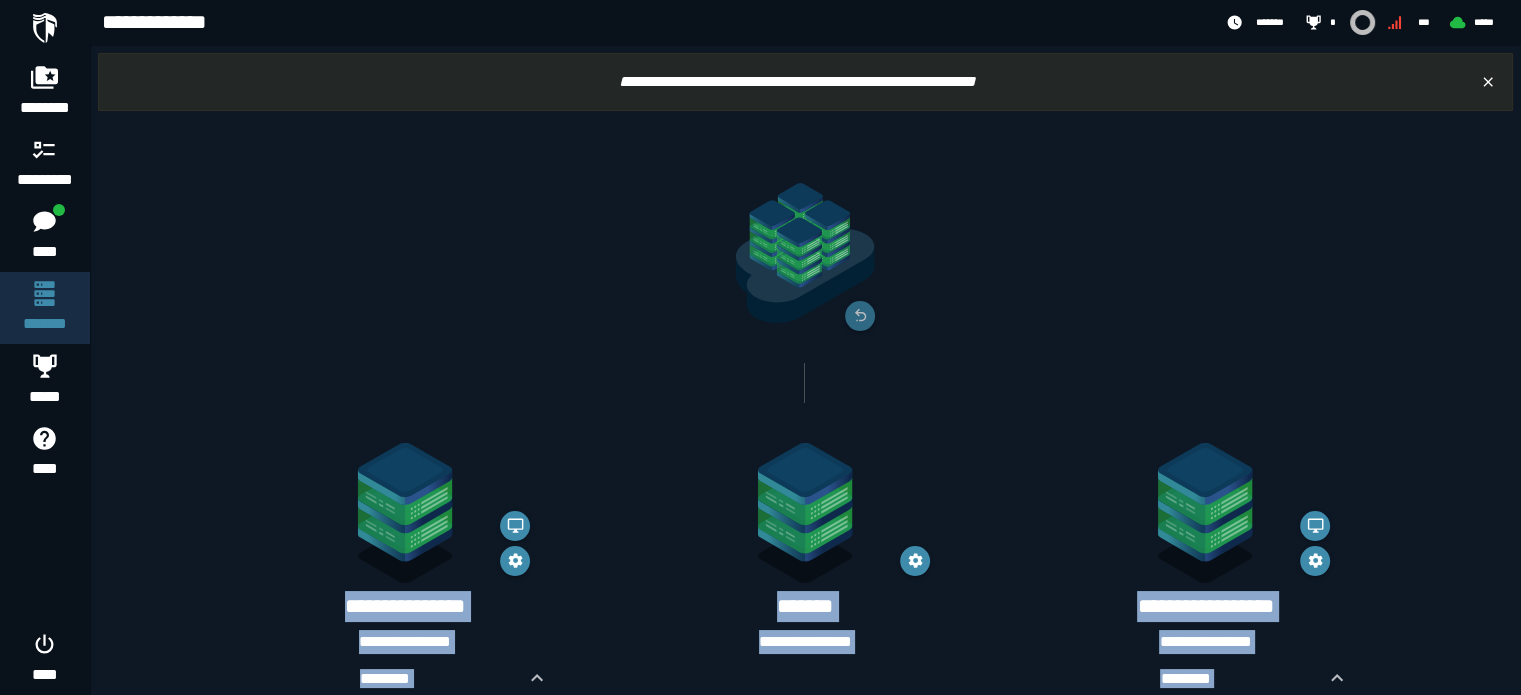 drag, startPoint x: 1416, startPoint y: 648, endPoint x: 285, endPoint y: 245, distance: 1200.6539 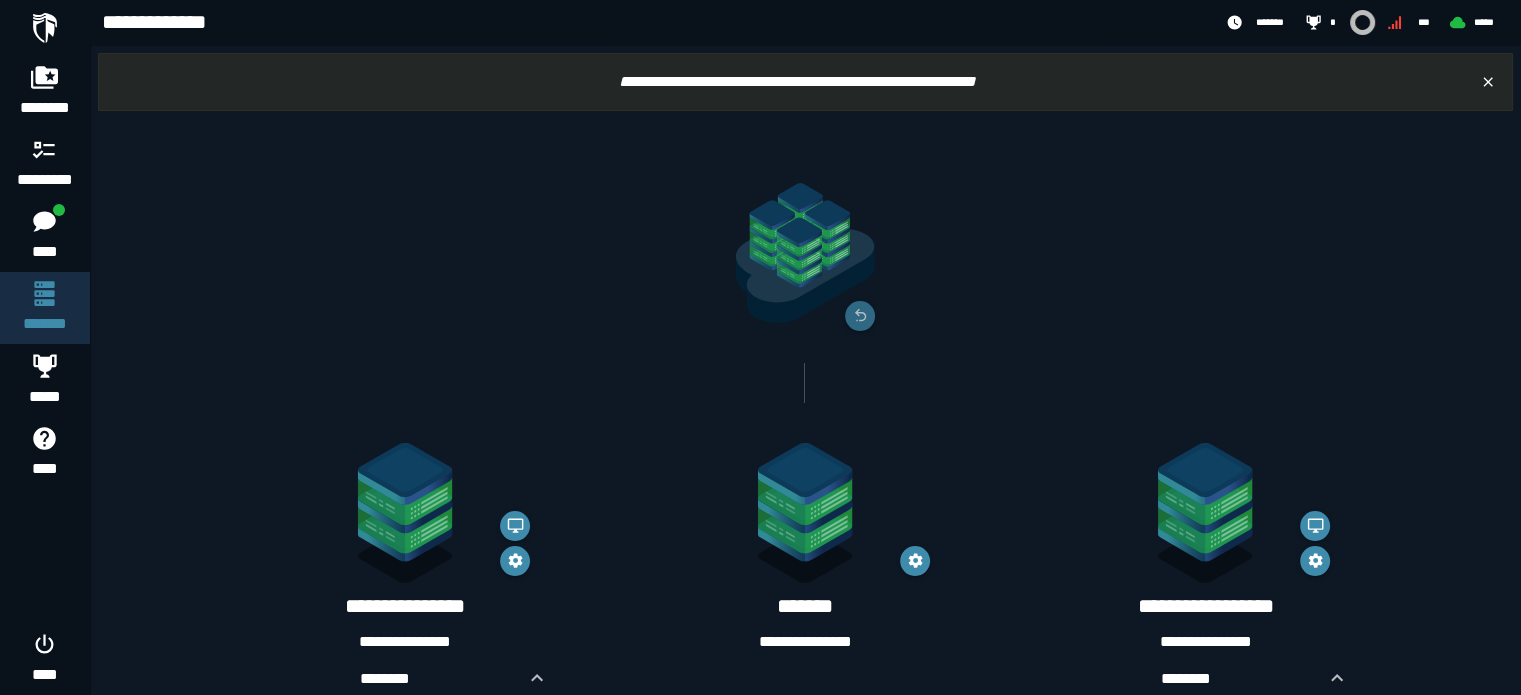 drag, startPoint x: 585, startPoint y: 243, endPoint x: 367, endPoint y: 255, distance: 218.33003 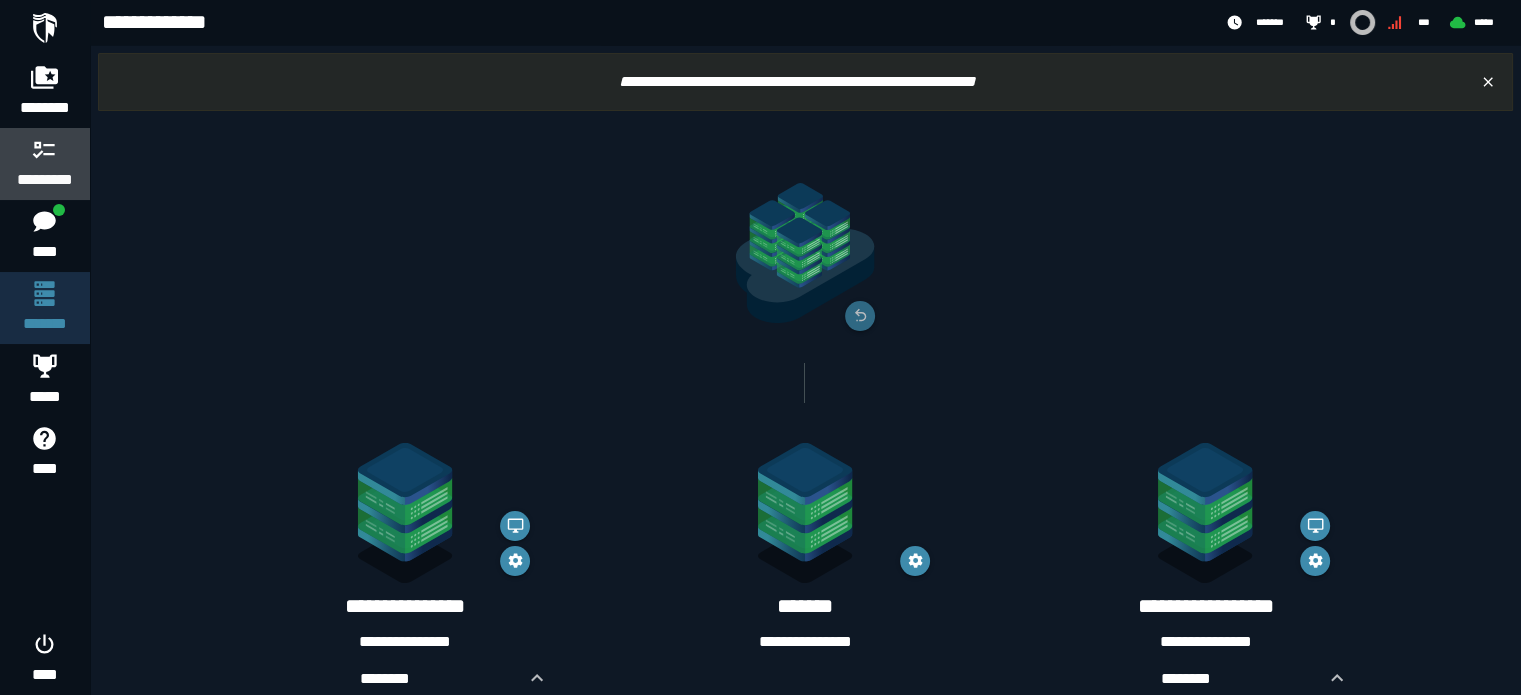 click 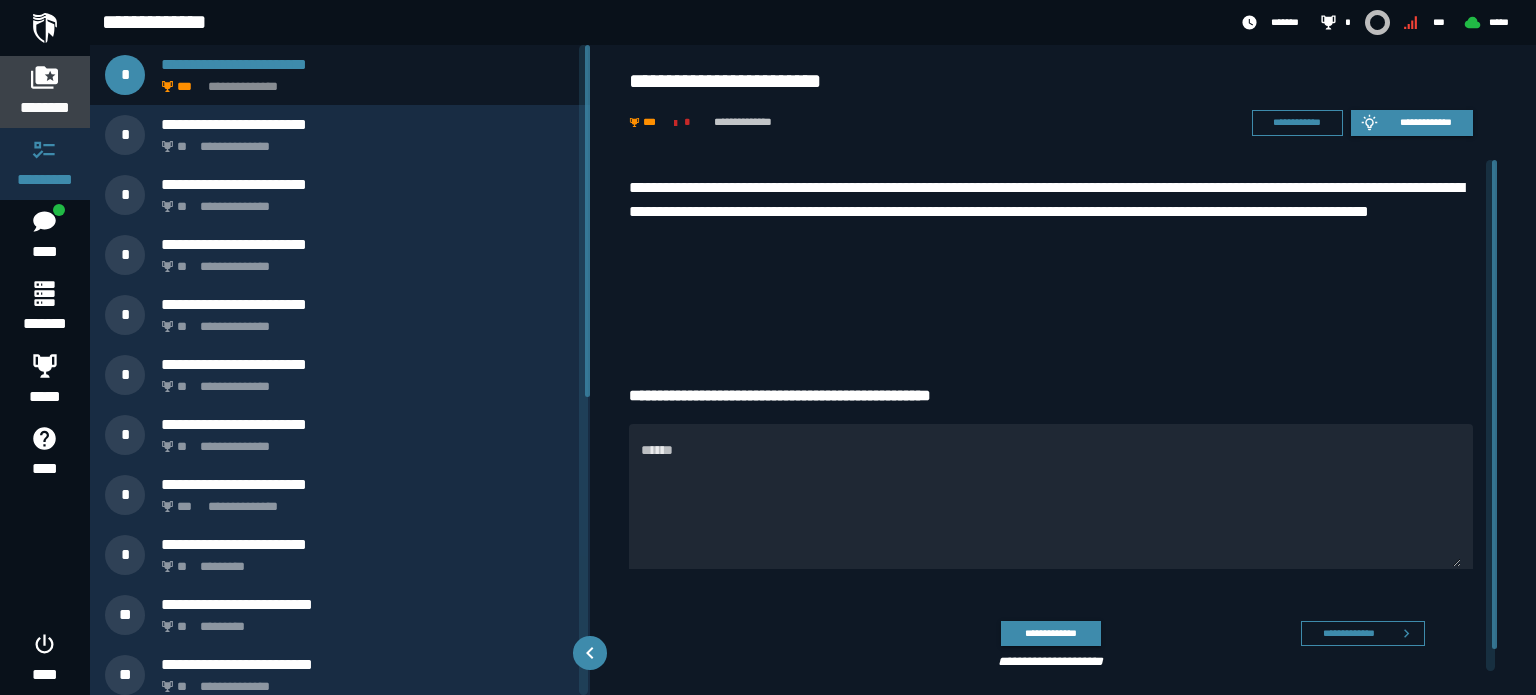 click on "********" at bounding box center (45, 92) 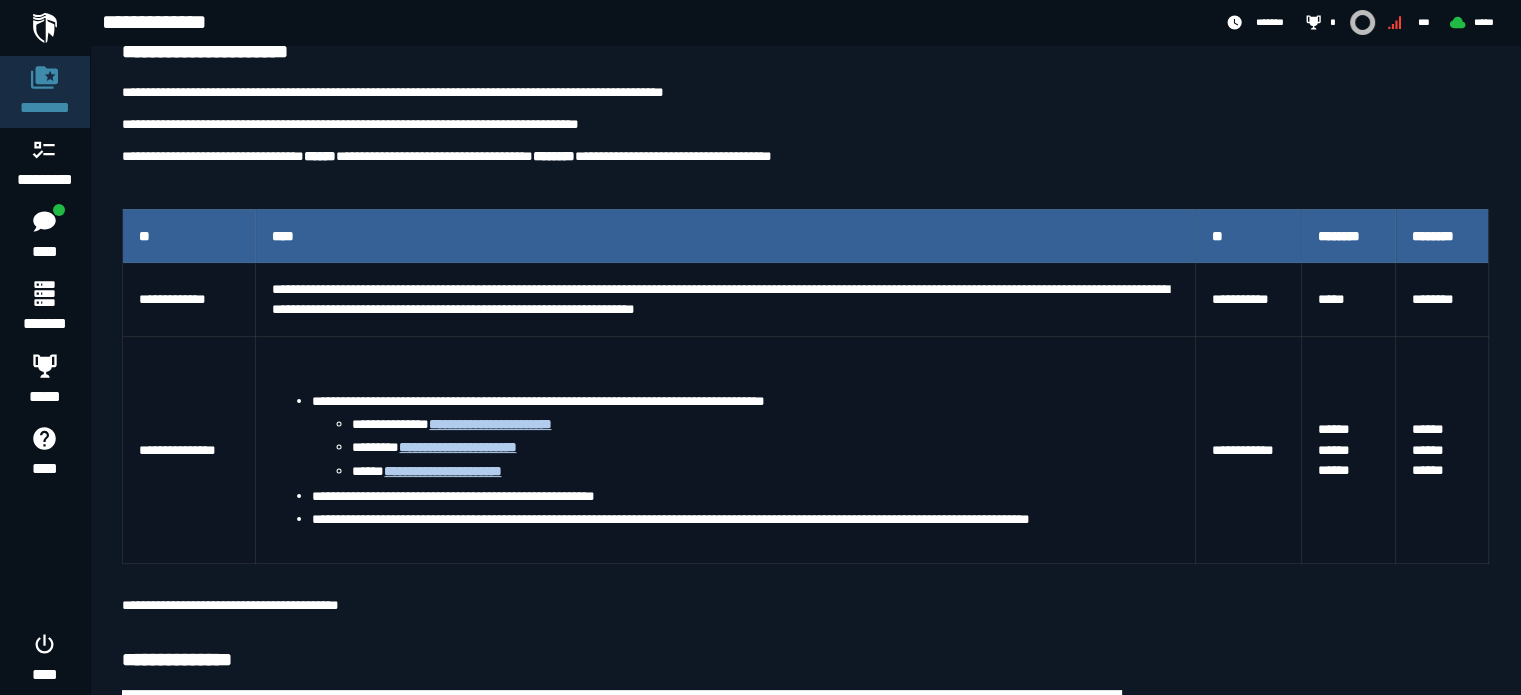 scroll, scrollTop: 300, scrollLeft: 0, axis: vertical 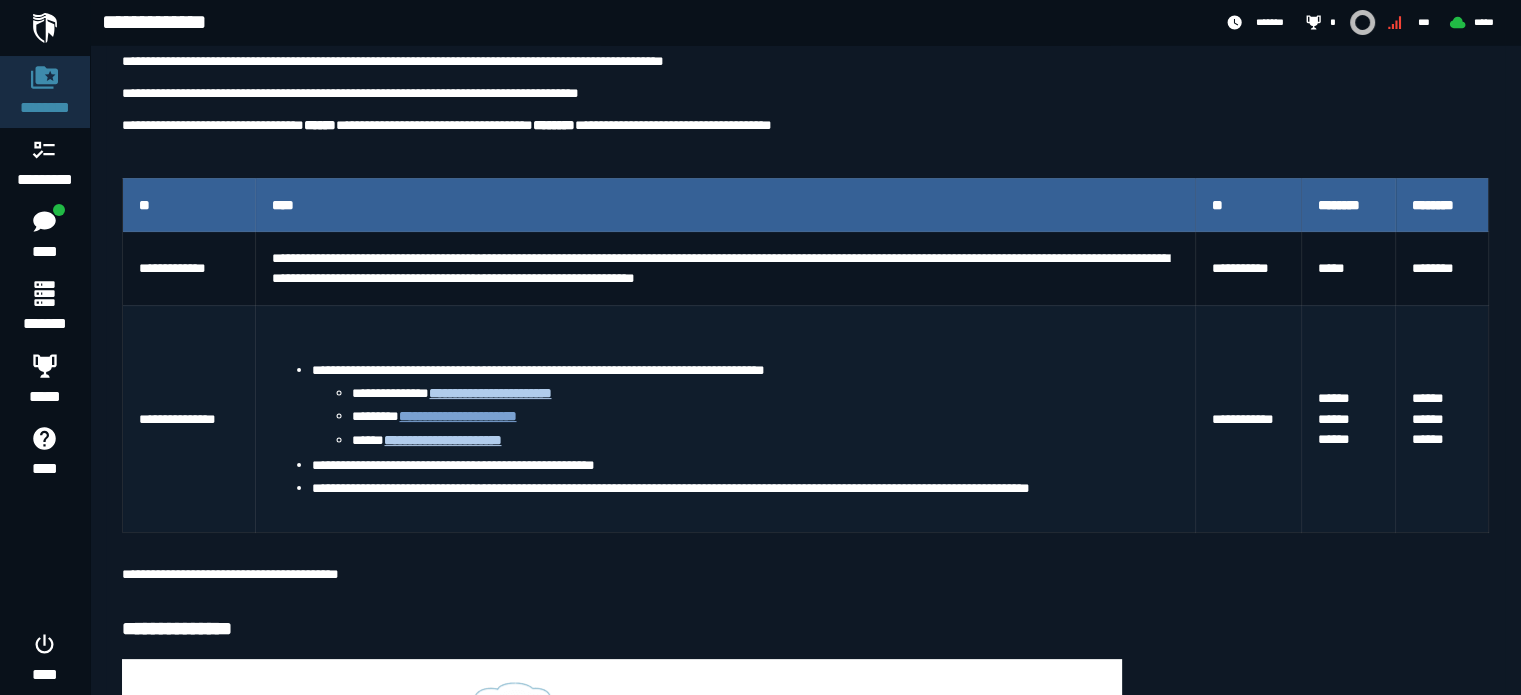 click on "**********" at bounding box center (457, 416) 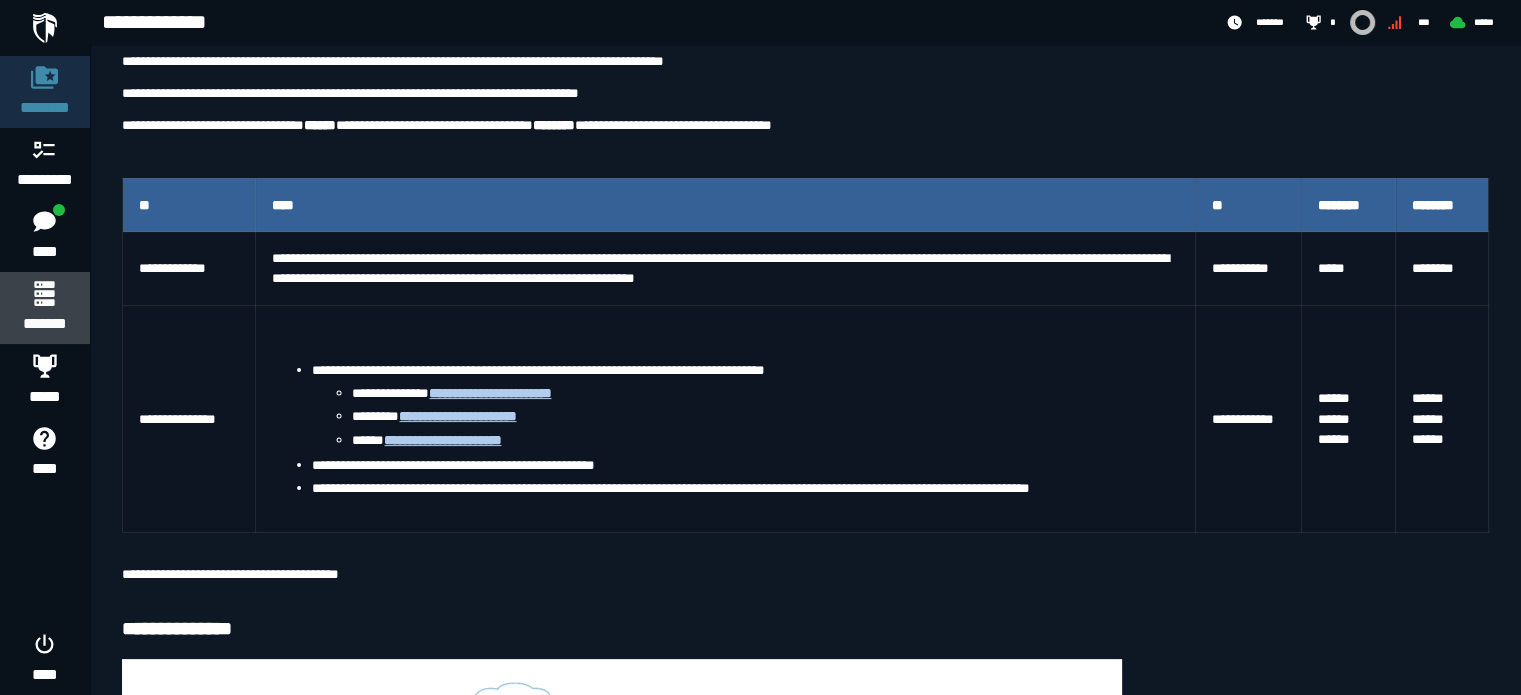 click 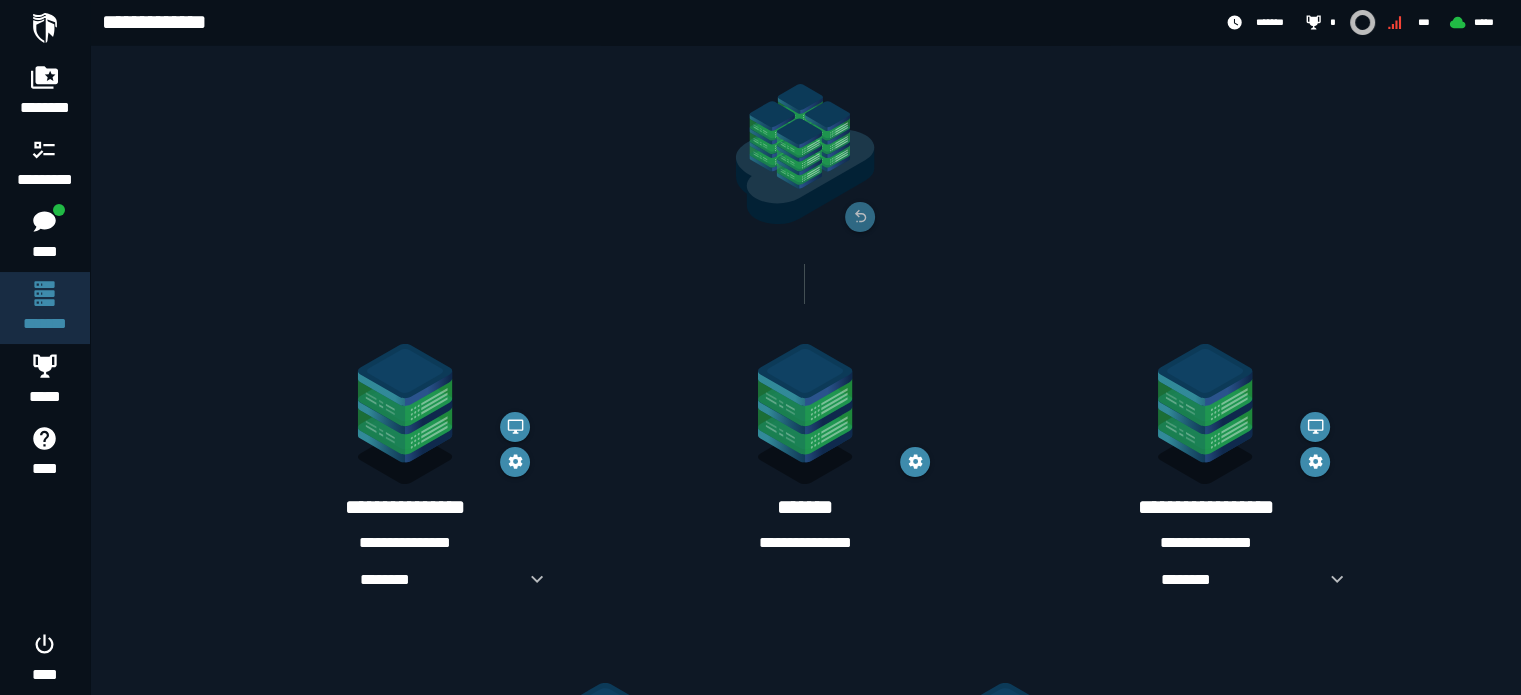 scroll, scrollTop: 341, scrollLeft: 0, axis: vertical 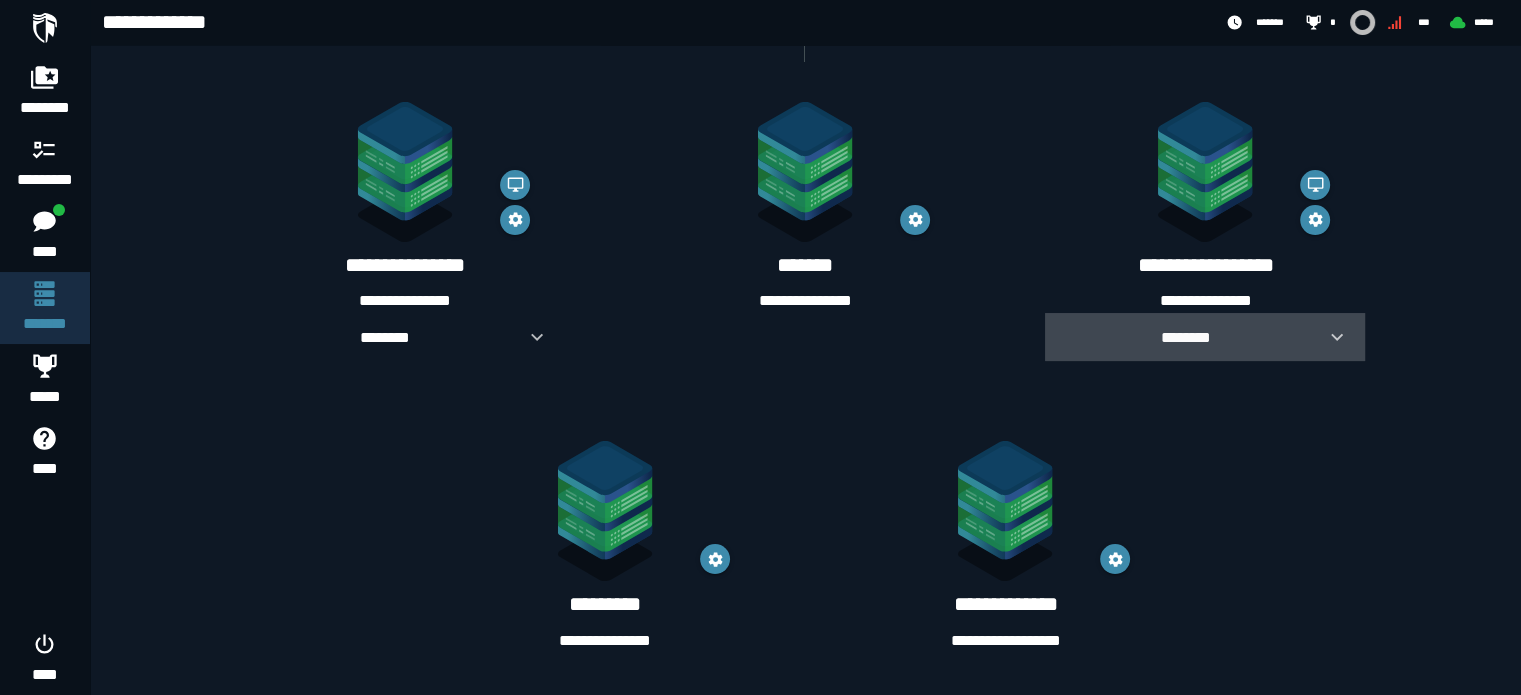 click 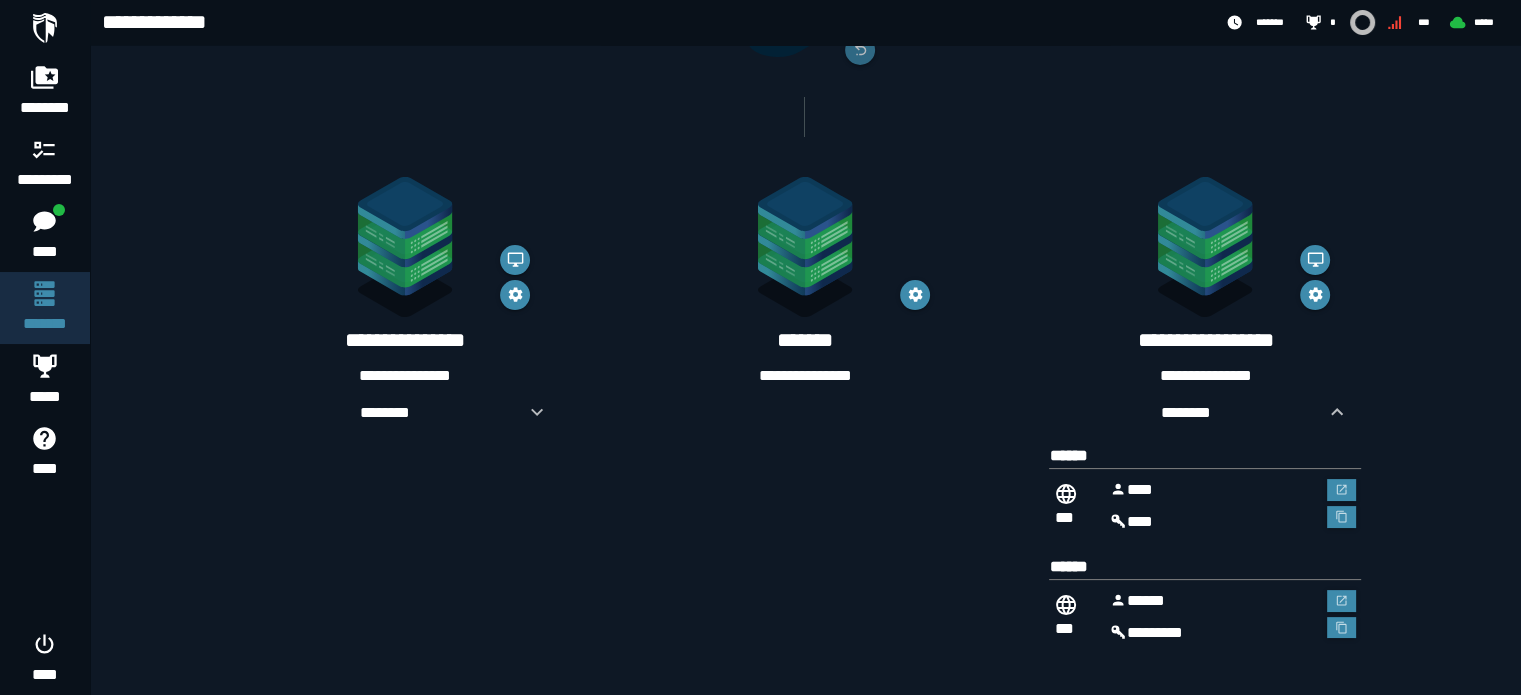 scroll, scrollTop: 263, scrollLeft: 0, axis: vertical 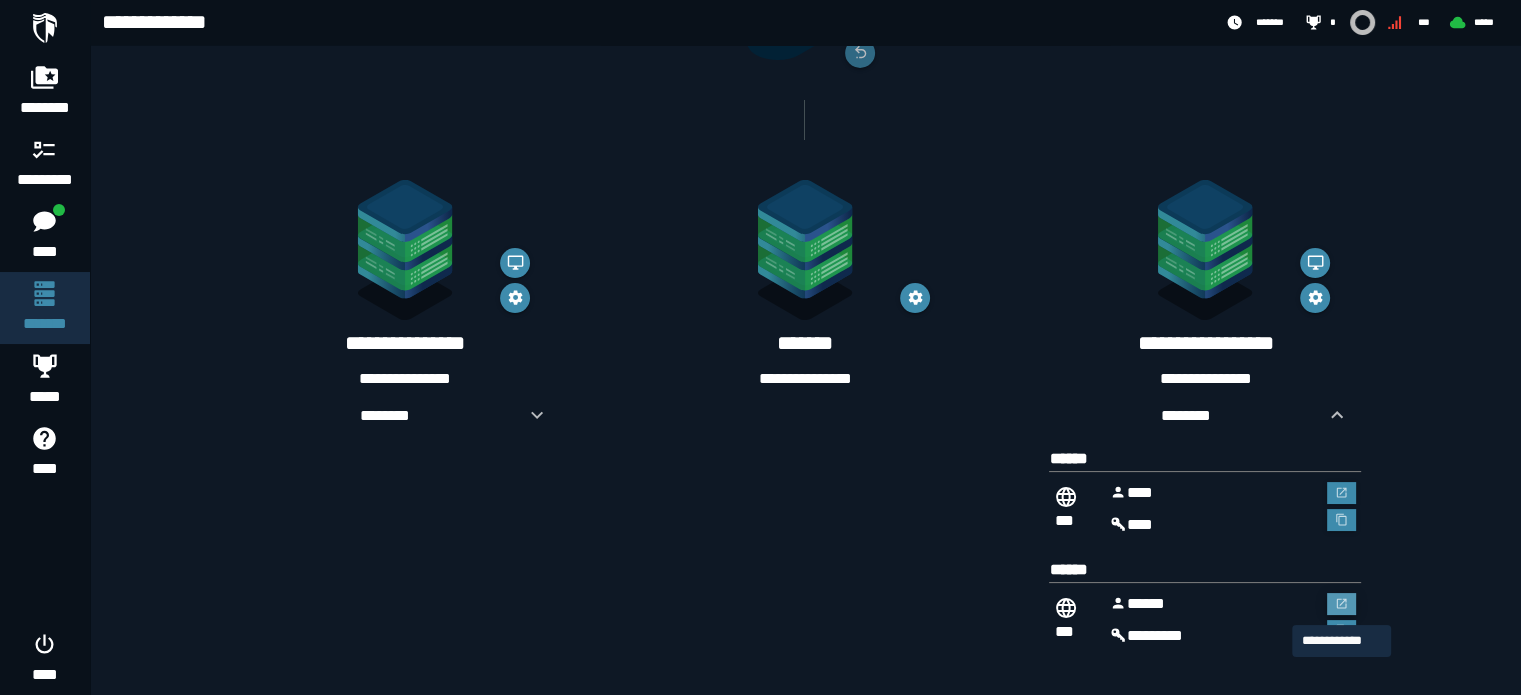 click 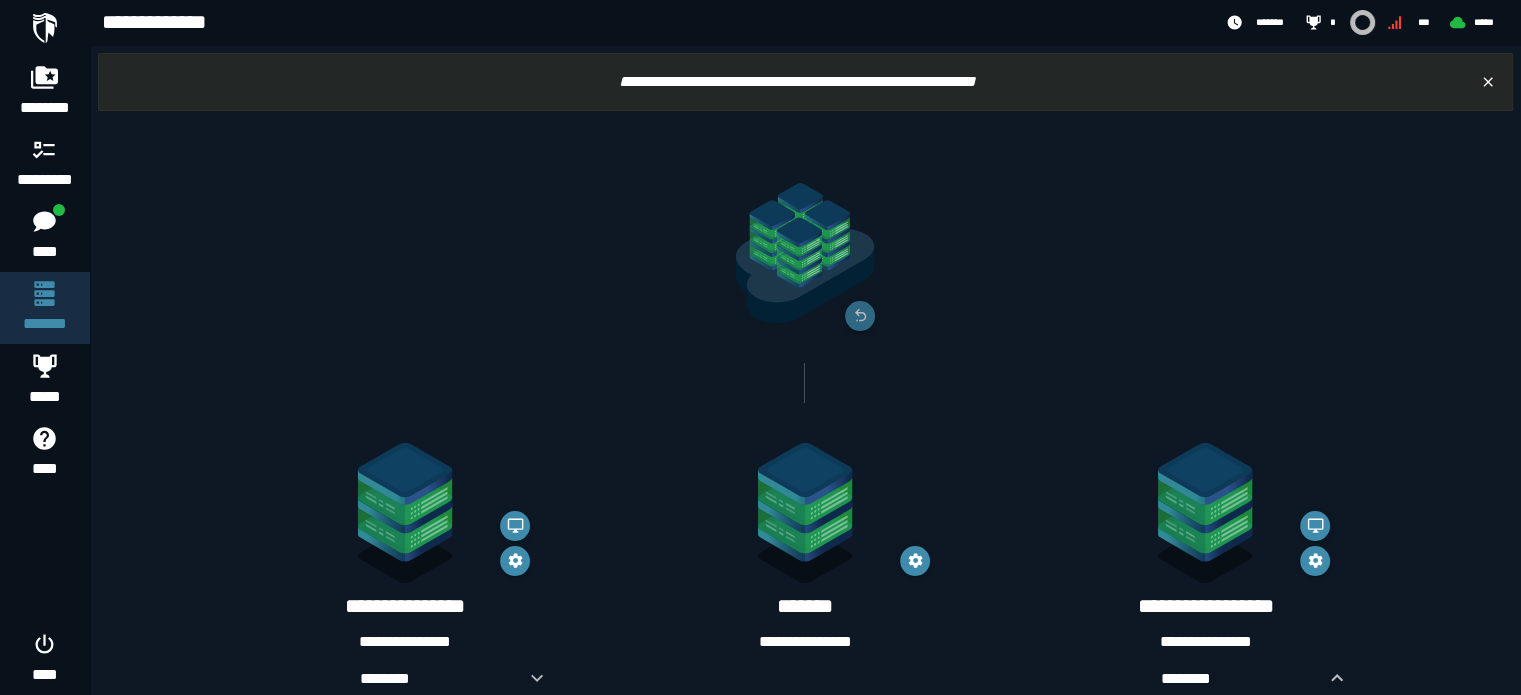 scroll, scrollTop: 263, scrollLeft: 0, axis: vertical 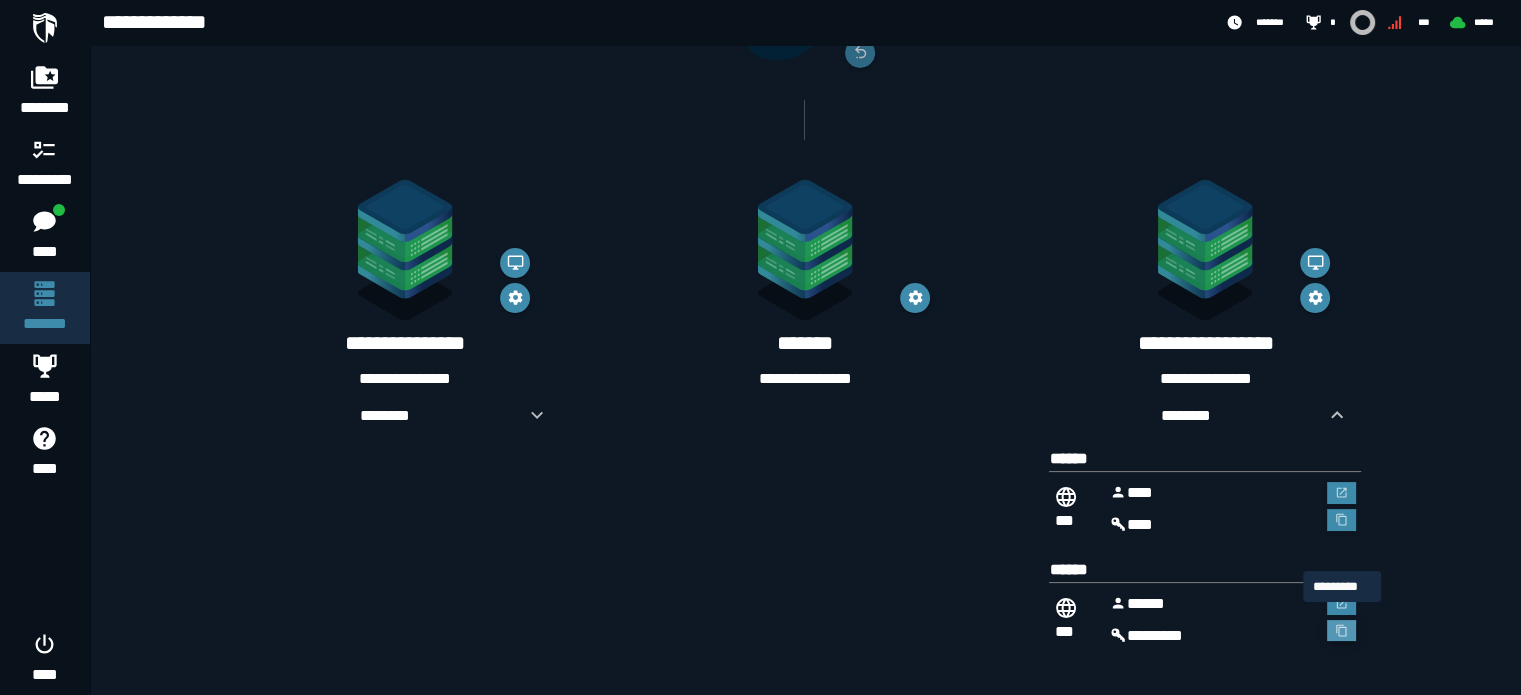 click 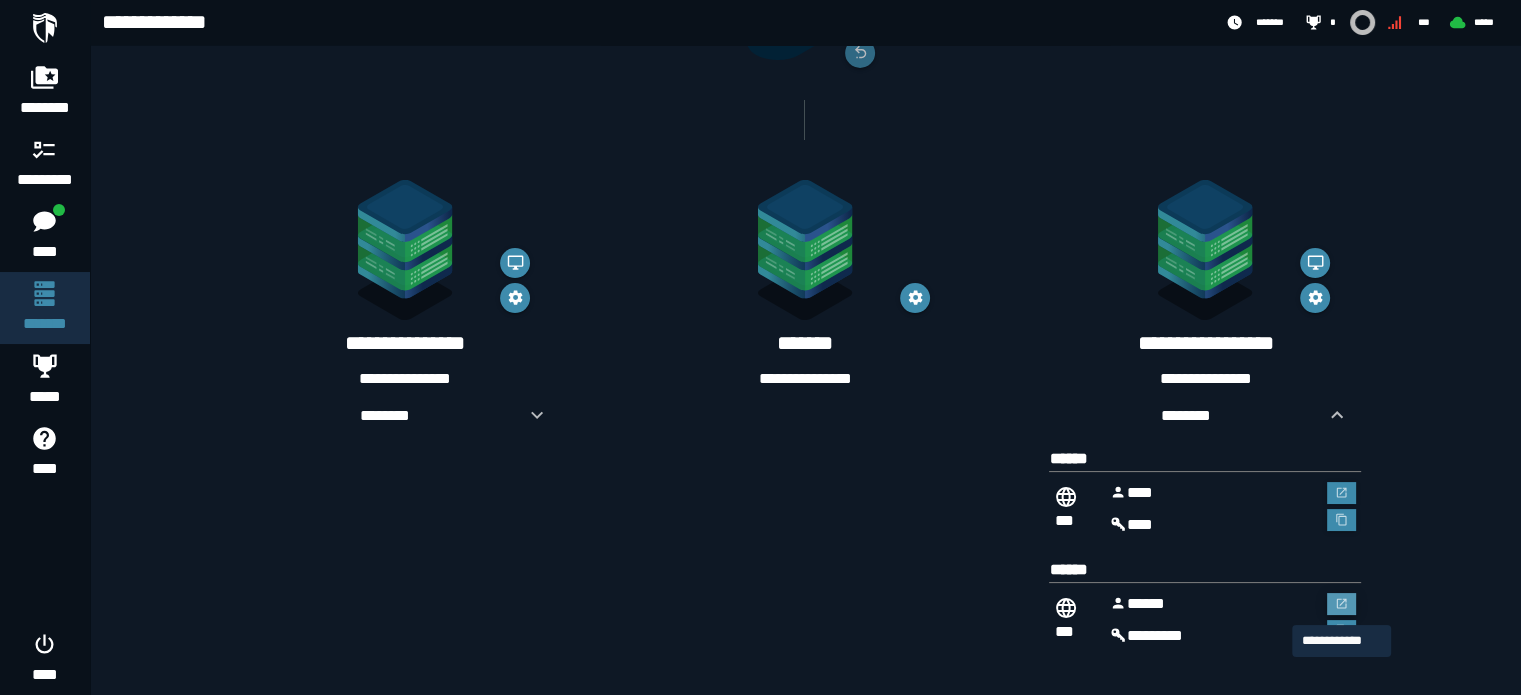 click at bounding box center (1342, 604) 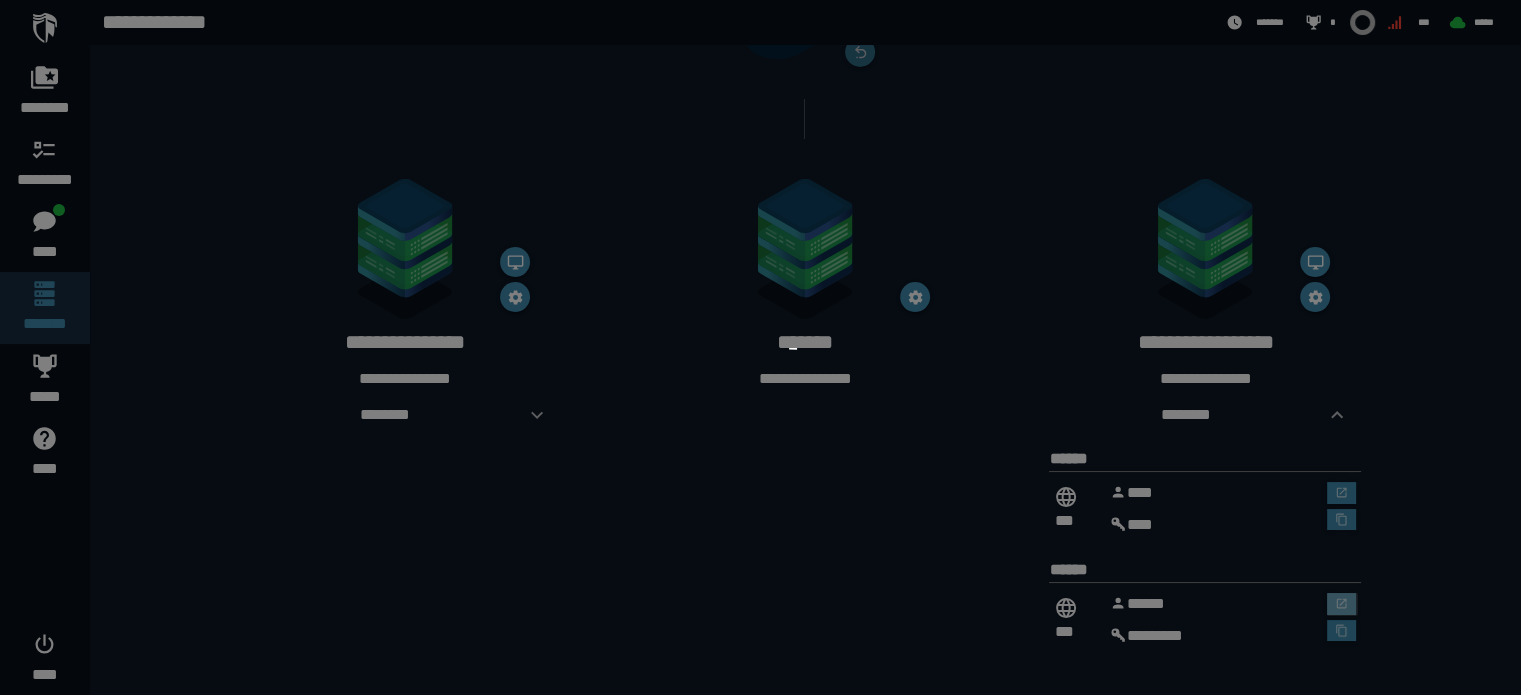 scroll, scrollTop: 0, scrollLeft: 0, axis: both 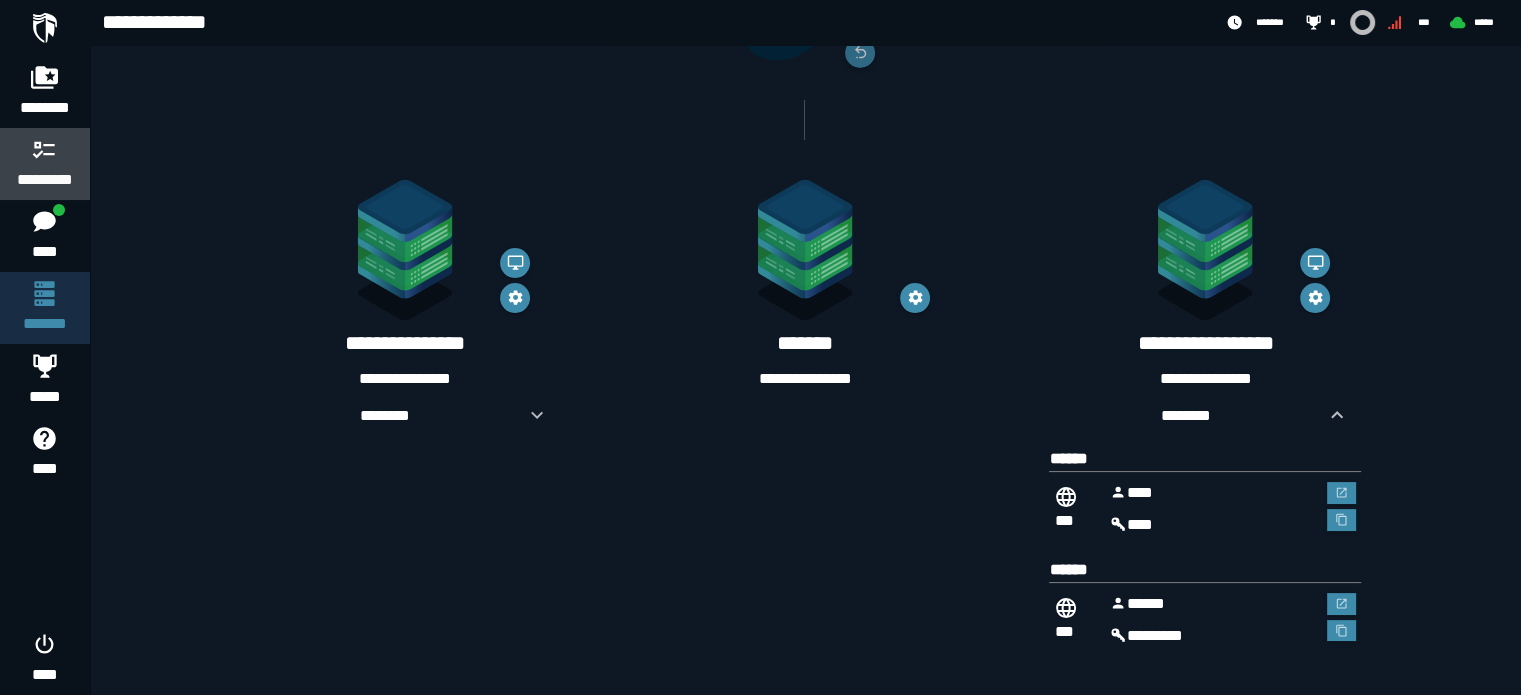 click 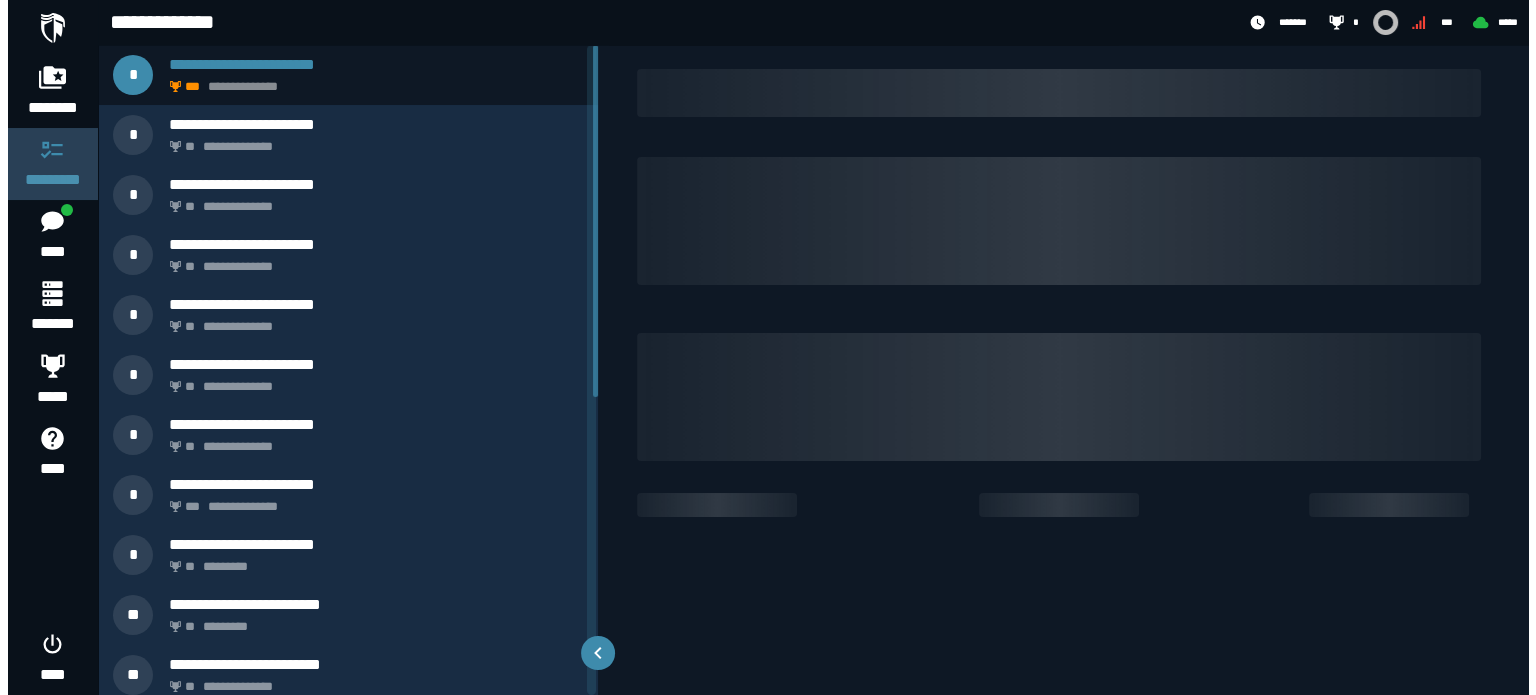 scroll, scrollTop: 0, scrollLeft: 0, axis: both 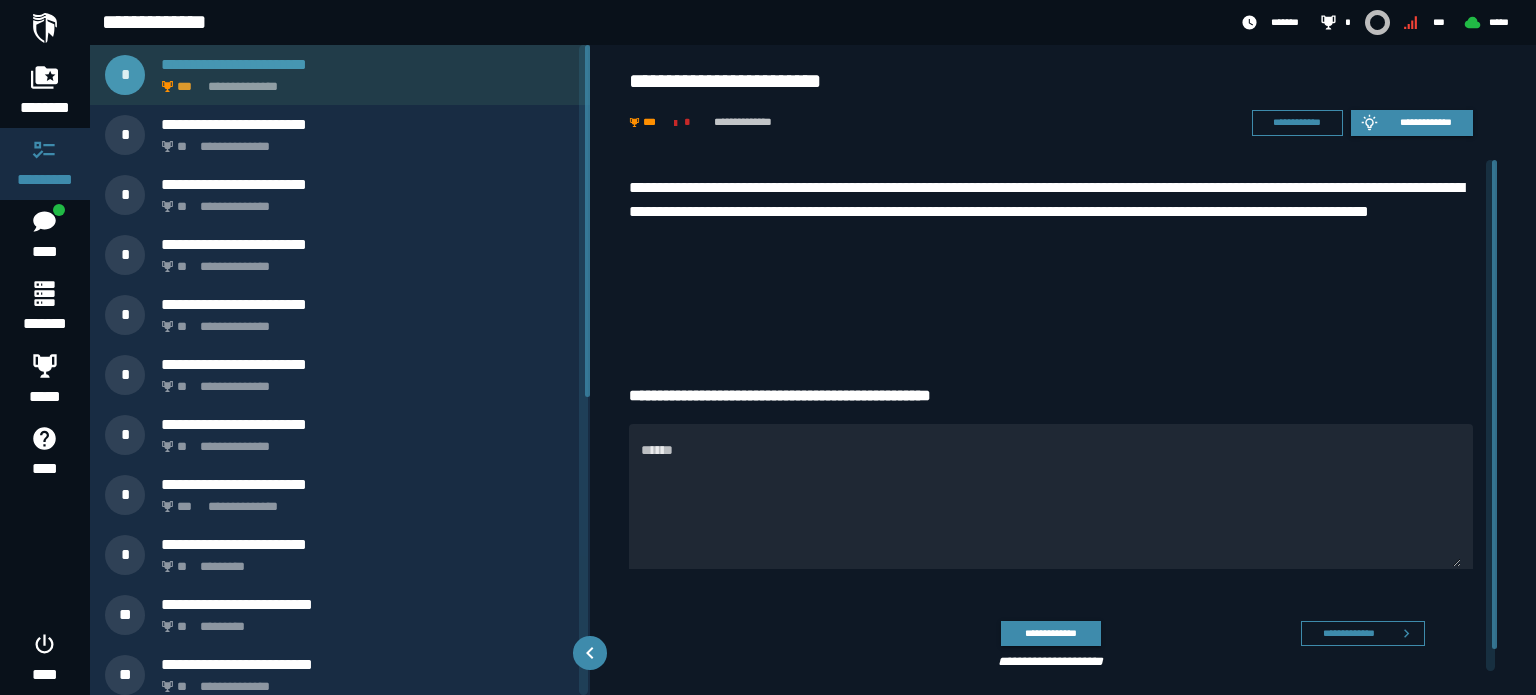 click on "**********" 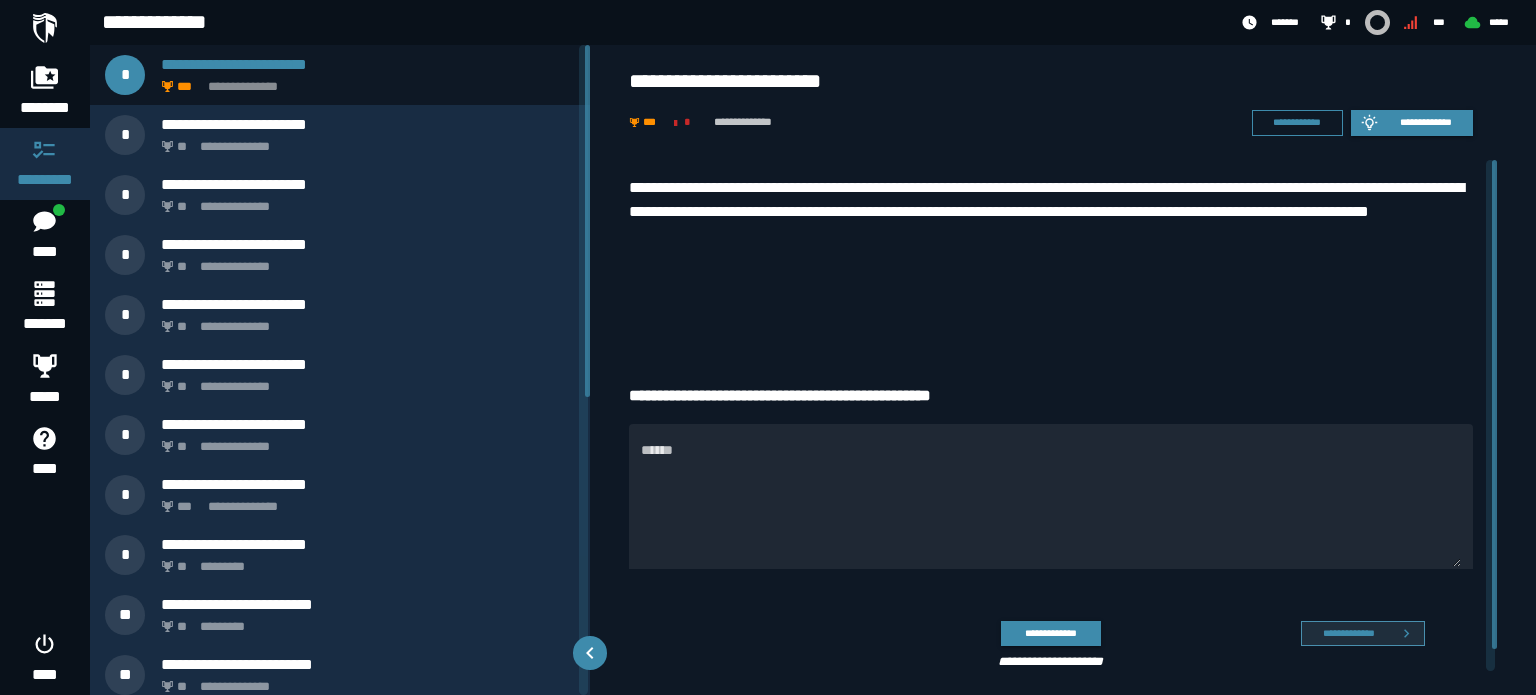 click on "**********" at bounding box center (1348, 633) 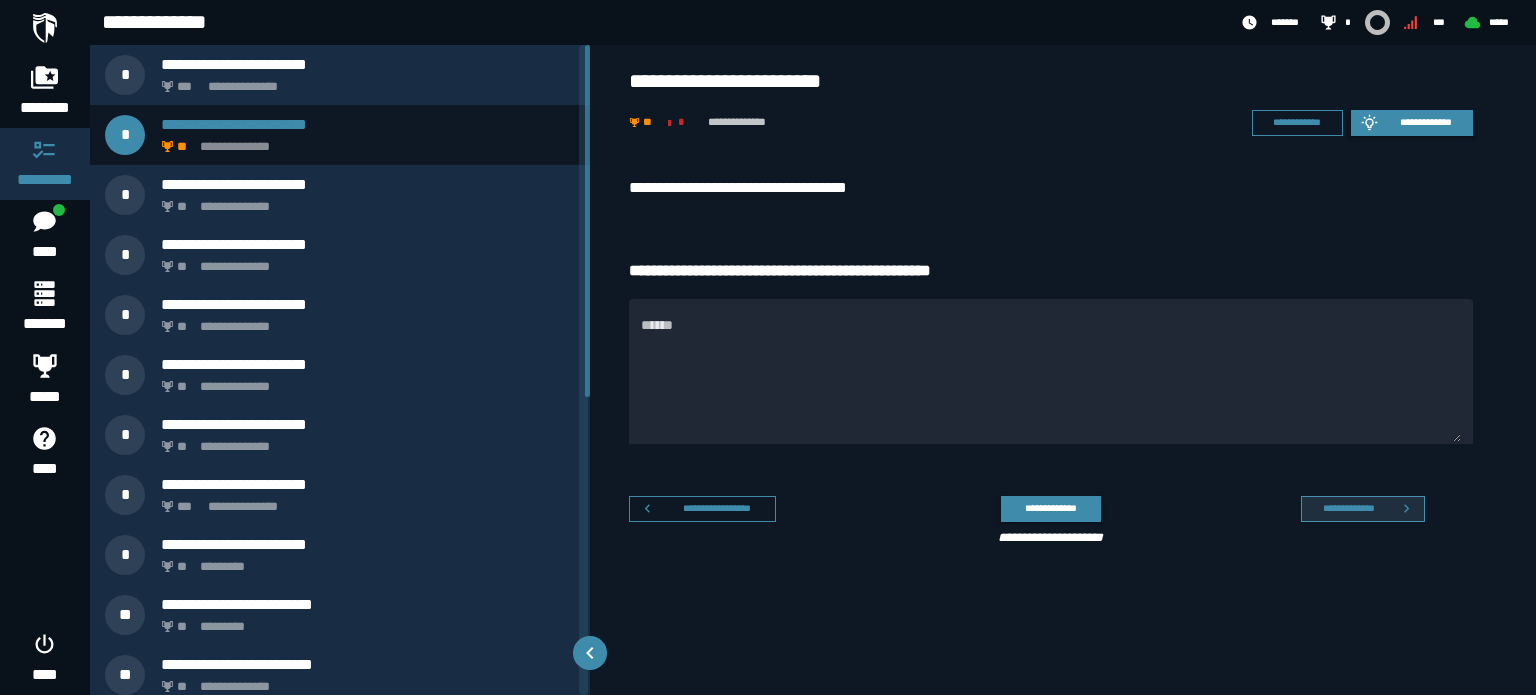click on "**********" at bounding box center (1348, 508) 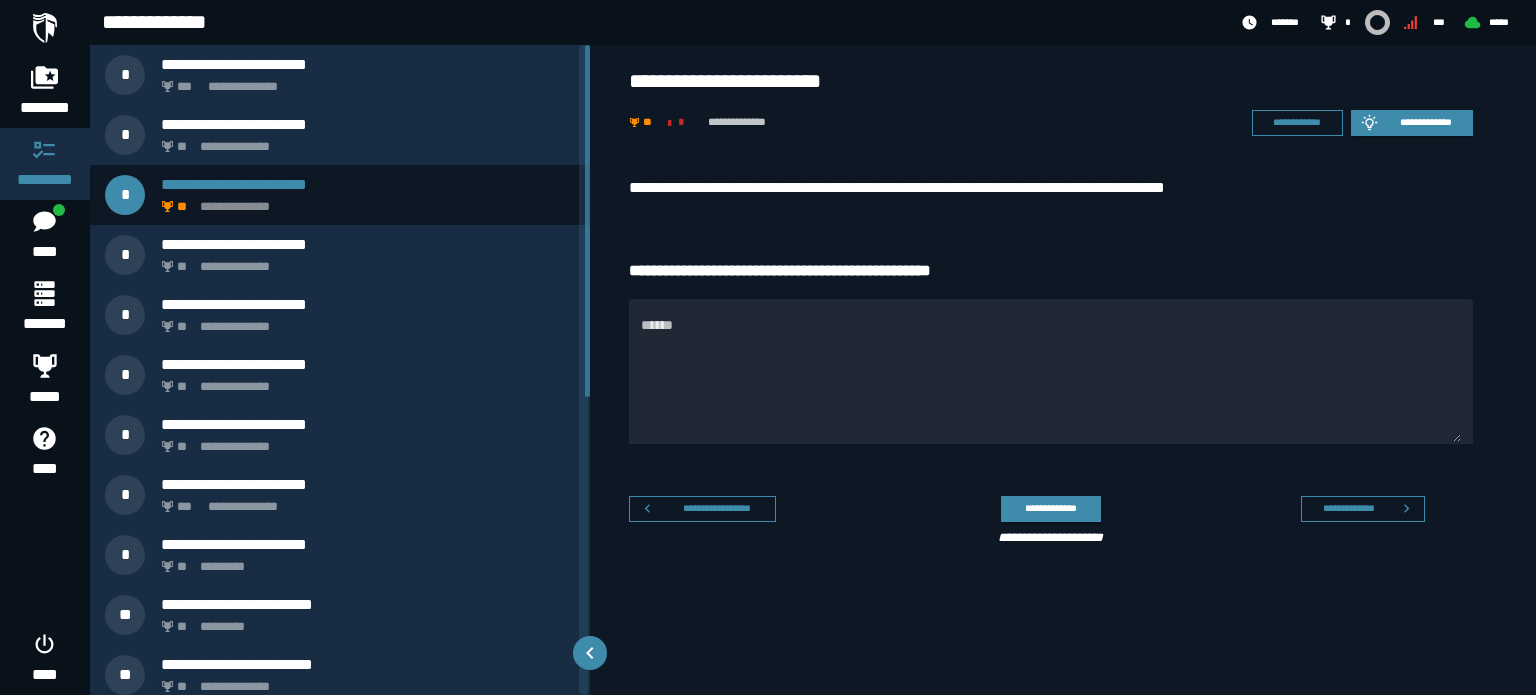 click on "**********" at bounding box center [1348, 508] 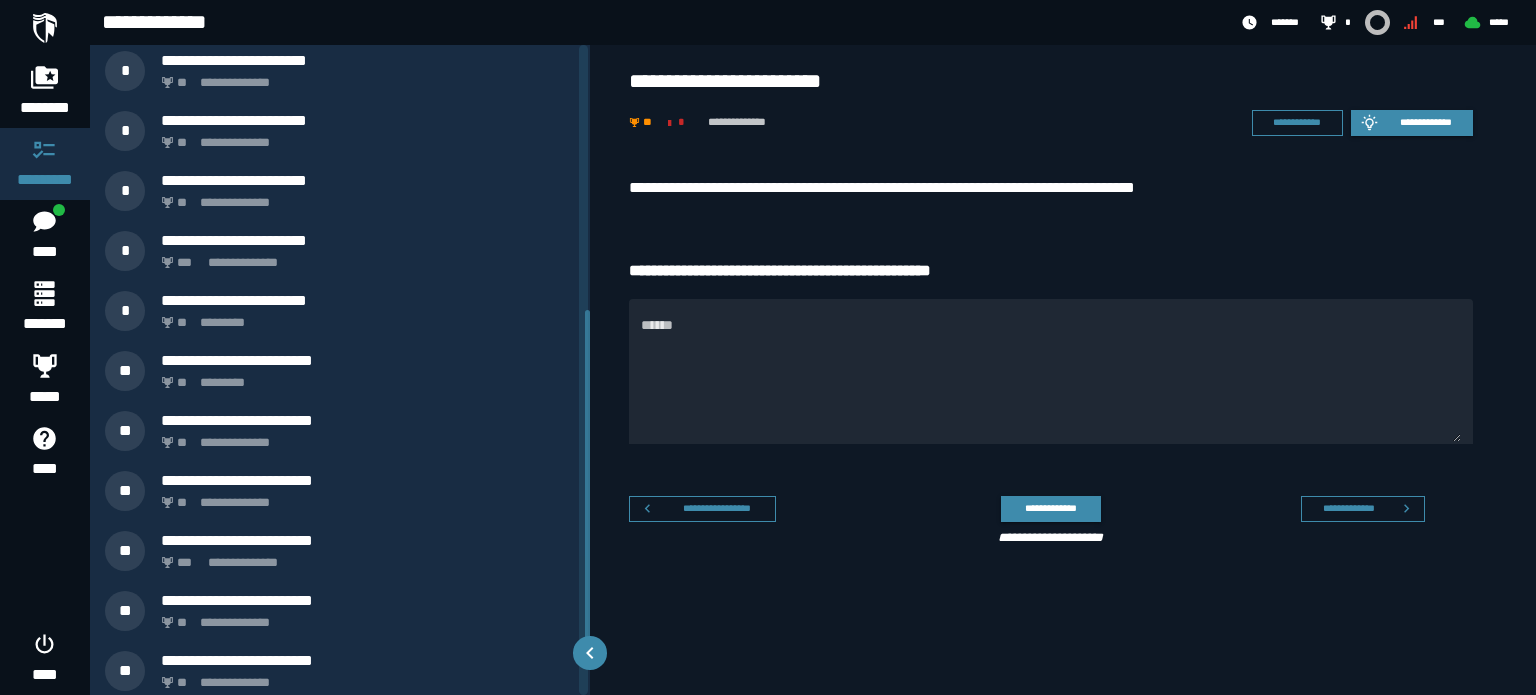 scroll, scrollTop: 549, scrollLeft: 0, axis: vertical 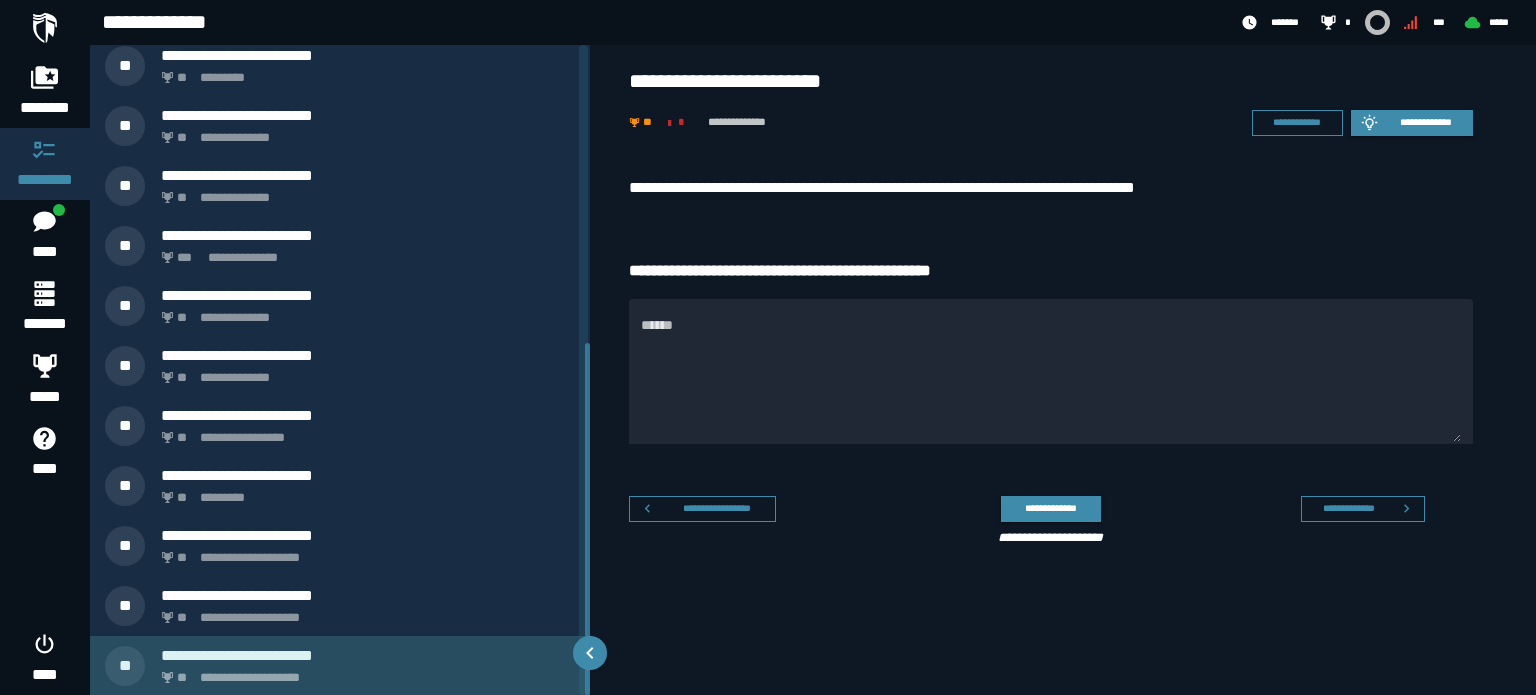 click on "**********" at bounding box center (364, 672) 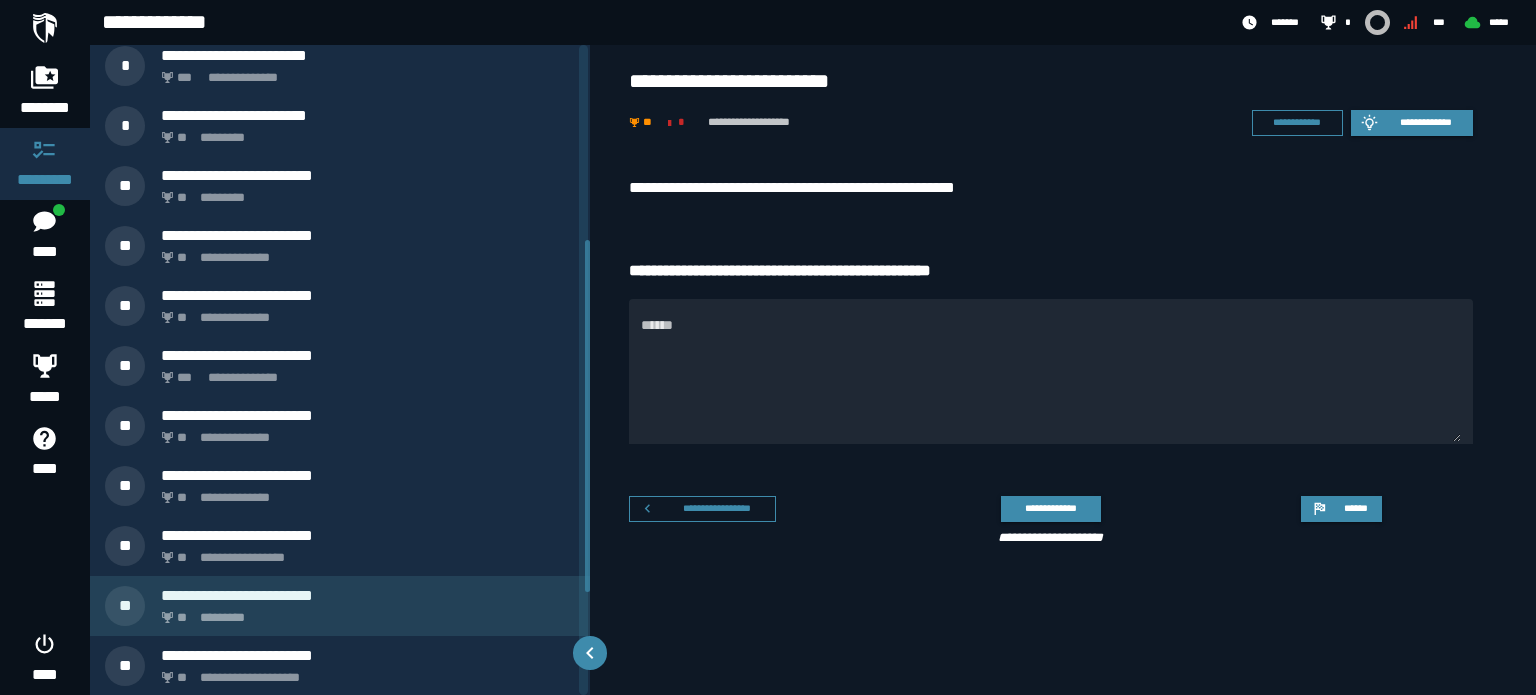 scroll, scrollTop: 349, scrollLeft: 0, axis: vertical 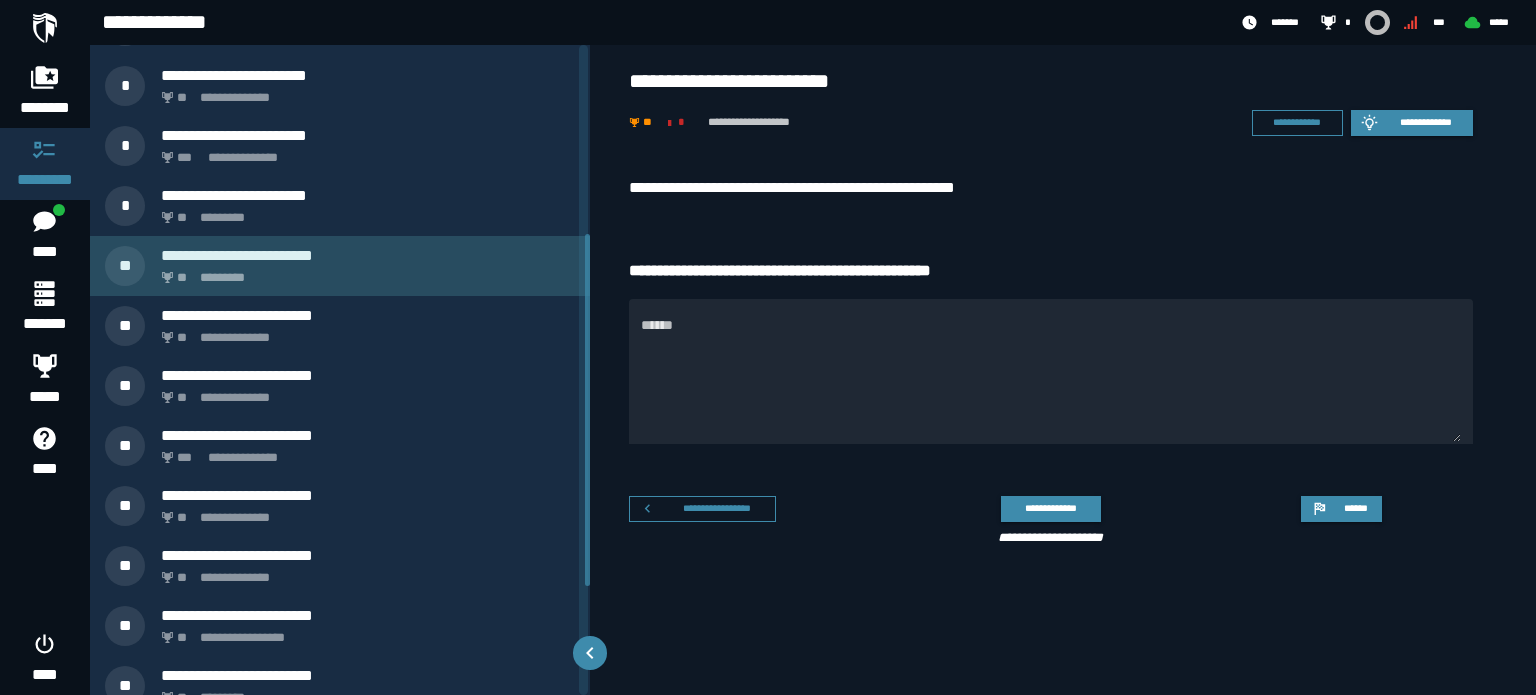click on "**********" at bounding box center (368, 255) 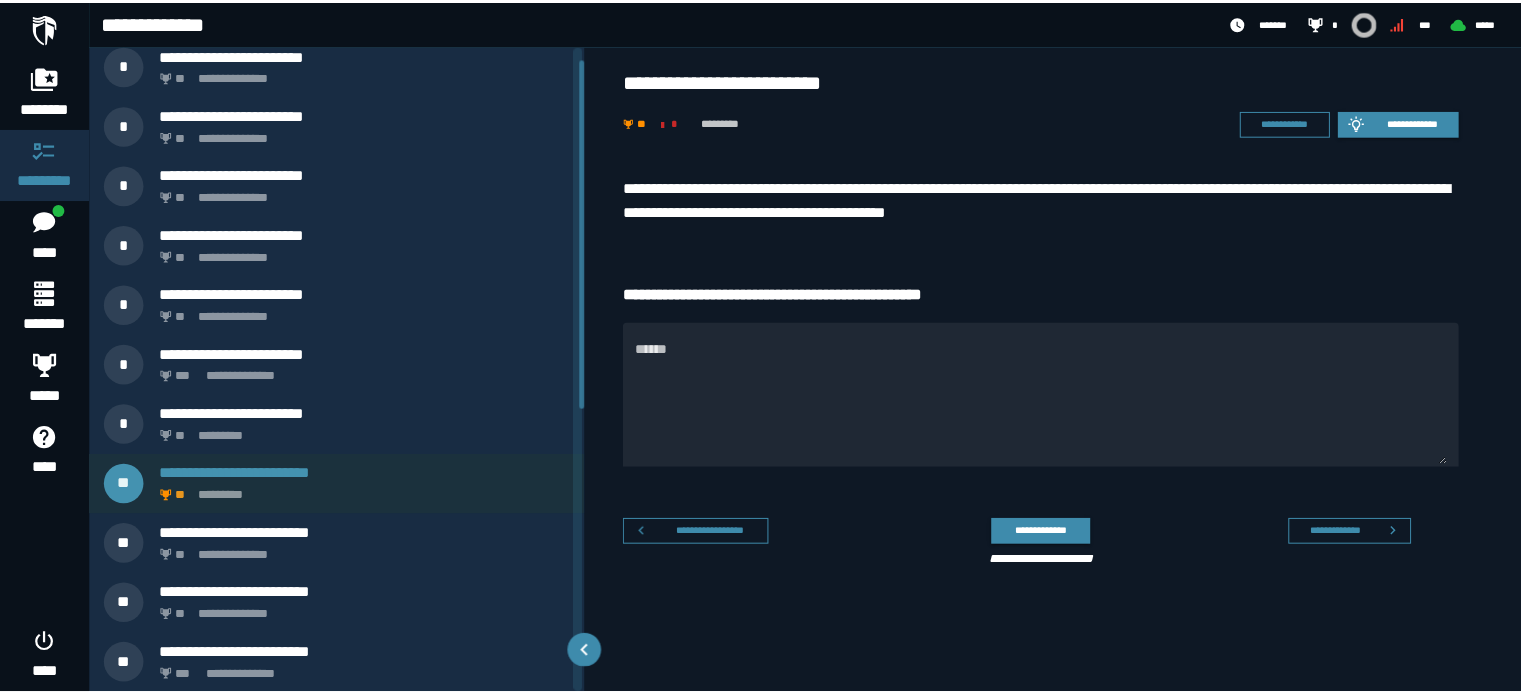 scroll, scrollTop: 0, scrollLeft: 0, axis: both 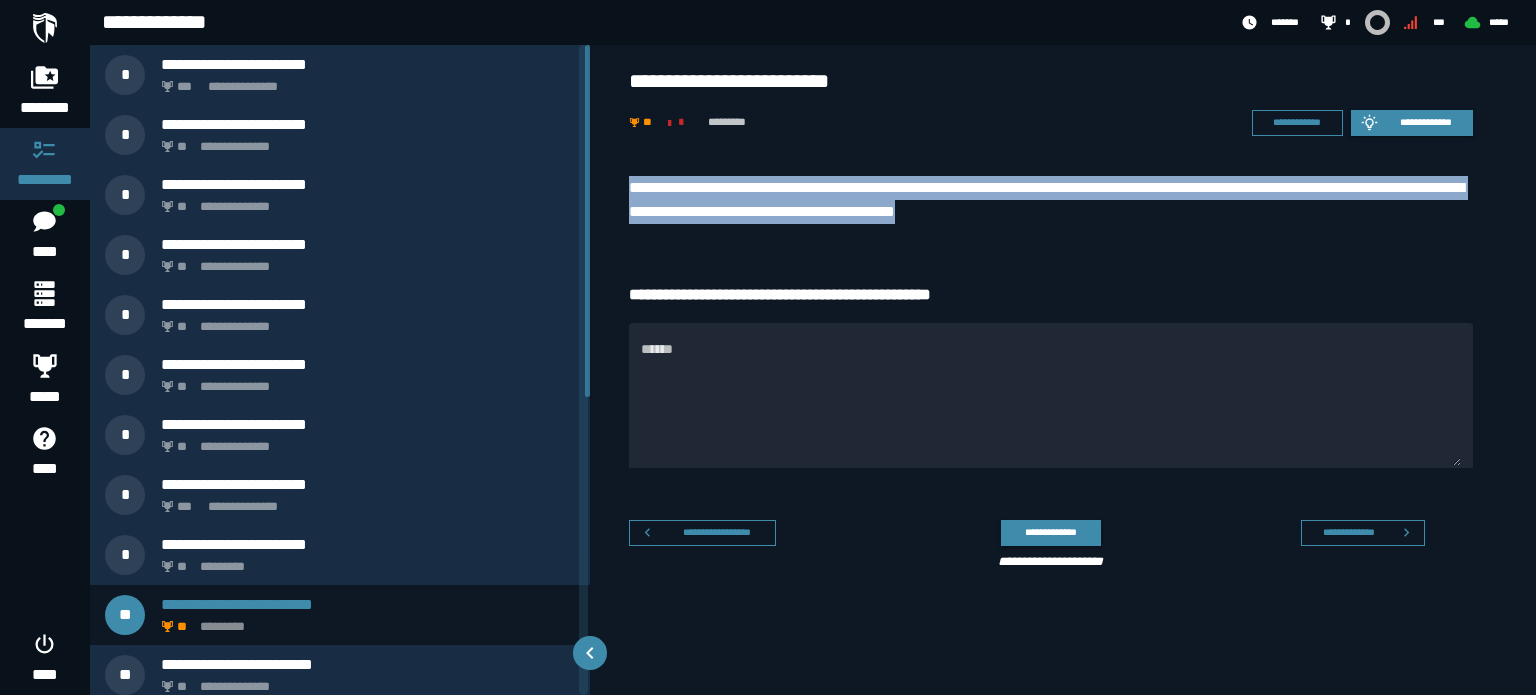 drag, startPoint x: 627, startPoint y: 181, endPoint x: 1112, endPoint y: 207, distance: 485.6964 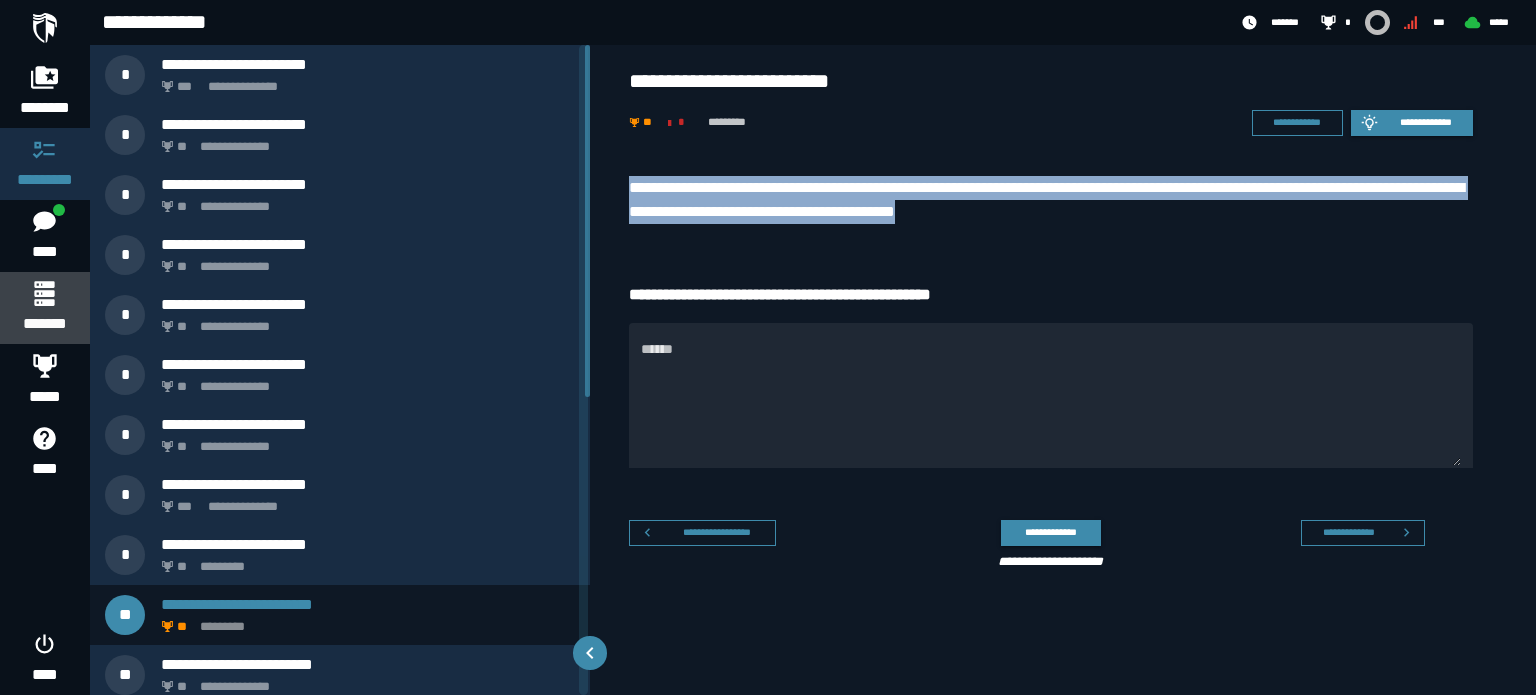 click on "*******" at bounding box center (44, 324) 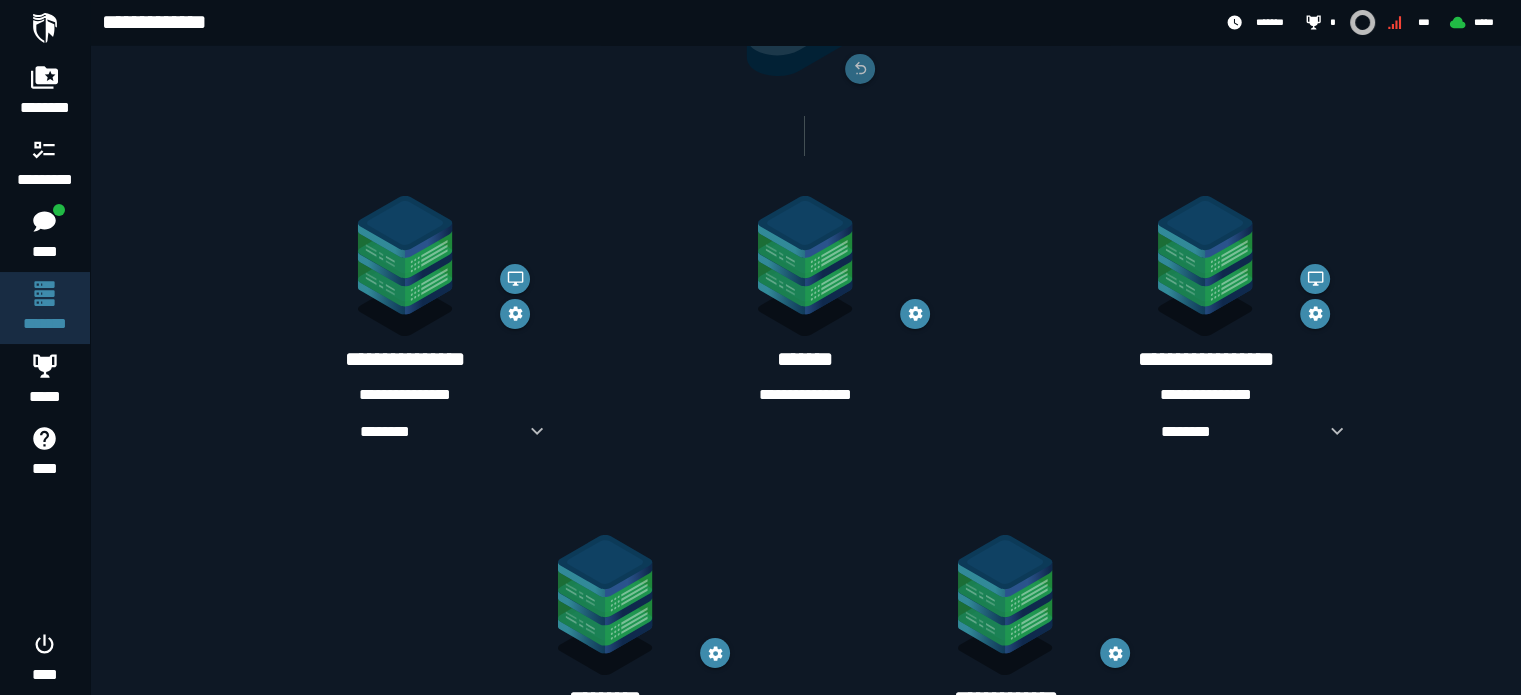 scroll, scrollTop: 300, scrollLeft: 0, axis: vertical 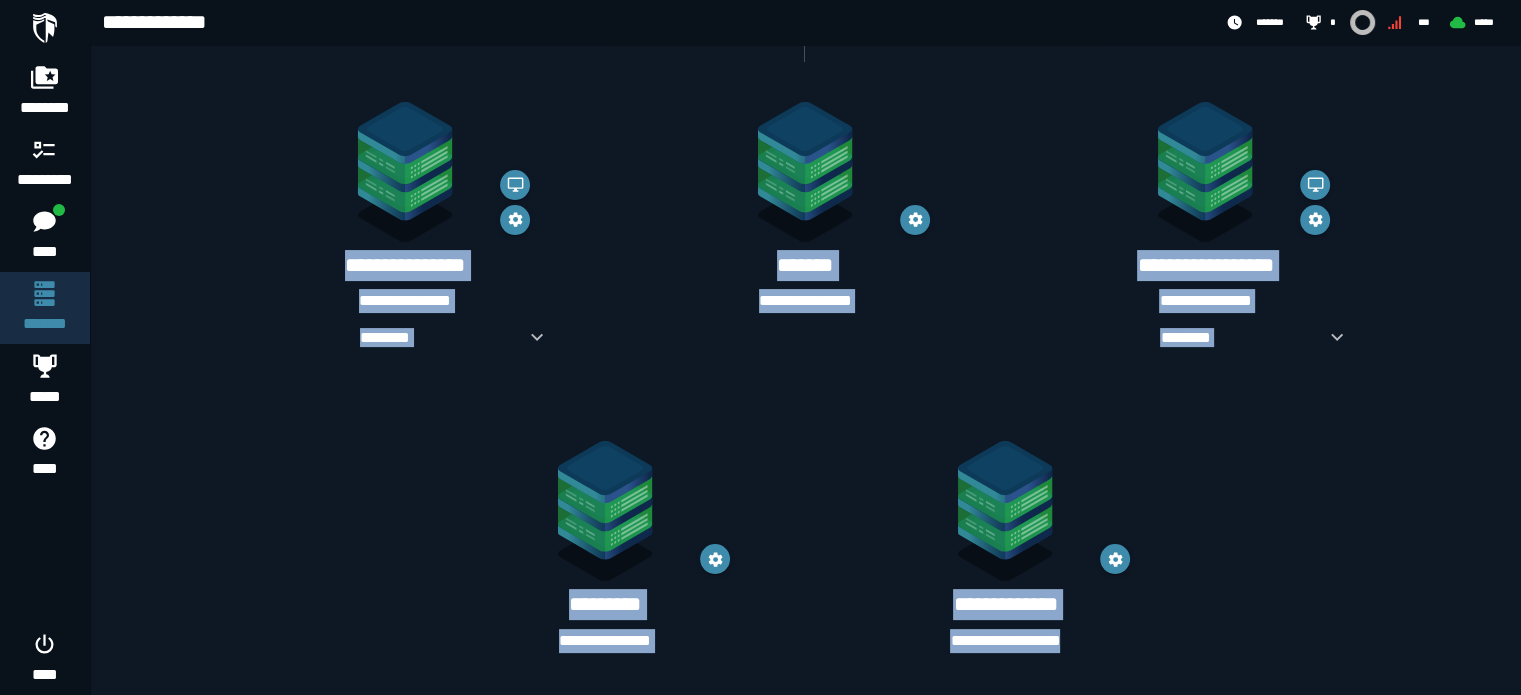 drag, startPoint x: 329, startPoint y: 133, endPoint x: 1130, endPoint y: 667, distance: 962.6822 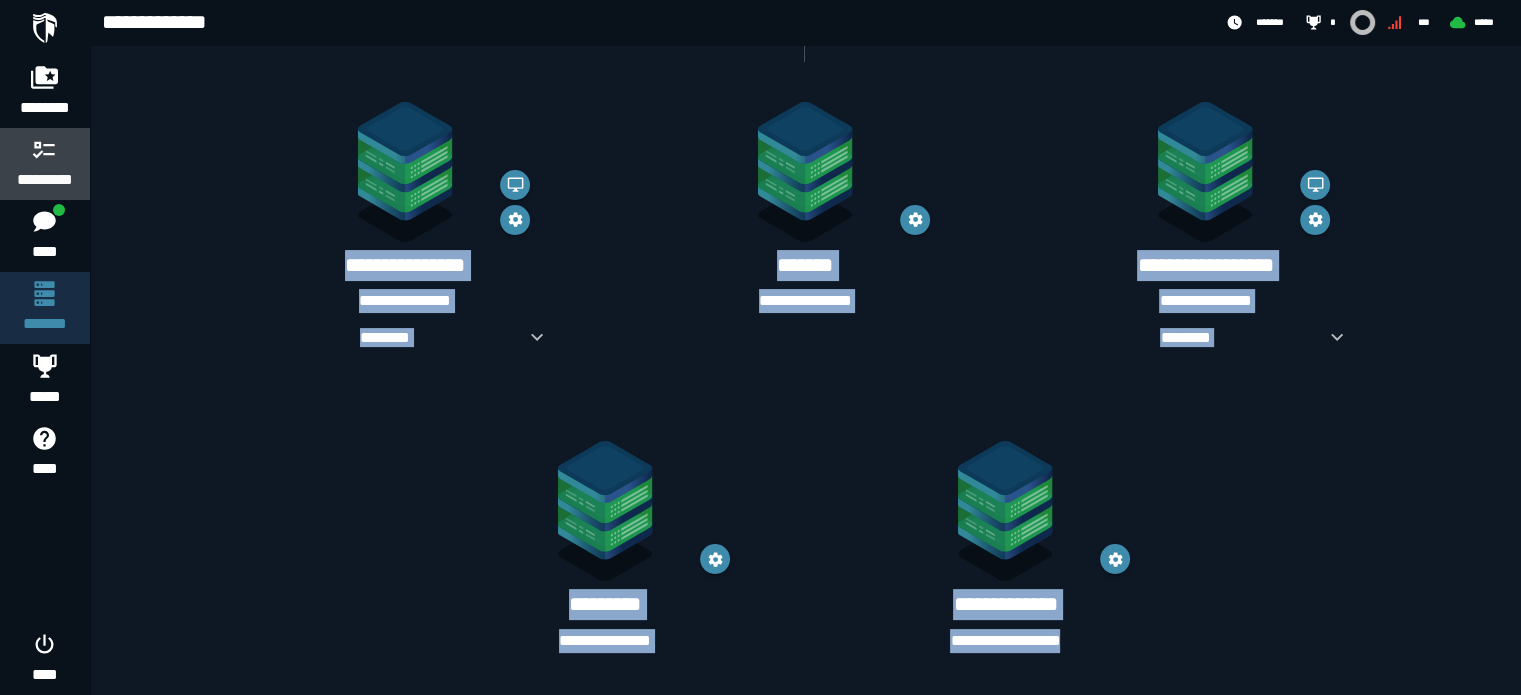 click 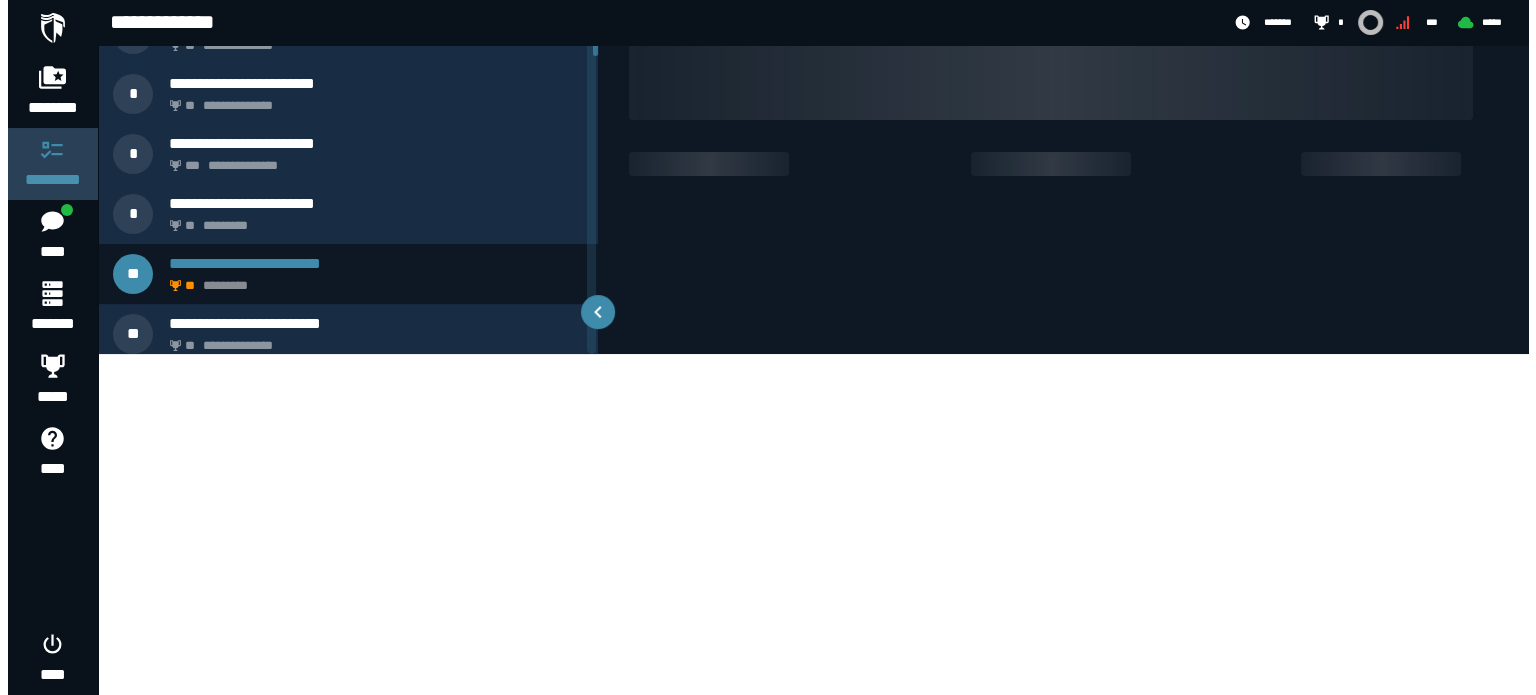scroll, scrollTop: 0, scrollLeft: 0, axis: both 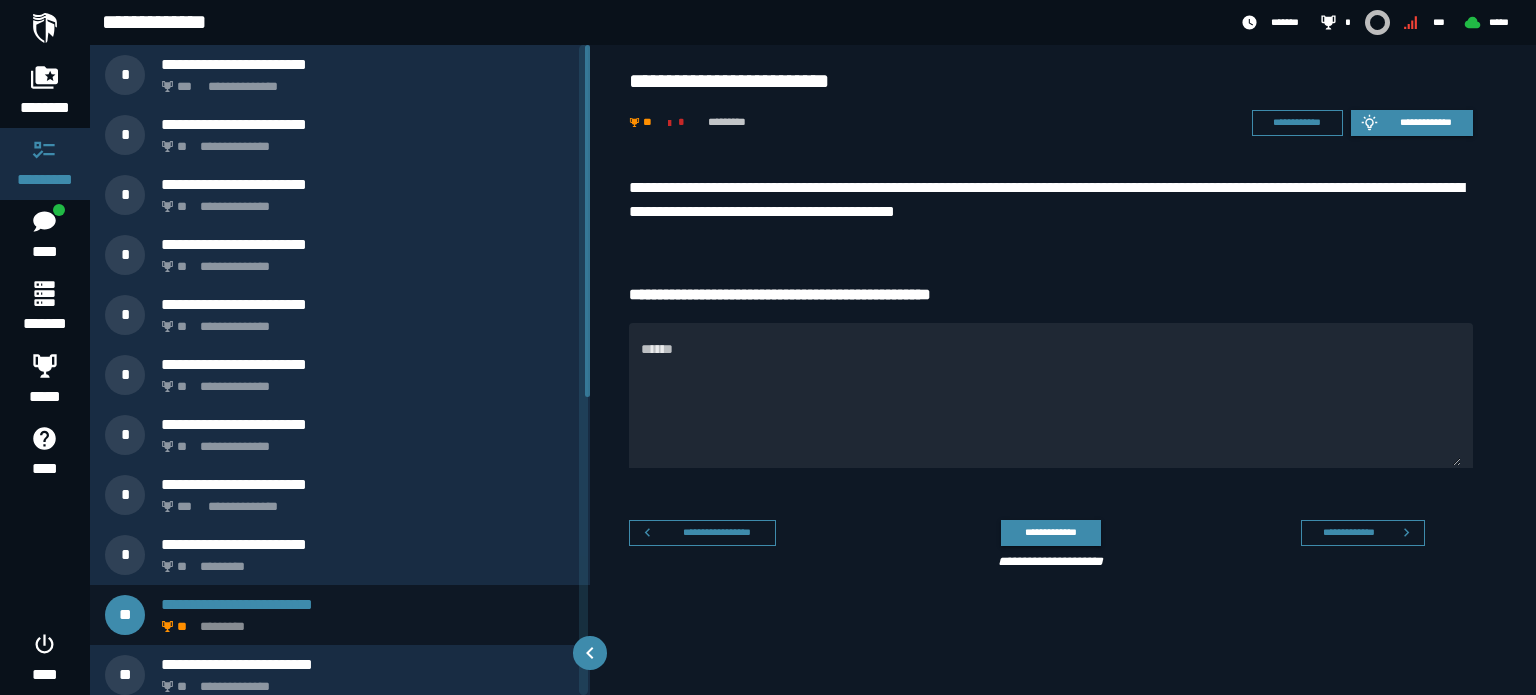 click on "**********" at bounding box center [1063, 370] 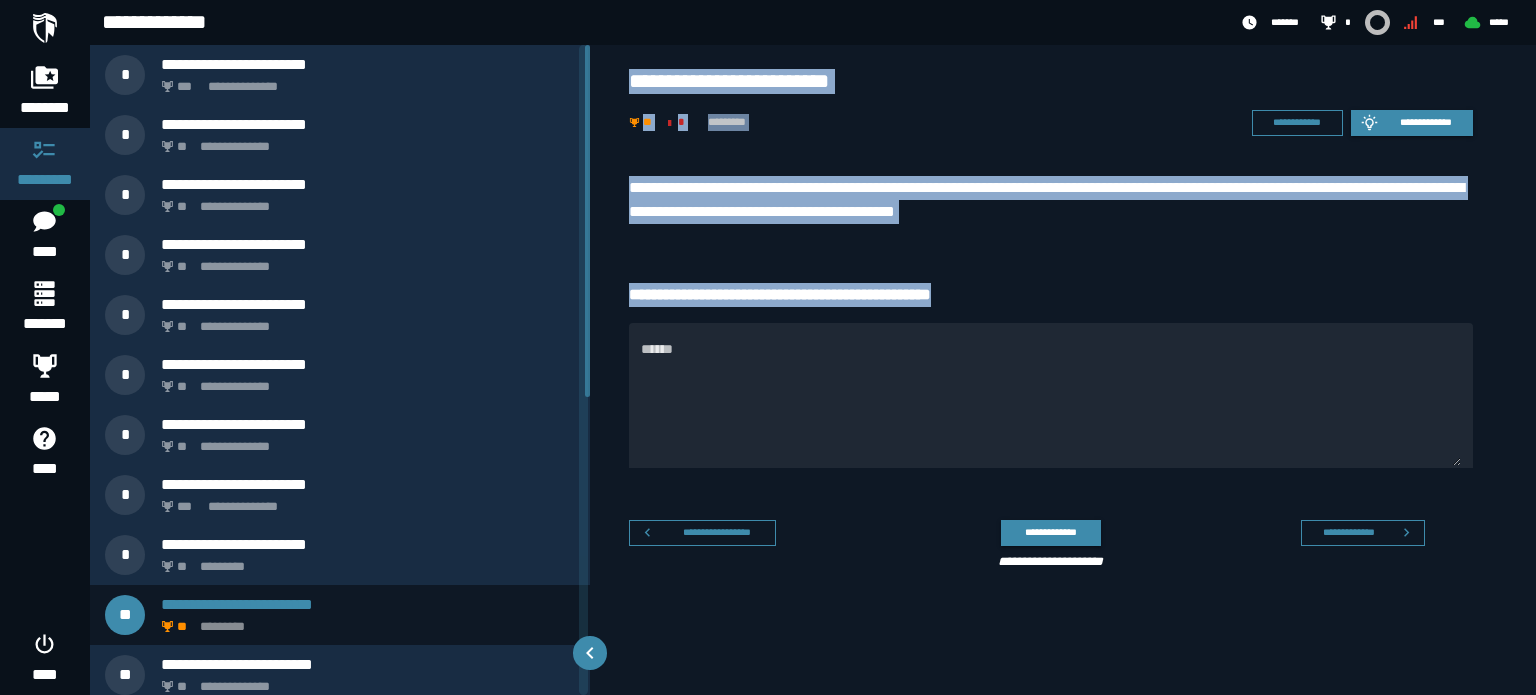 drag, startPoint x: 625, startPoint y: 71, endPoint x: 1013, endPoint y: 304, distance: 452.5848 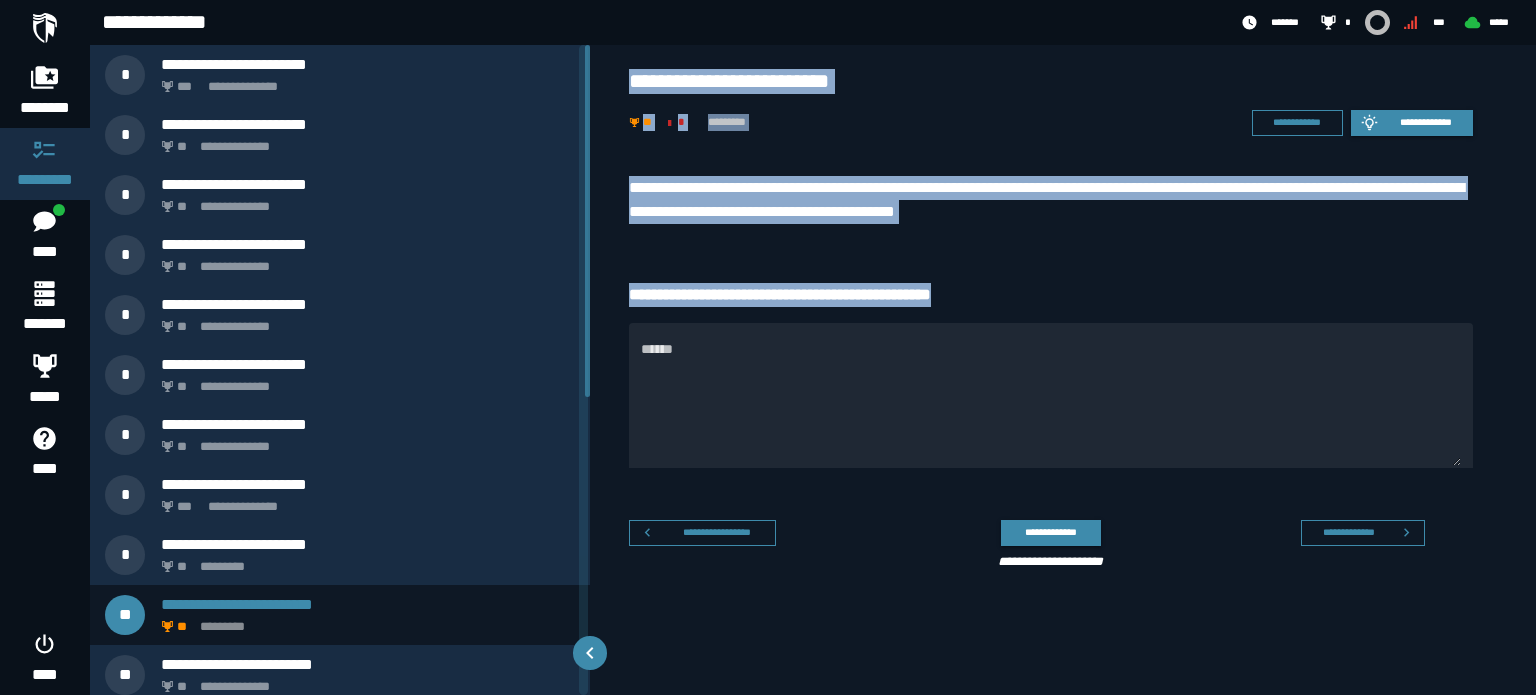 click on "**********" at bounding box center [1063, 102] 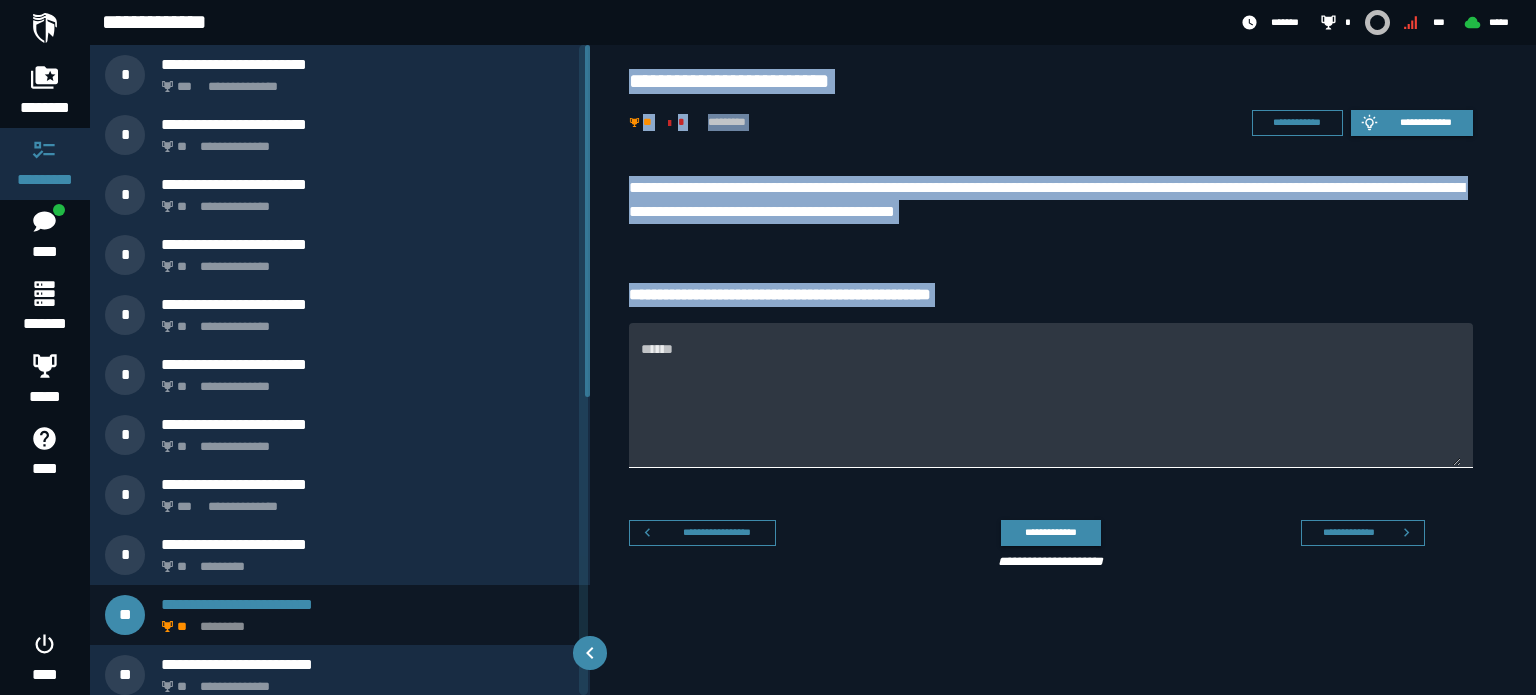 drag, startPoint x: 629, startPoint y: 71, endPoint x: 1068, endPoint y: 324, distance: 506.6853 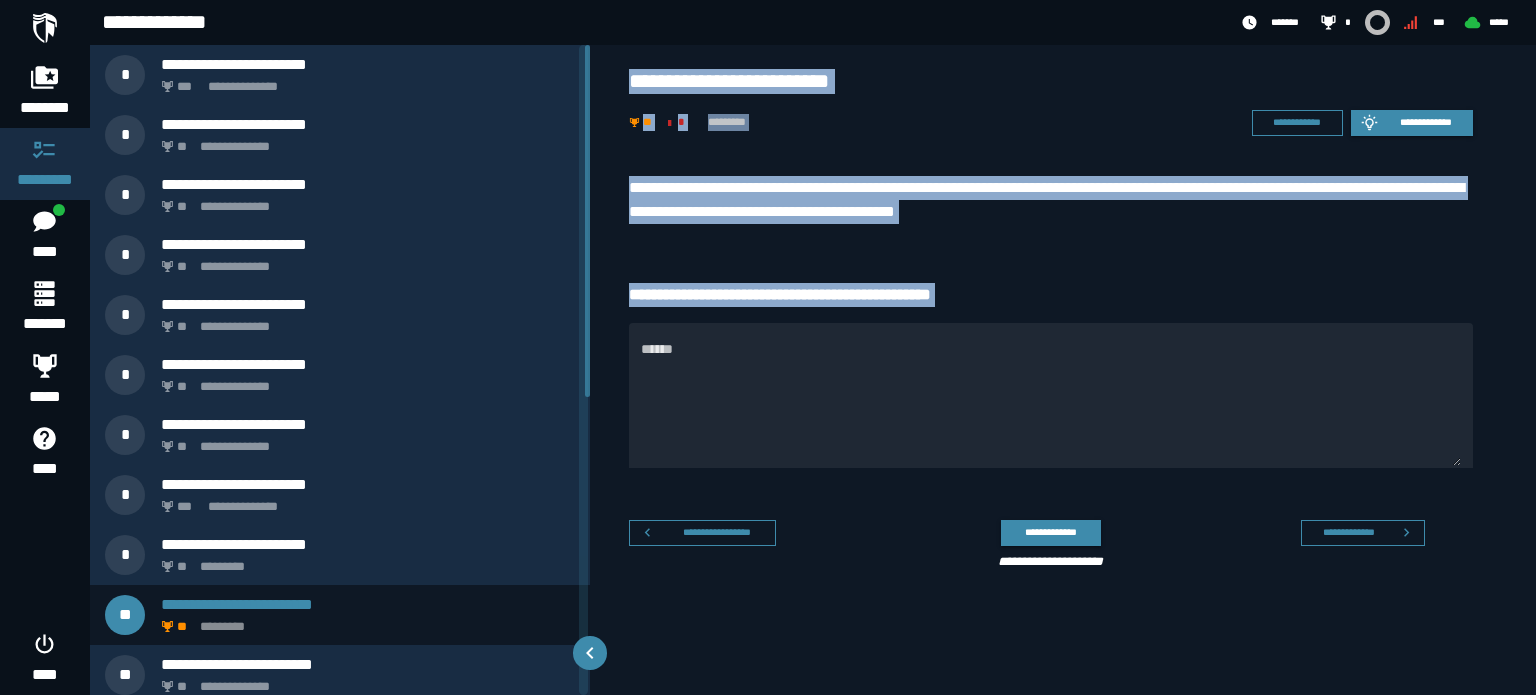 copy on "**********" 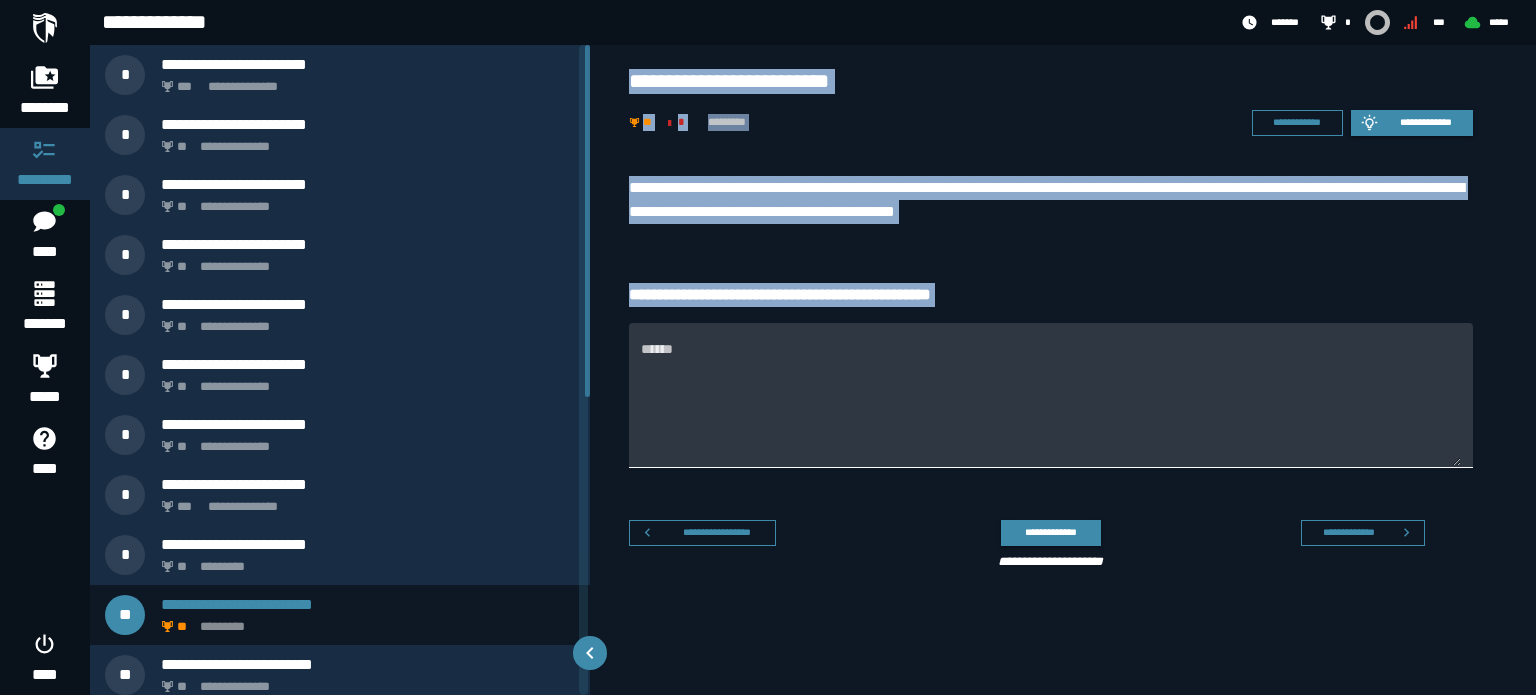 click on "******" at bounding box center (1051, 407) 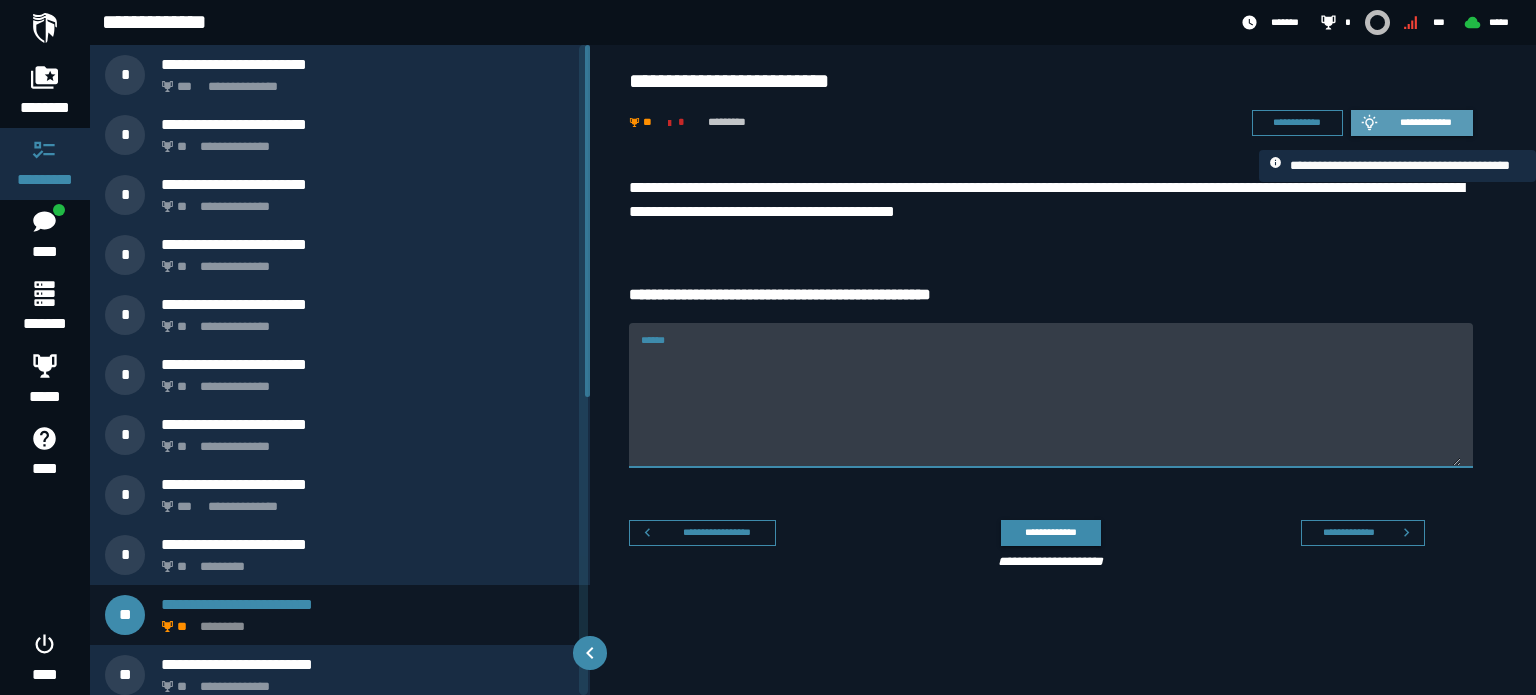click on "**********" at bounding box center (1426, 122) 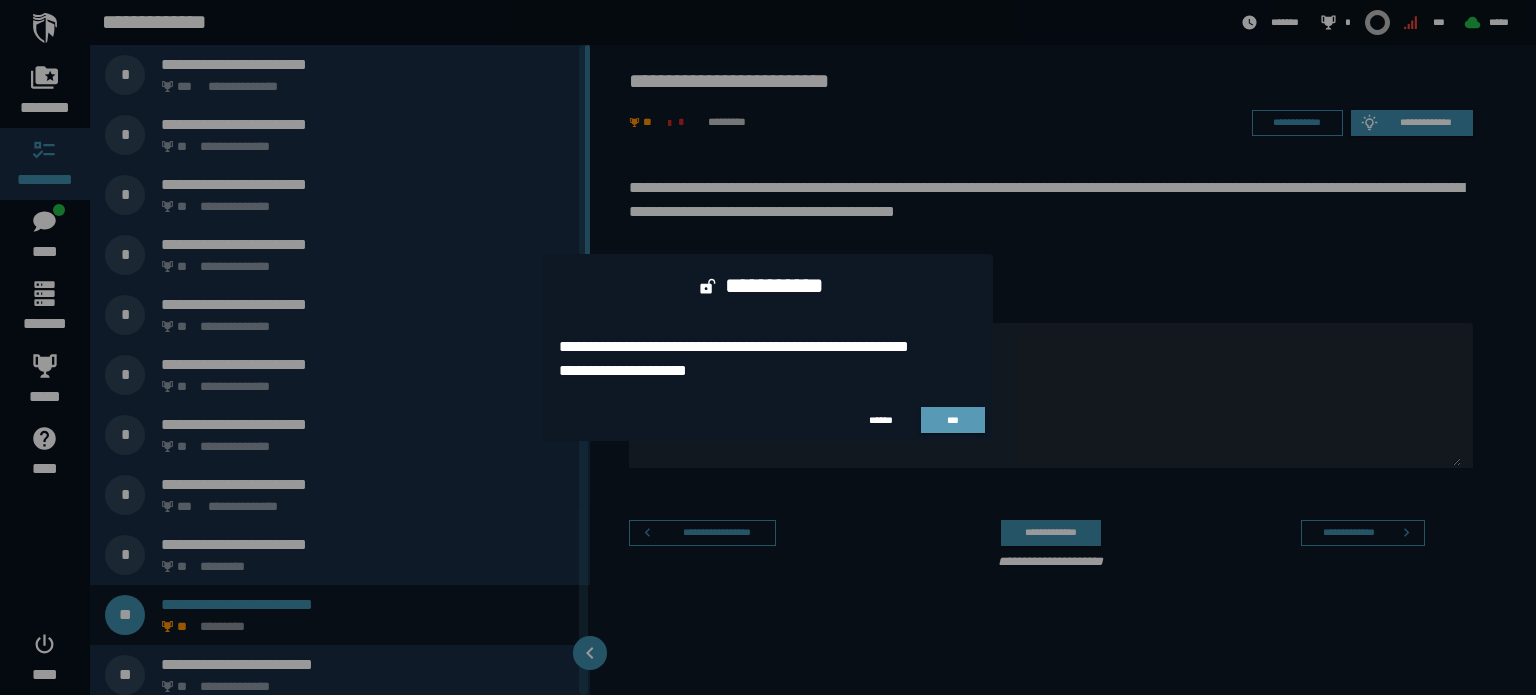 click on "***" at bounding box center [953, 420] 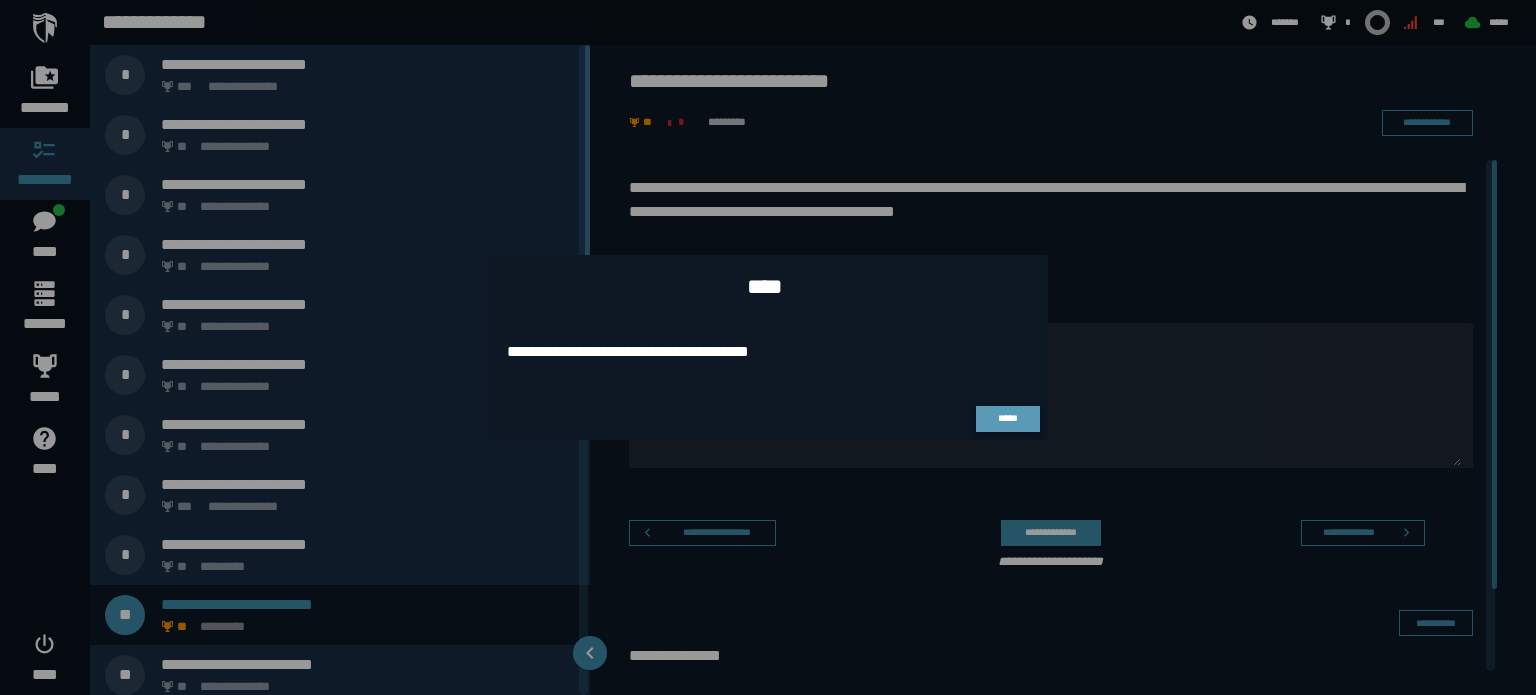 click on "*****" at bounding box center [1008, 418] 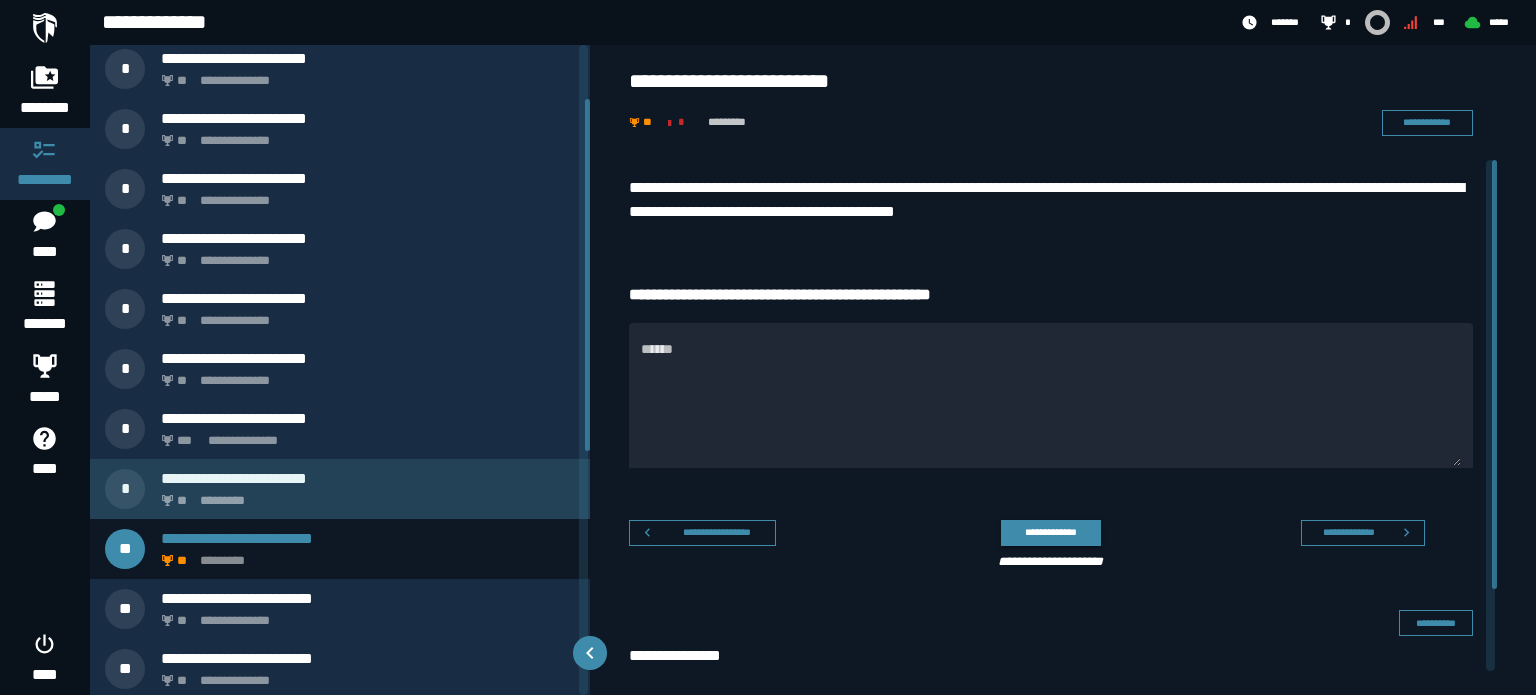 scroll, scrollTop: 100, scrollLeft: 0, axis: vertical 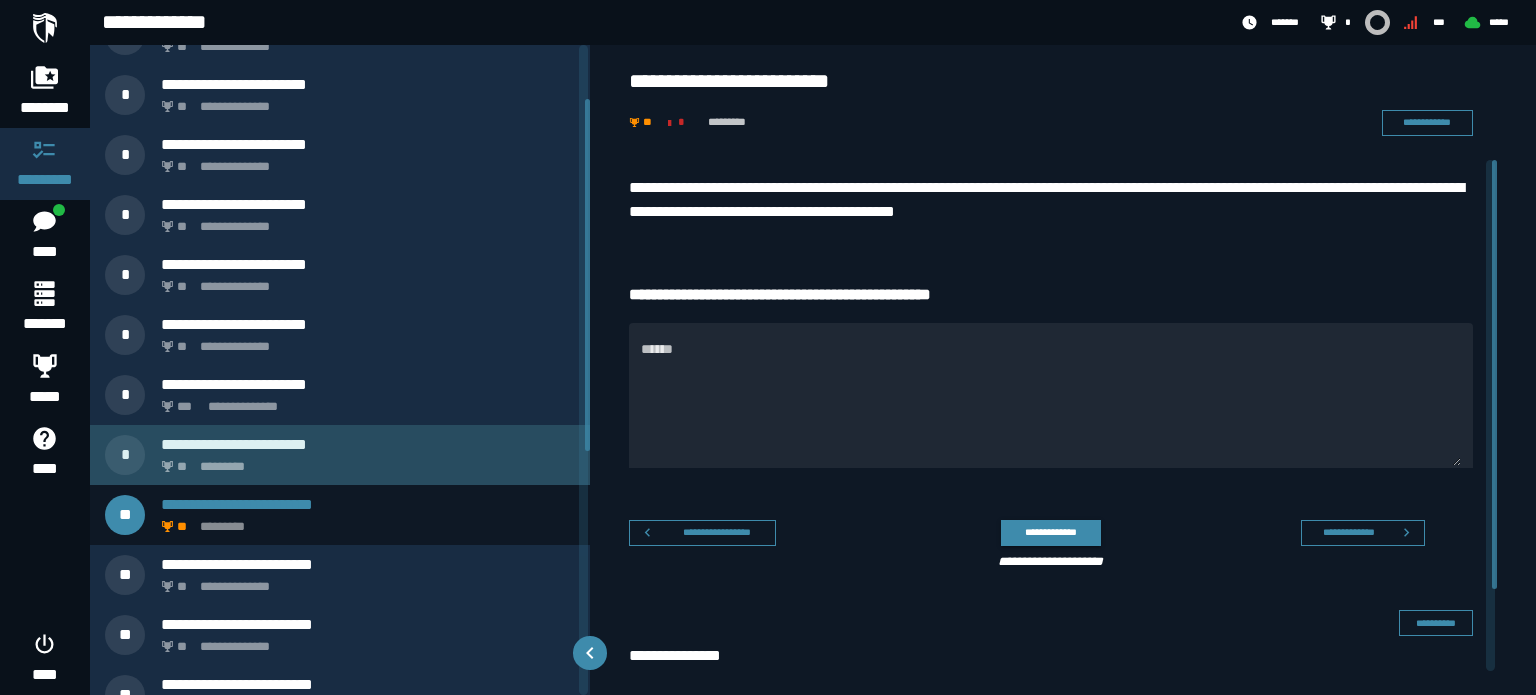 click on "*********" 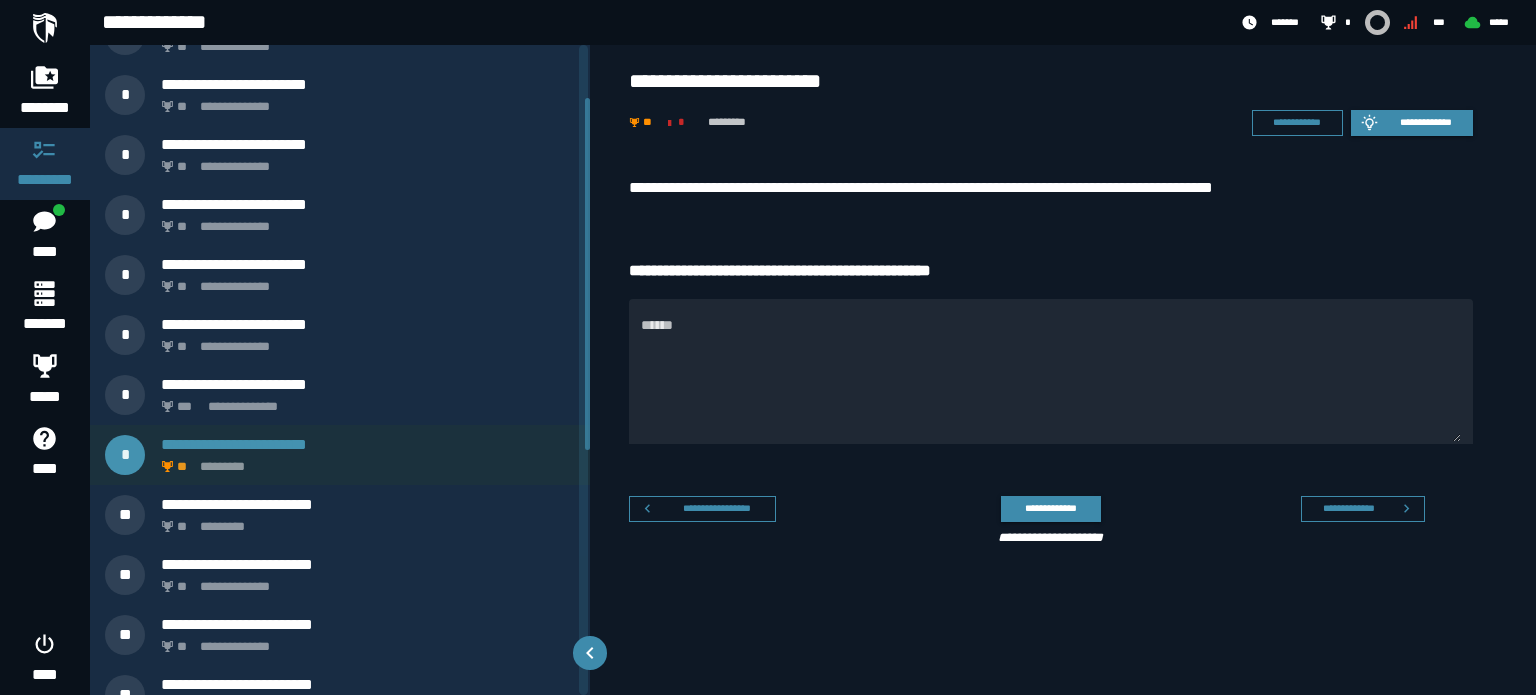 scroll, scrollTop: 0, scrollLeft: 0, axis: both 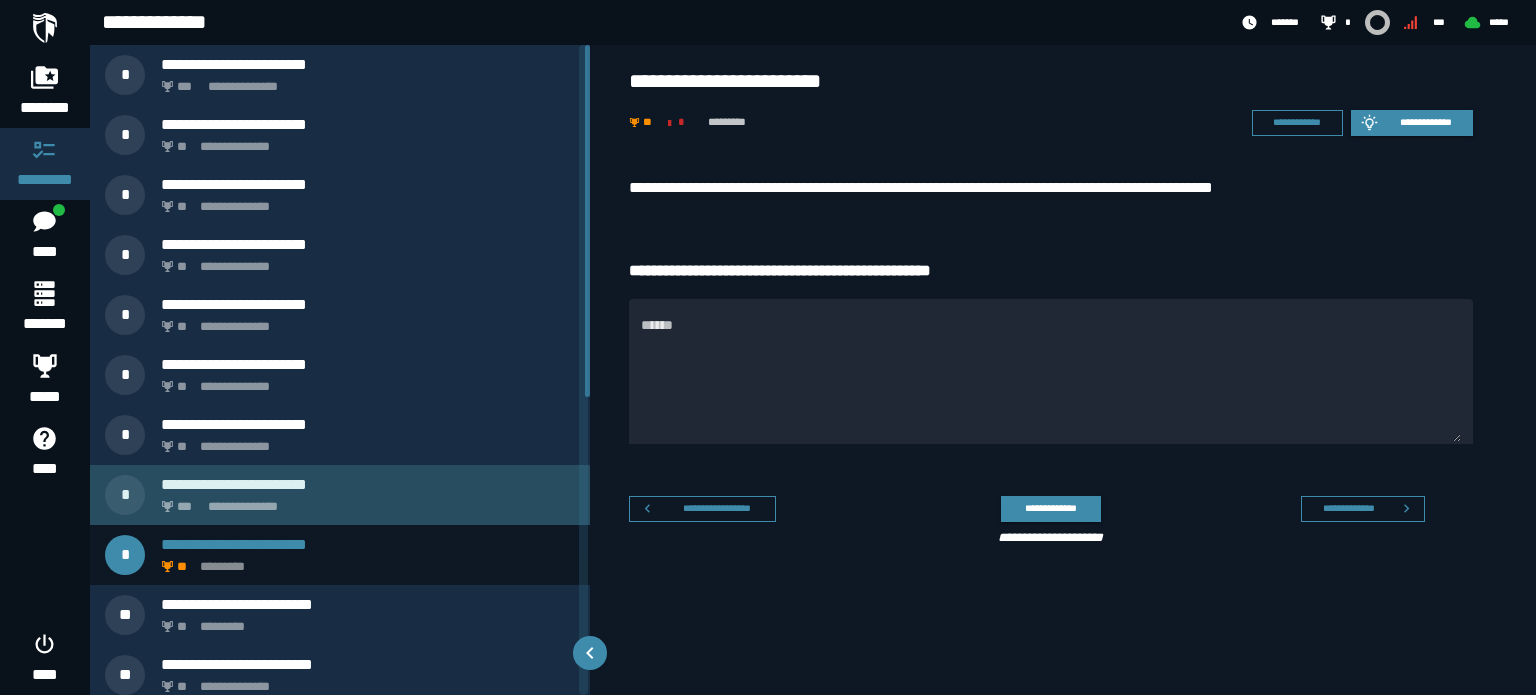 click on "**********" at bounding box center [368, 484] 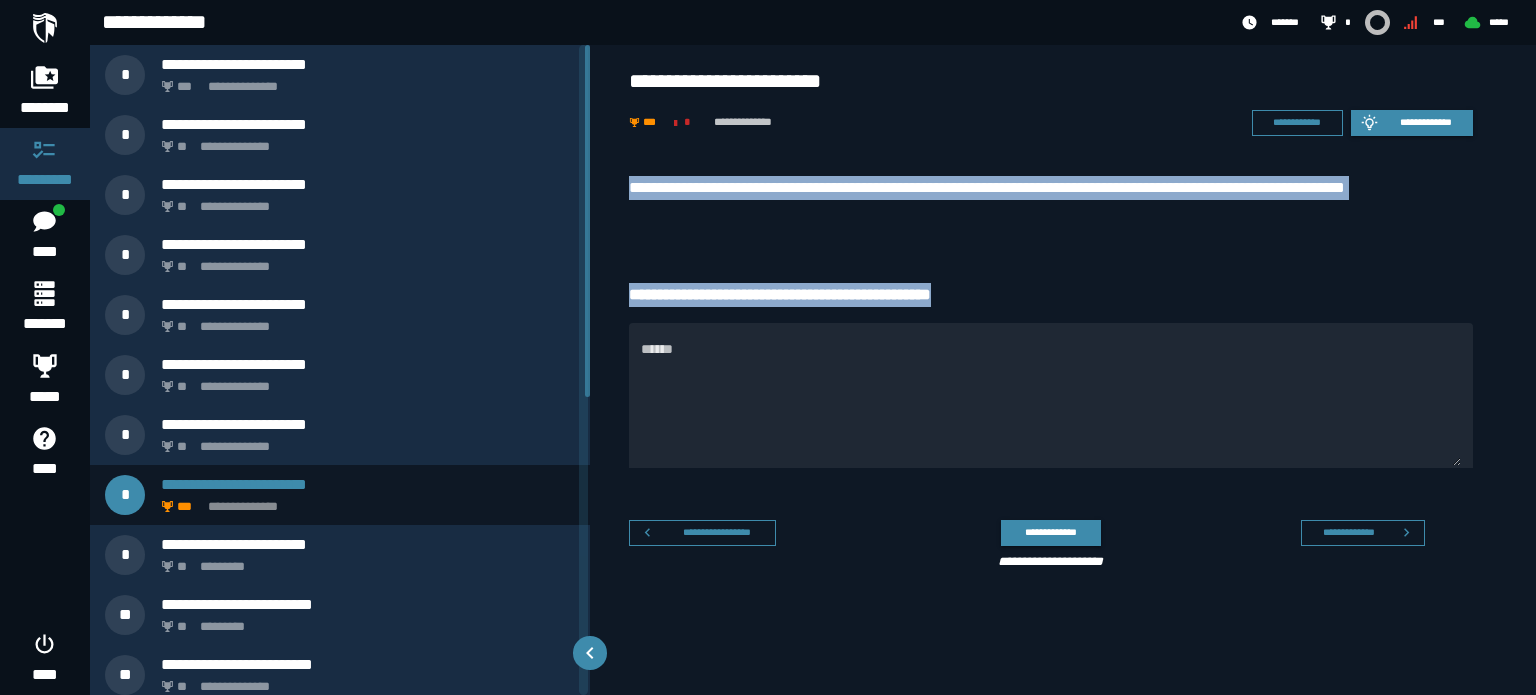 drag, startPoint x: 627, startPoint y: 179, endPoint x: 1004, endPoint y: 309, distance: 398.7844 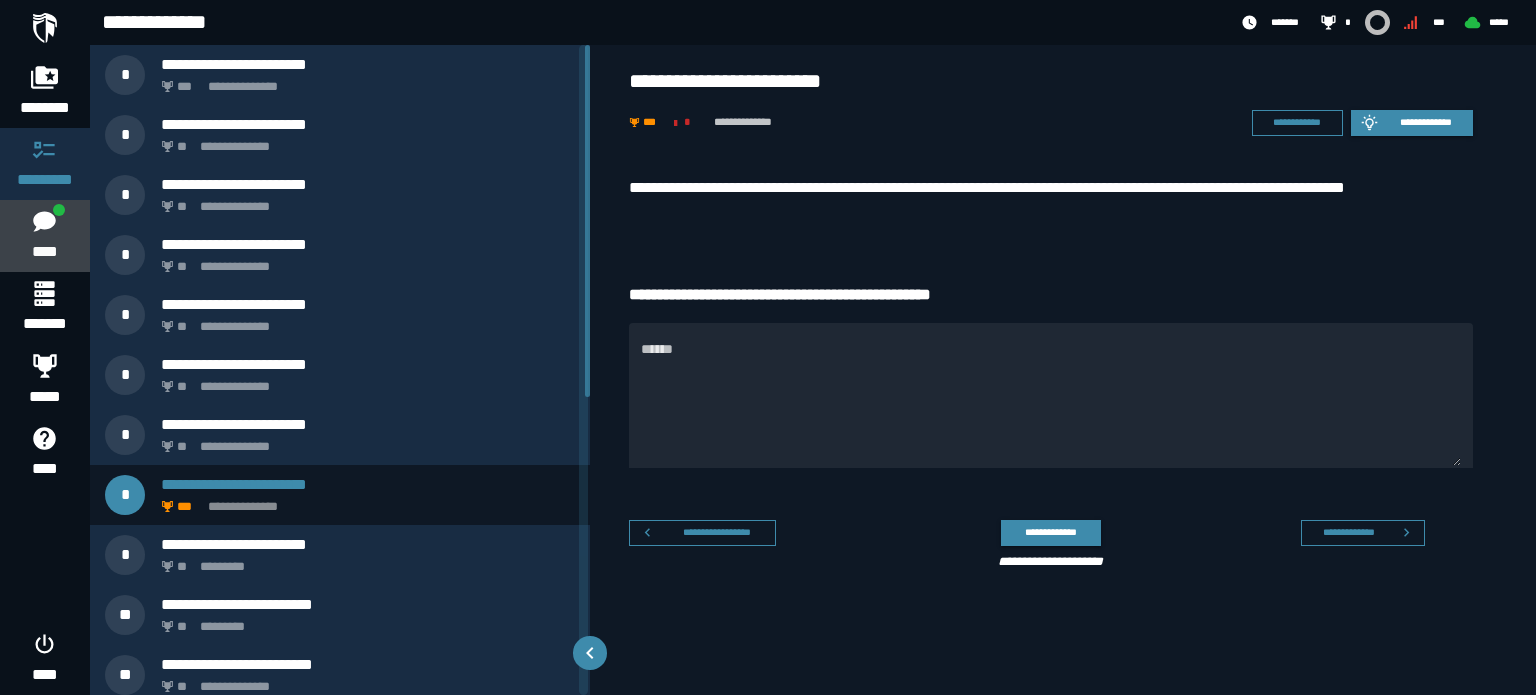 click 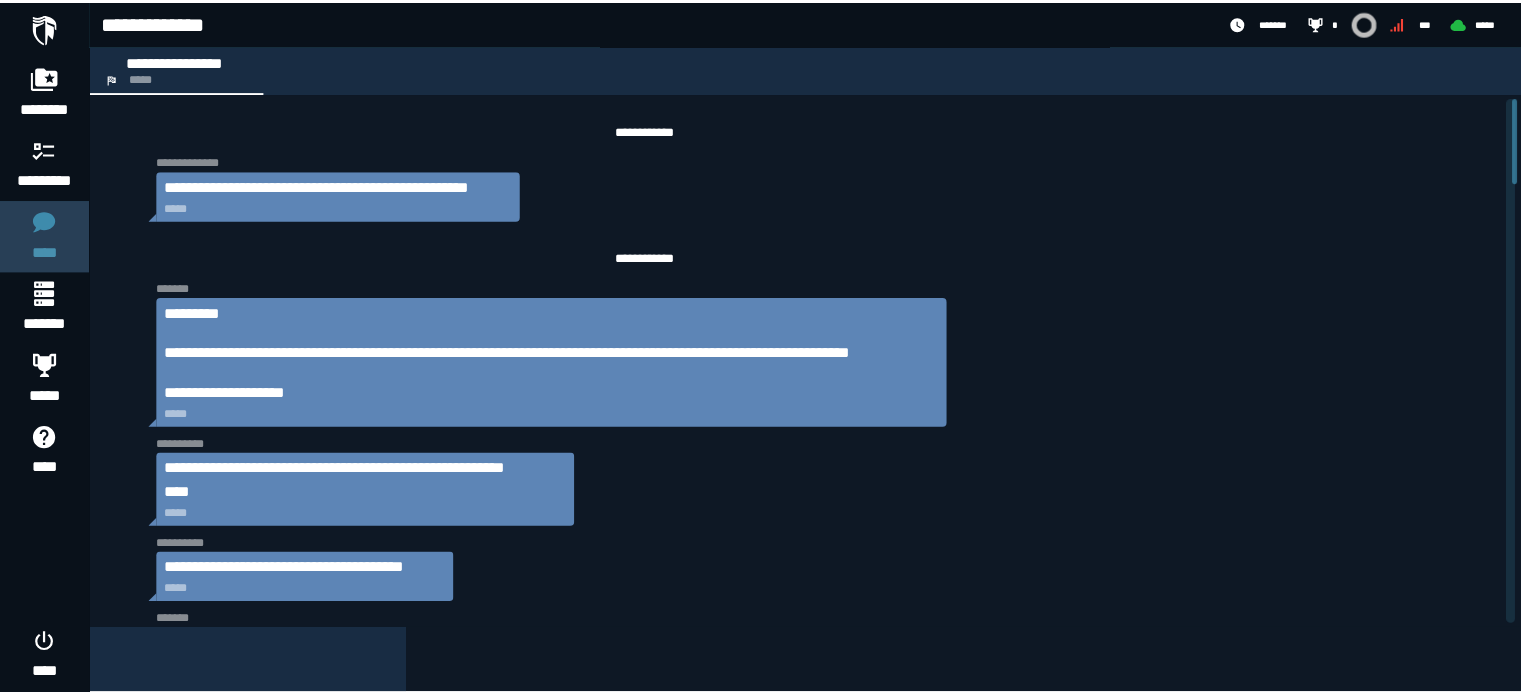 scroll, scrollTop: 2721, scrollLeft: 0, axis: vertical 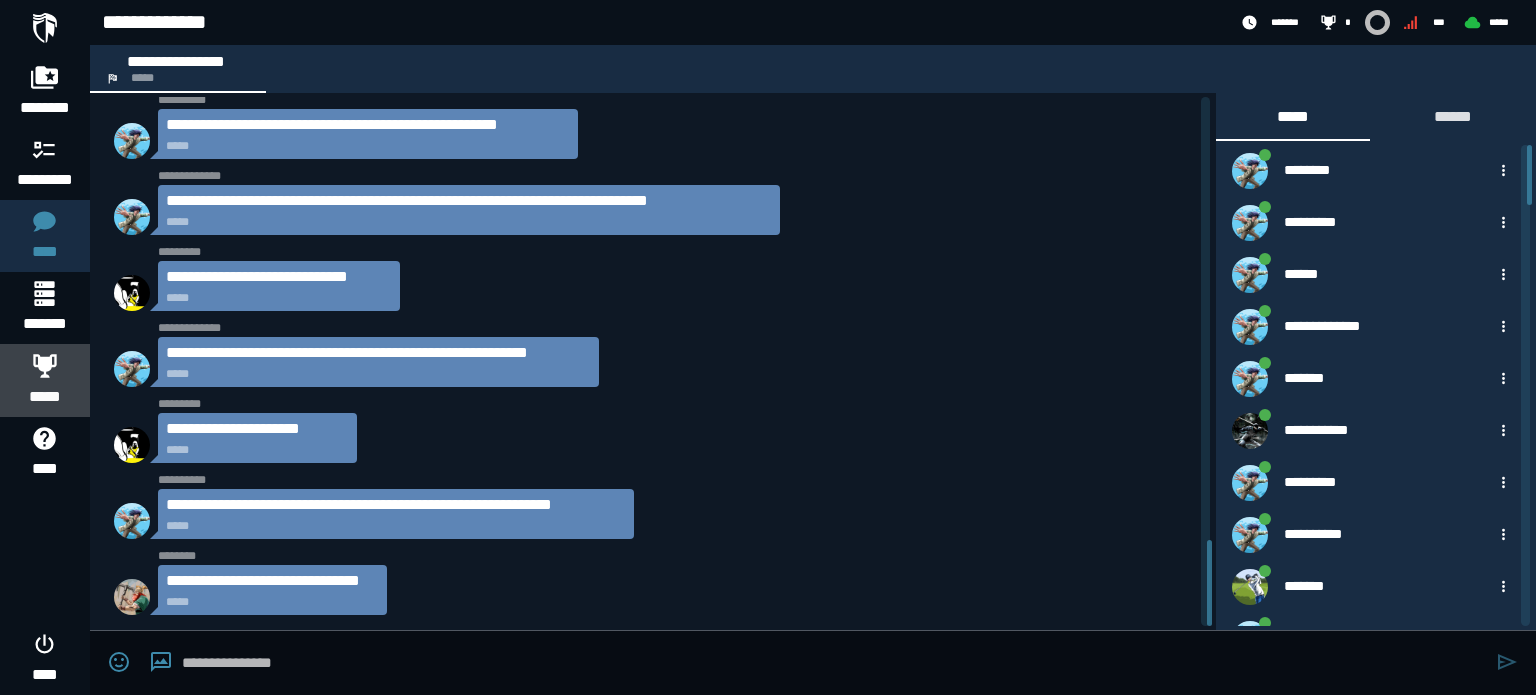 click on "*****" at bounding box center [45, 397] 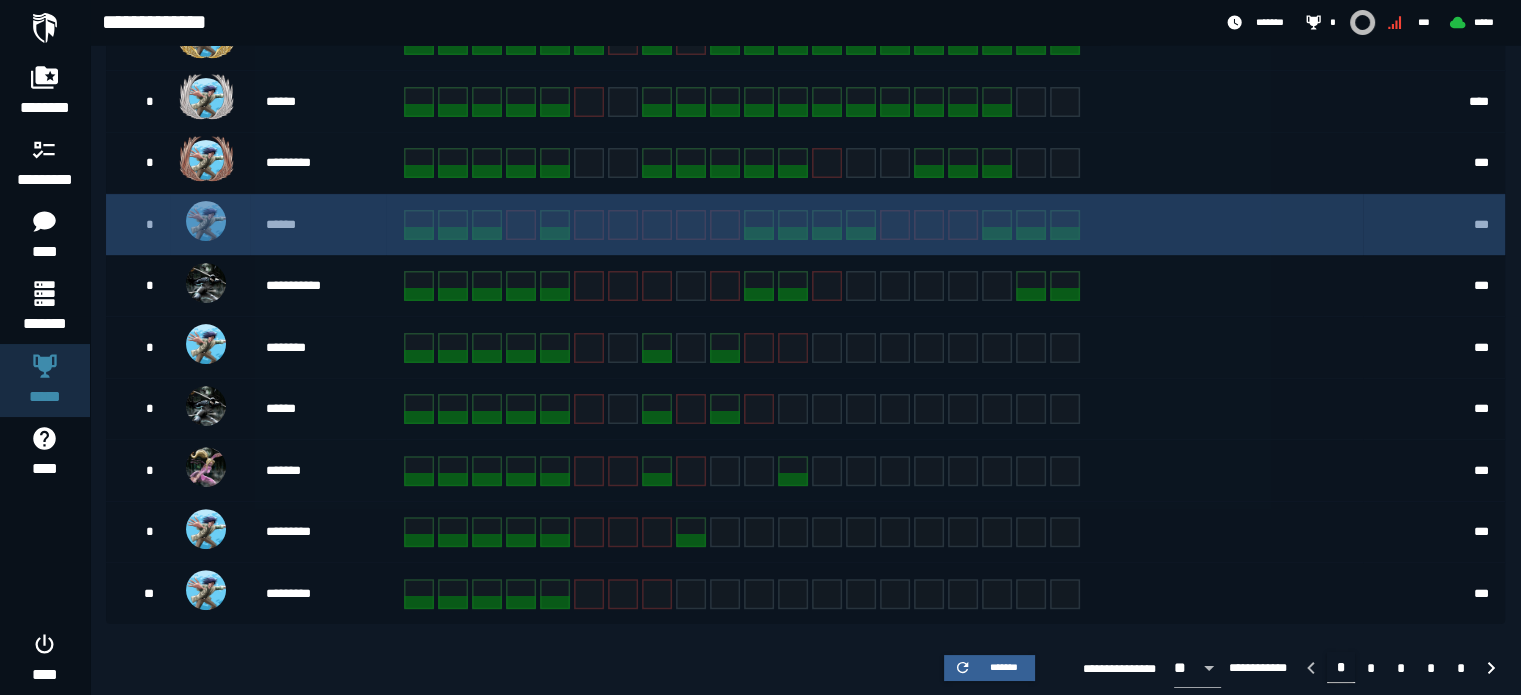 scroll, scrollTop: 412, scrollLeft: 0, axis: vertical 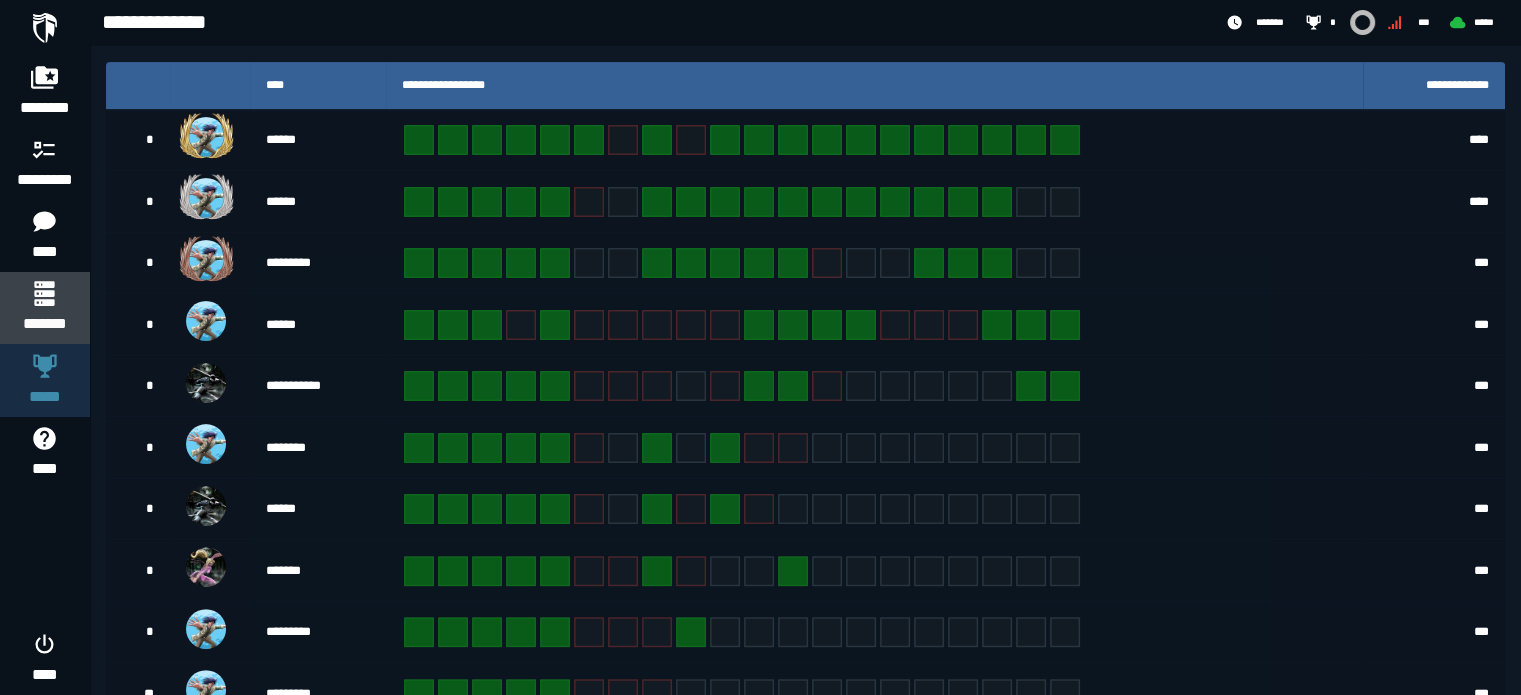 click at bounding box center (44, 293) 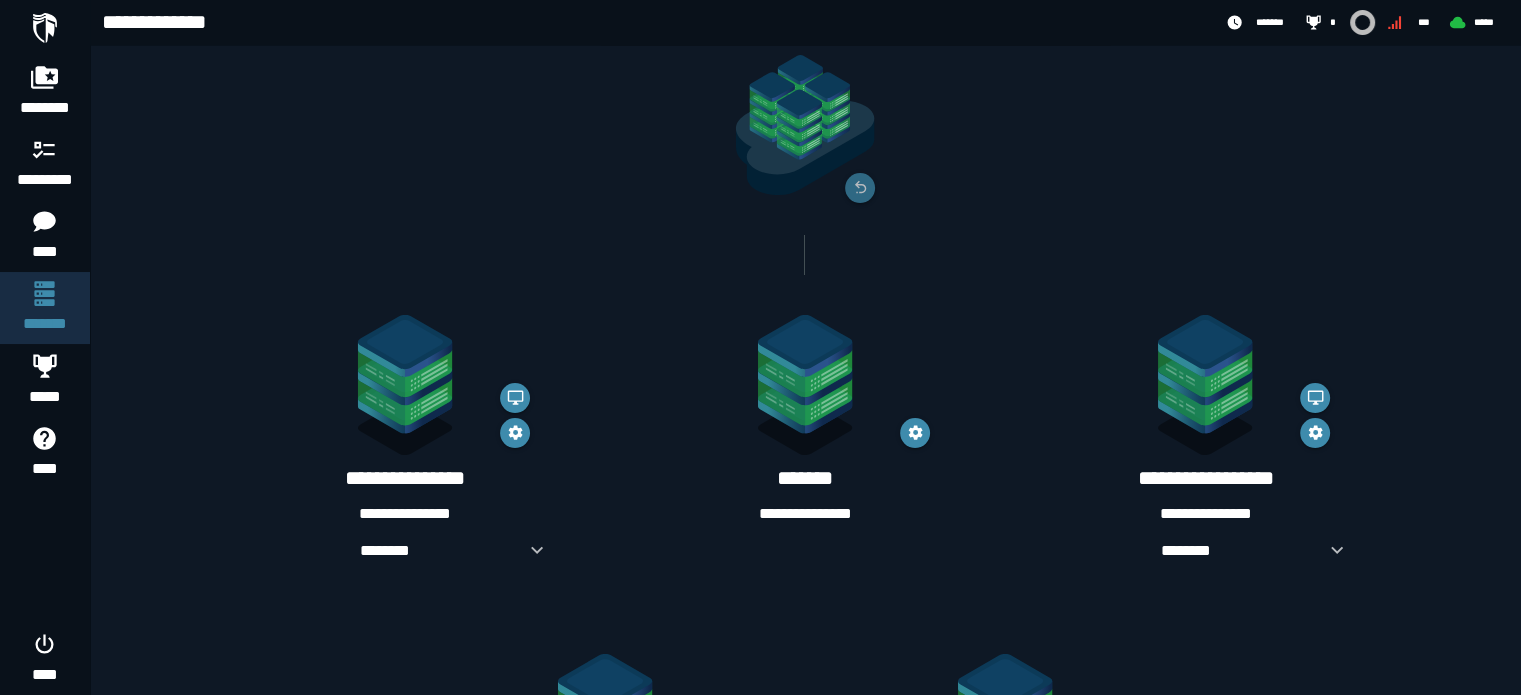 scroll, scrollTop: 200, scrollLeft: 0, axis: vertical 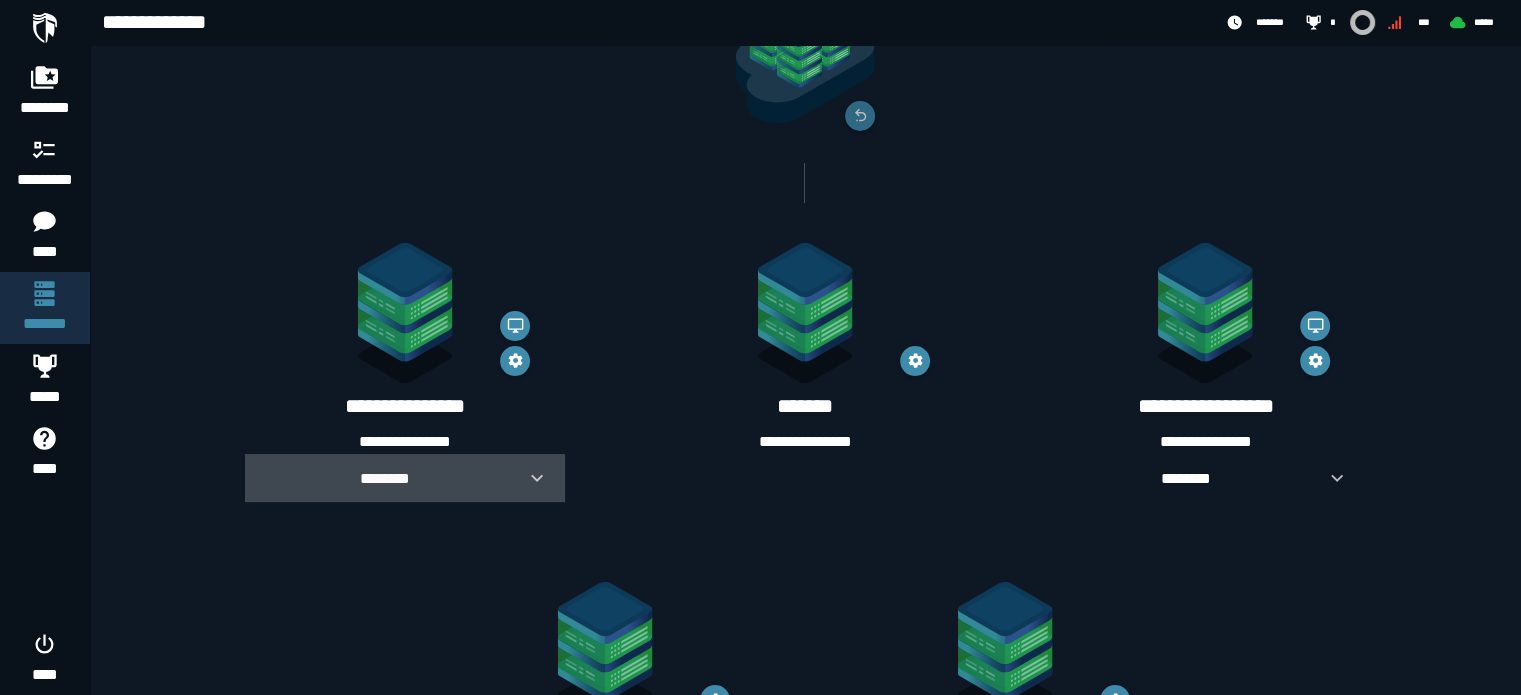 click 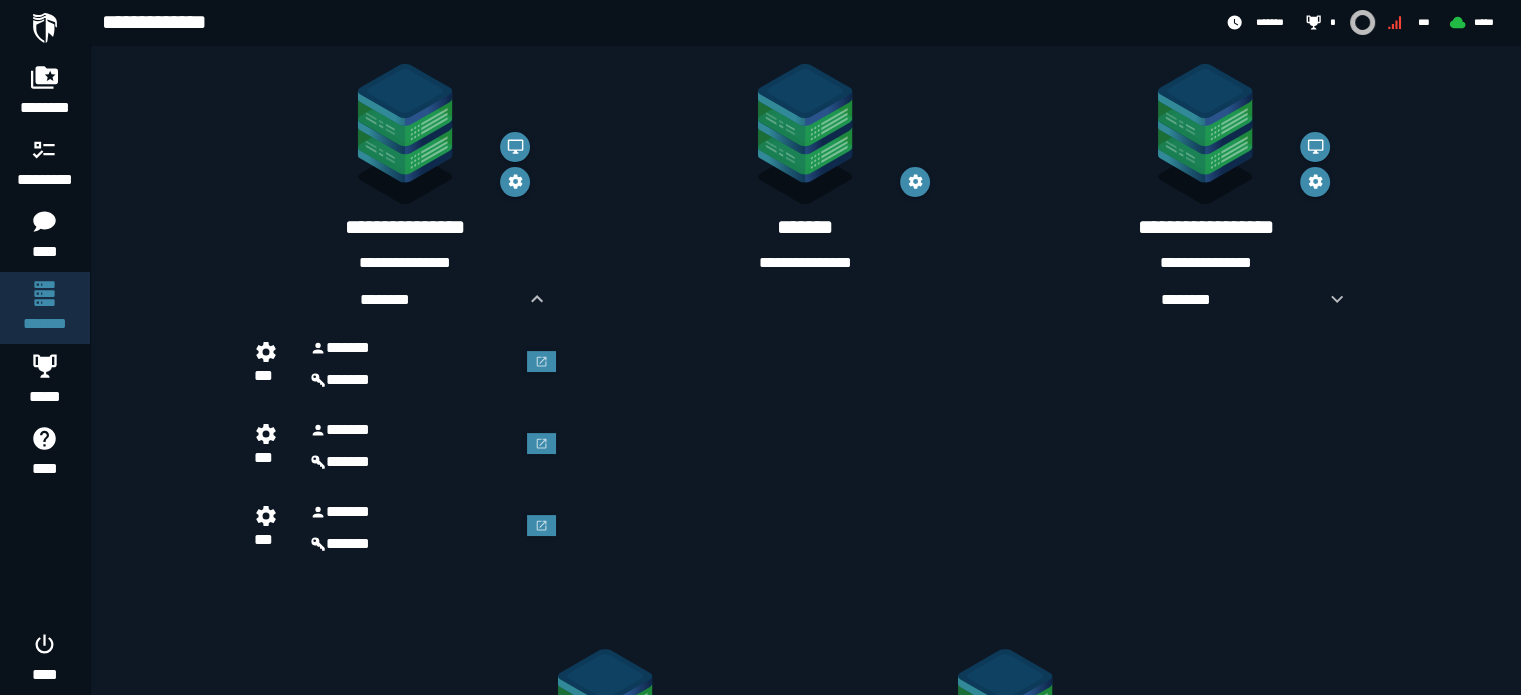 scroll, scrollTop: 400, scrollLeft: 0, axis: vertical 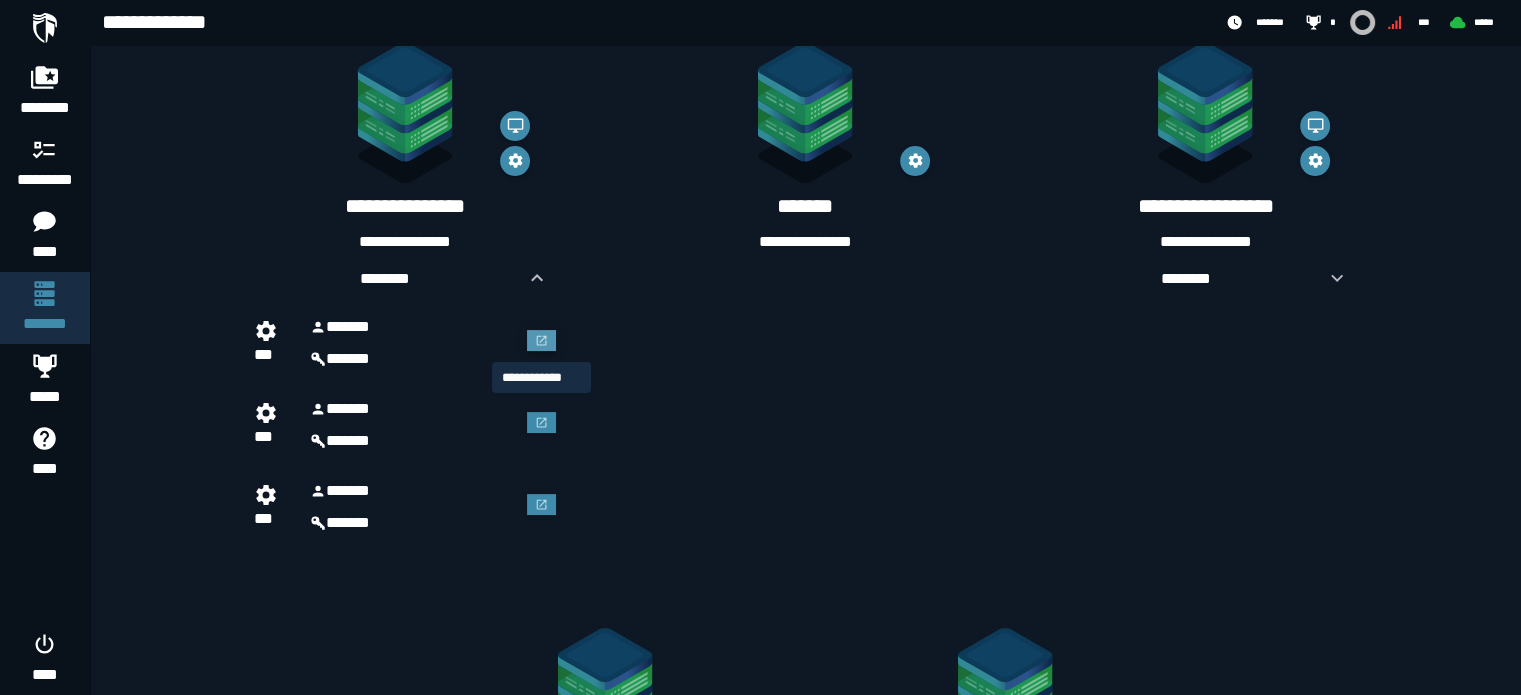 click 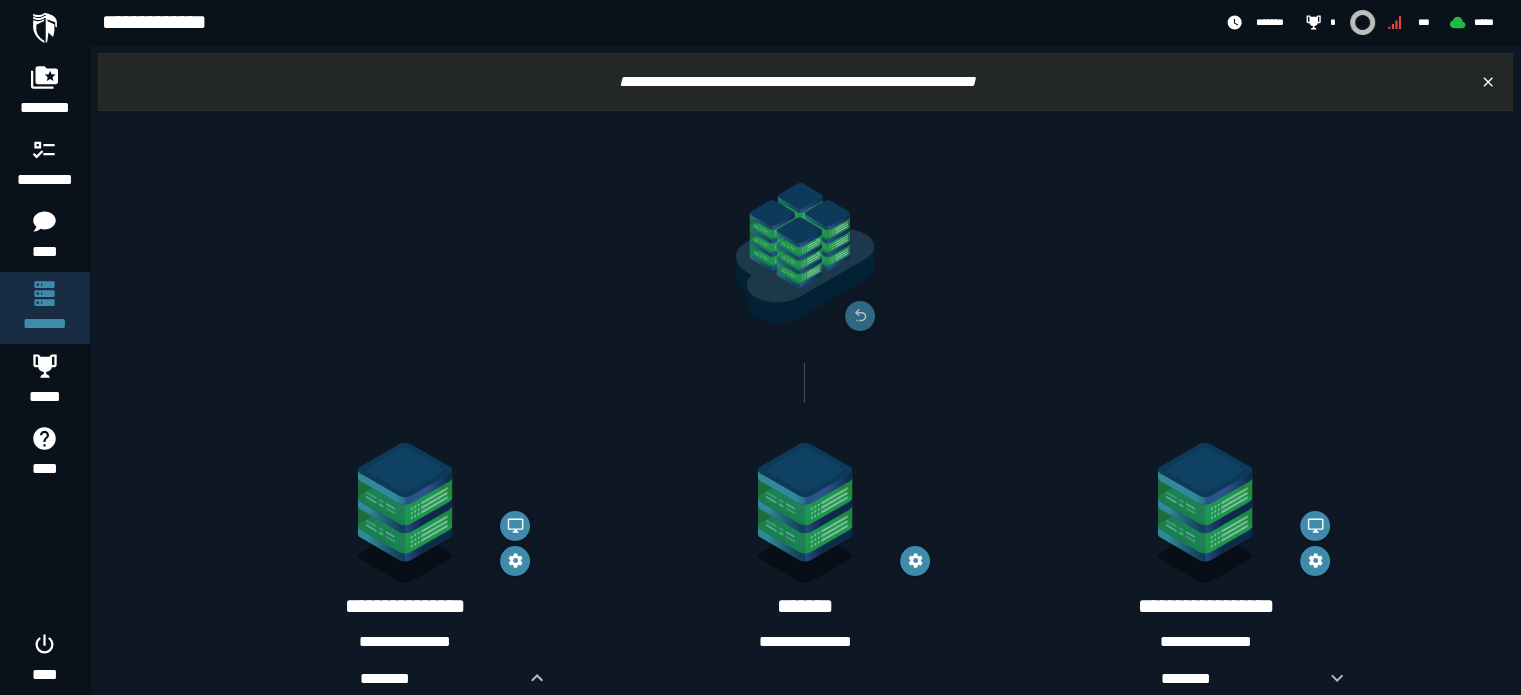 scroll, scrollTop: 400, scrollLeft: 0, axis: vertical 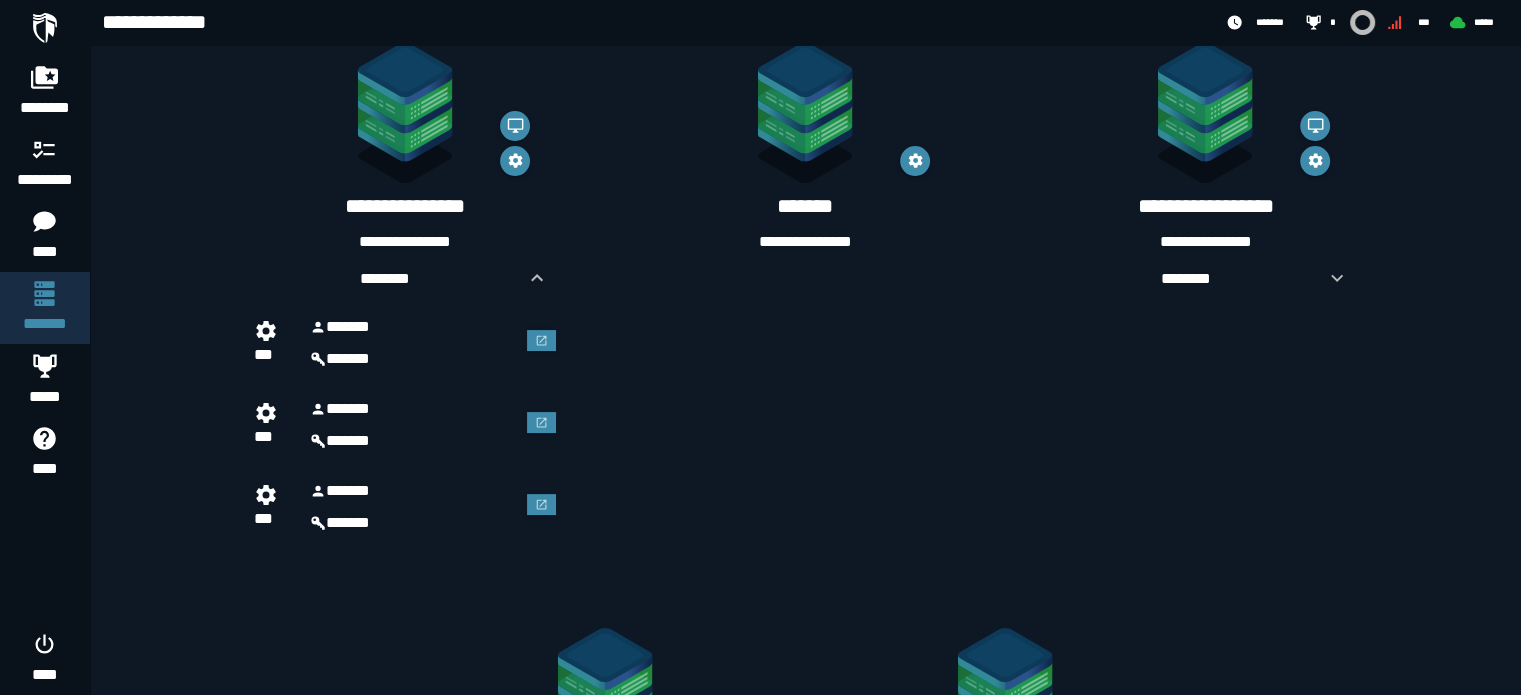 click on "**********" at bounding box center [805, 242] 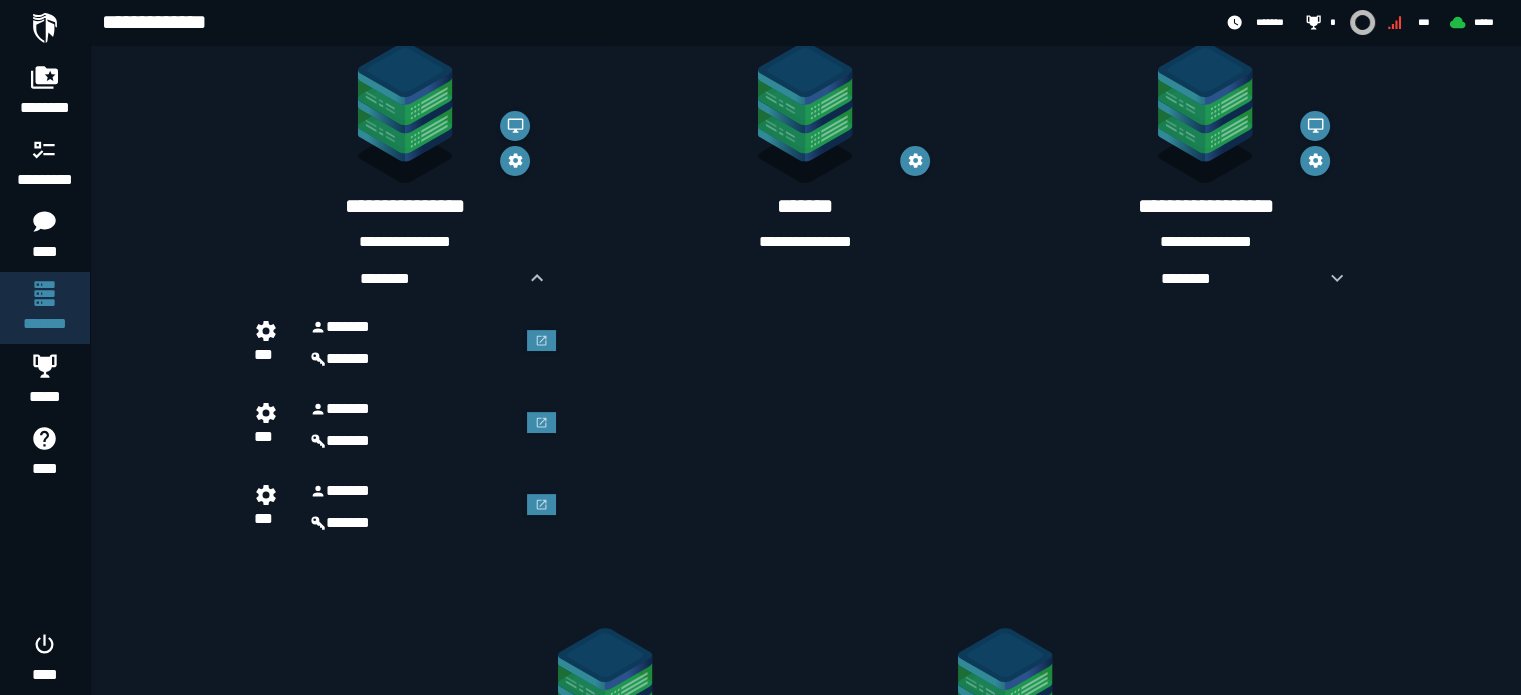 click on "**********" 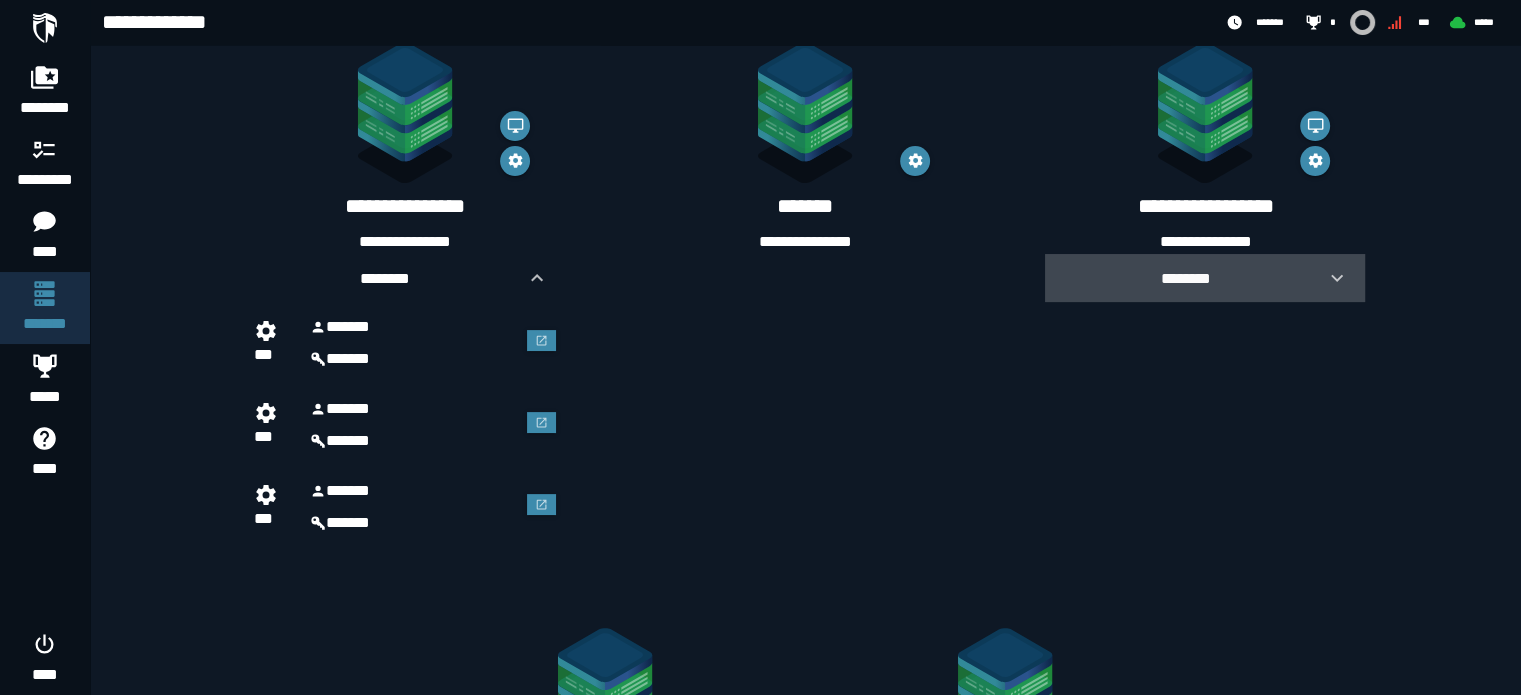 click 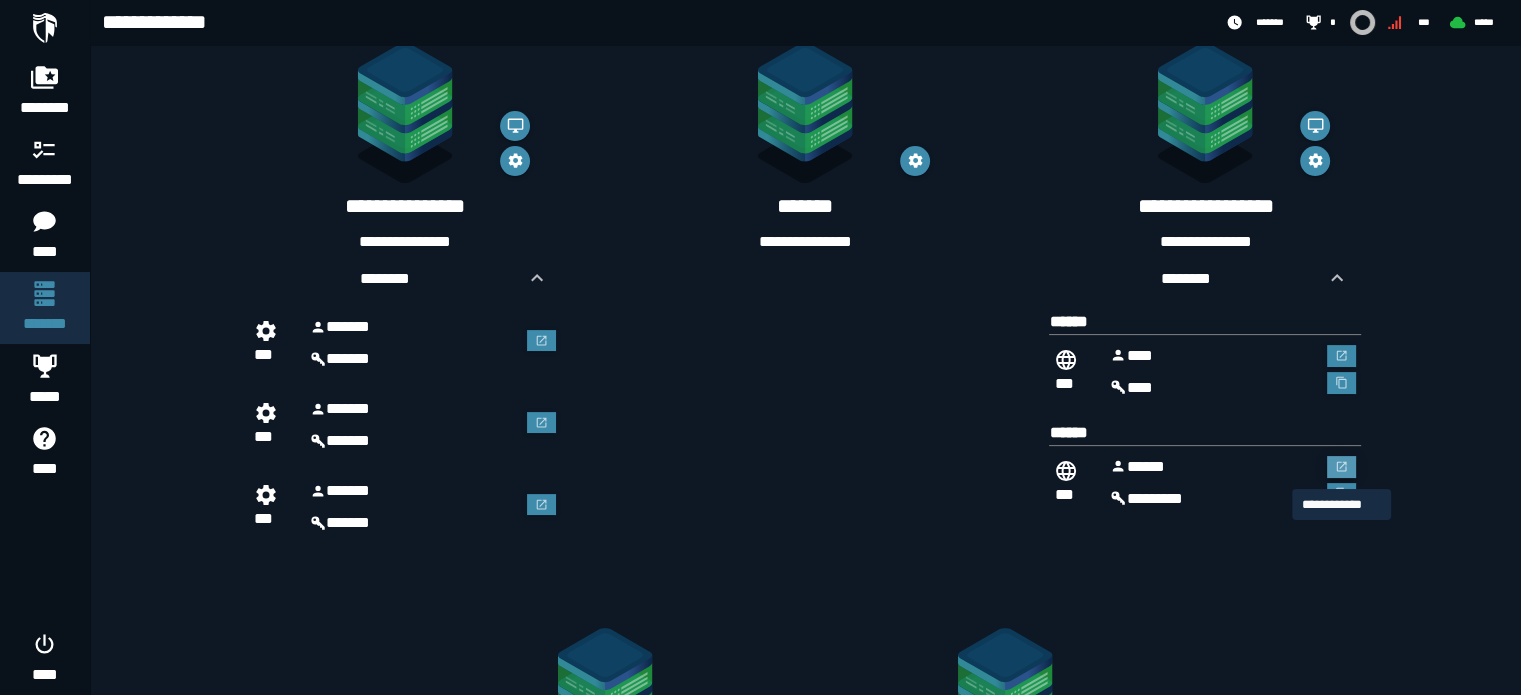 click 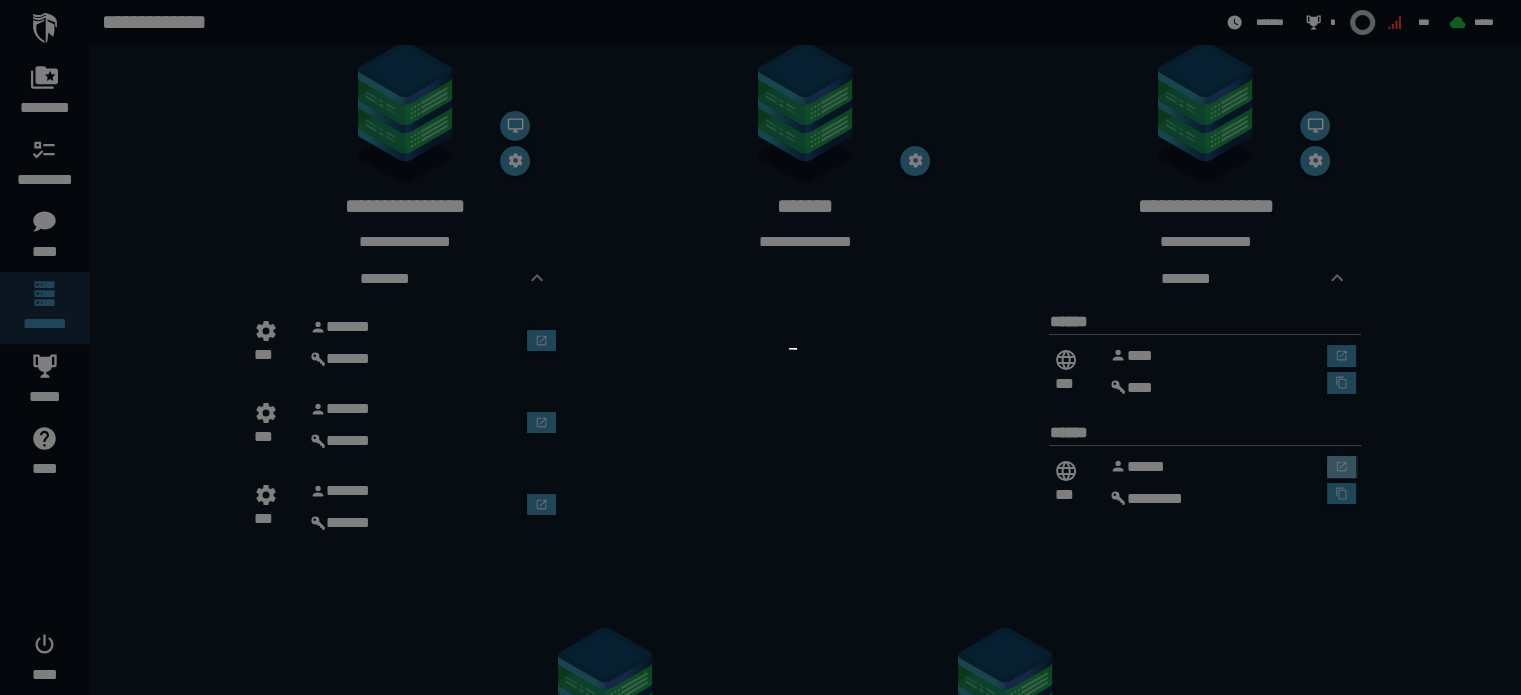 scroll, scrollTop: 0, scrollLeft: 0, axis: both 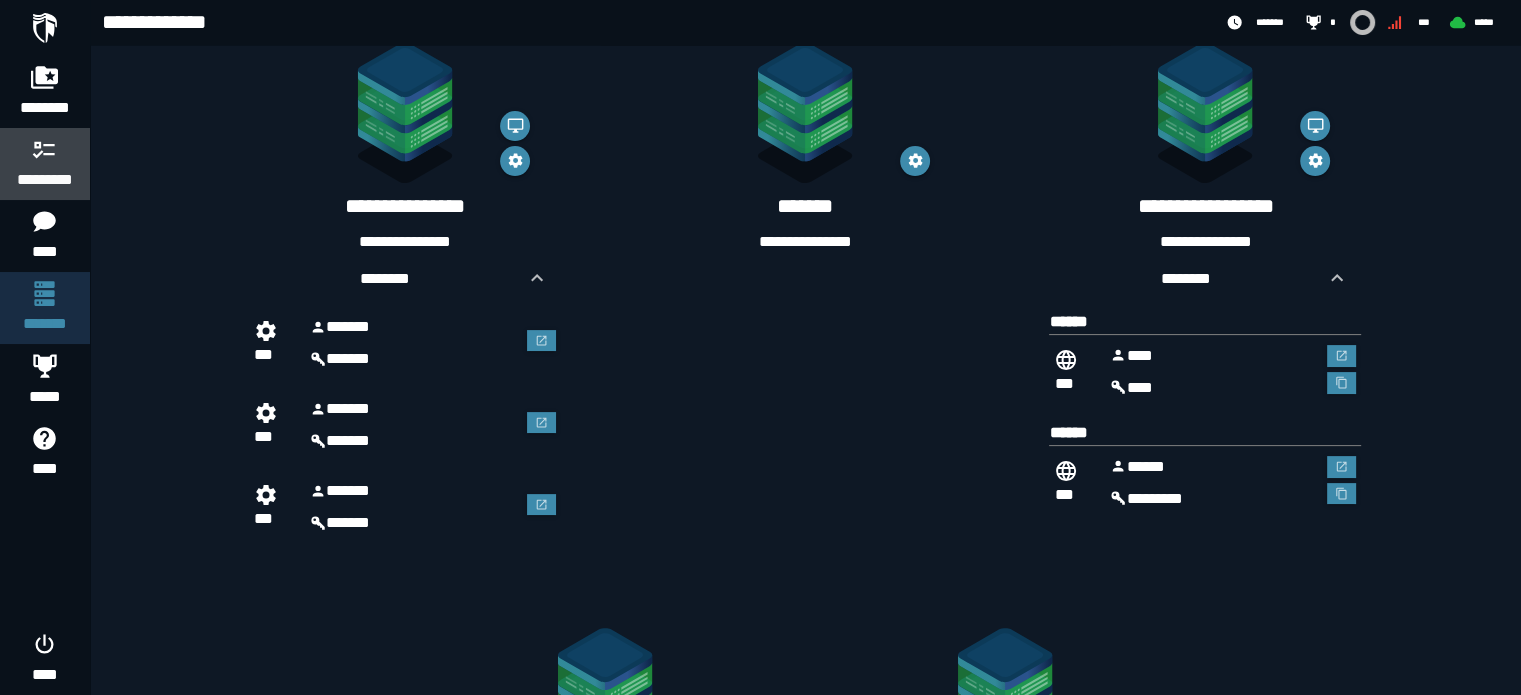 click 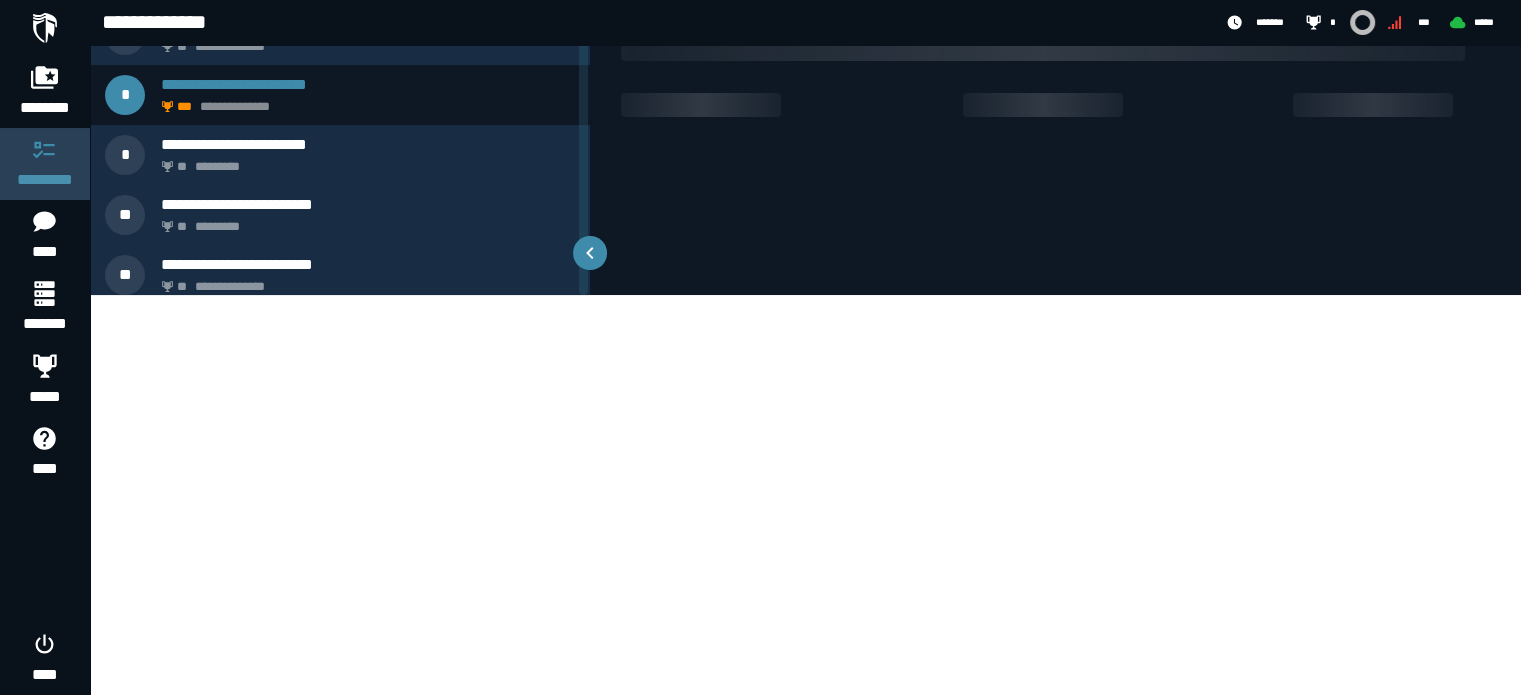 scroll, scrollTop: 0, scrollLeft: 0, axis: both 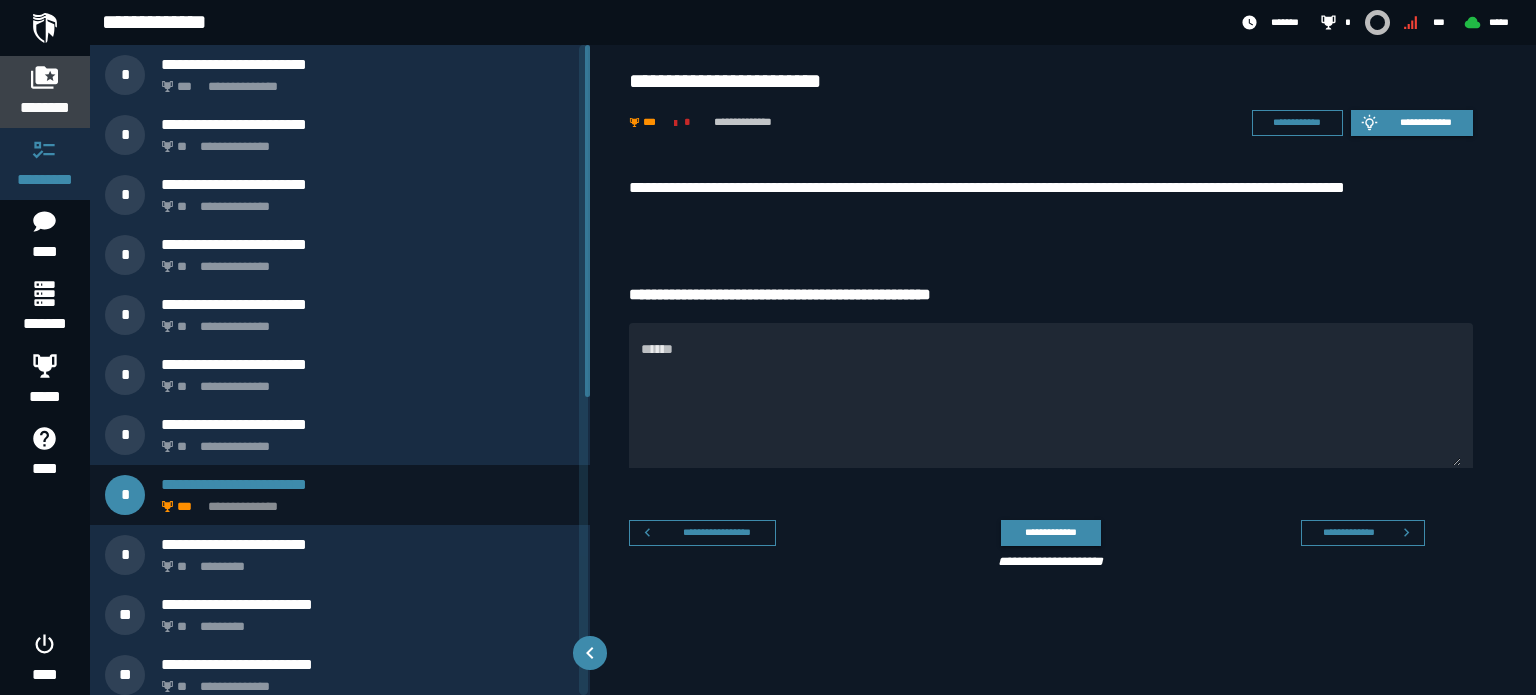 click 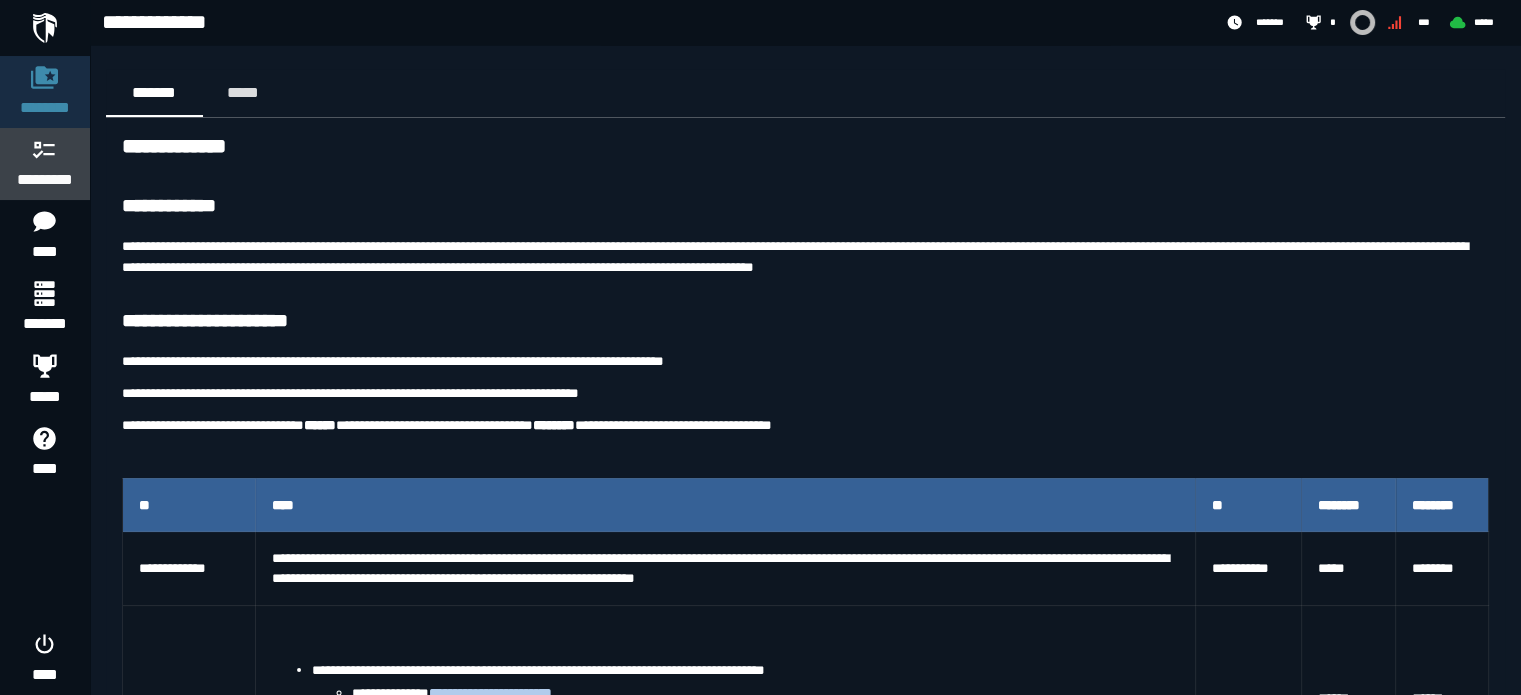 click 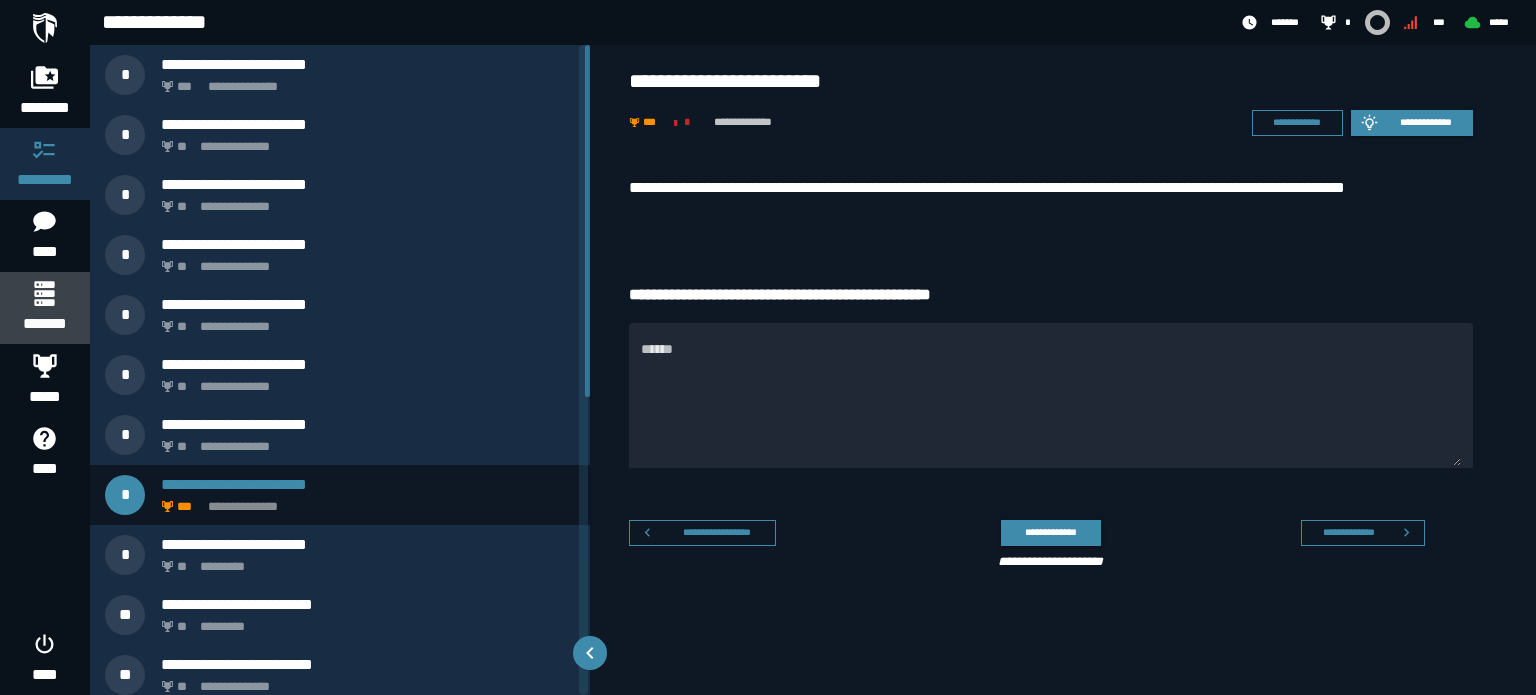 click 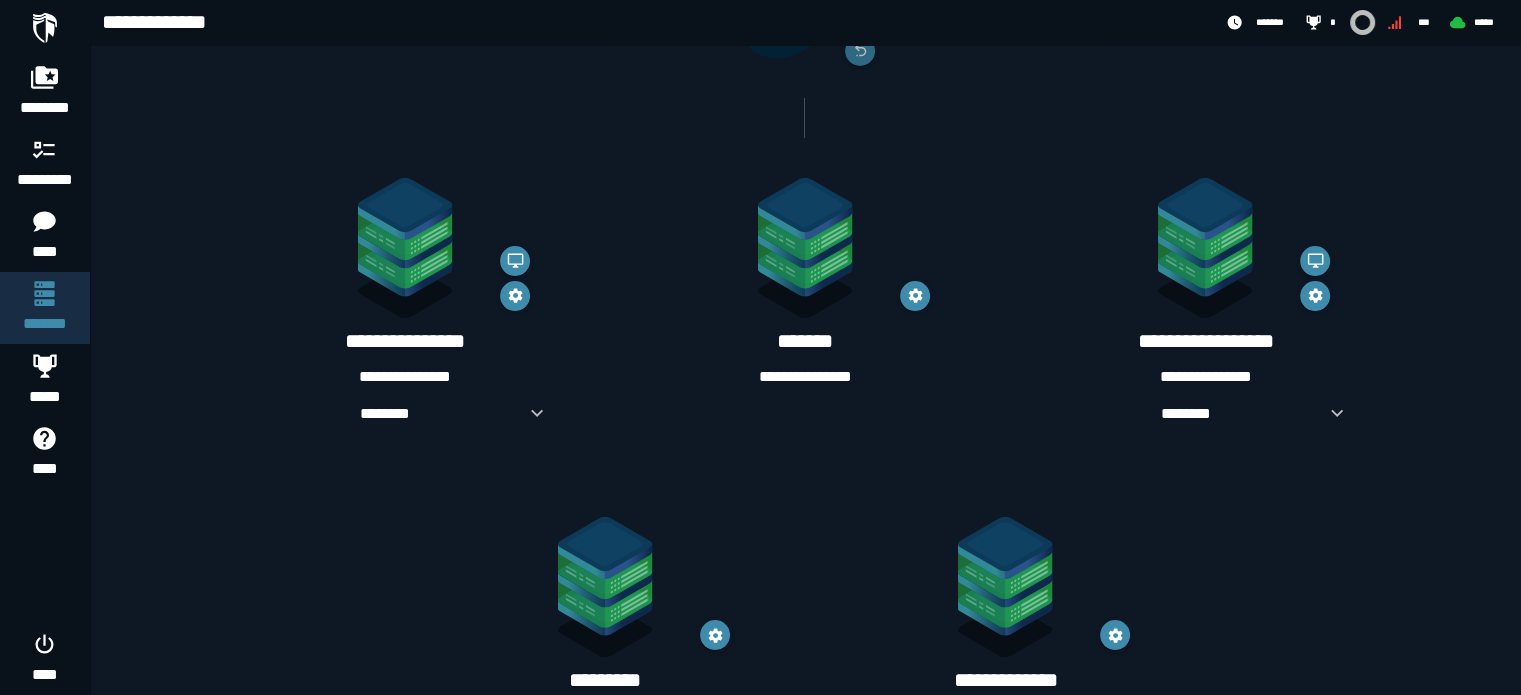 scroll, scrollTop: 300, scrollLeft: 0, axis: vertical 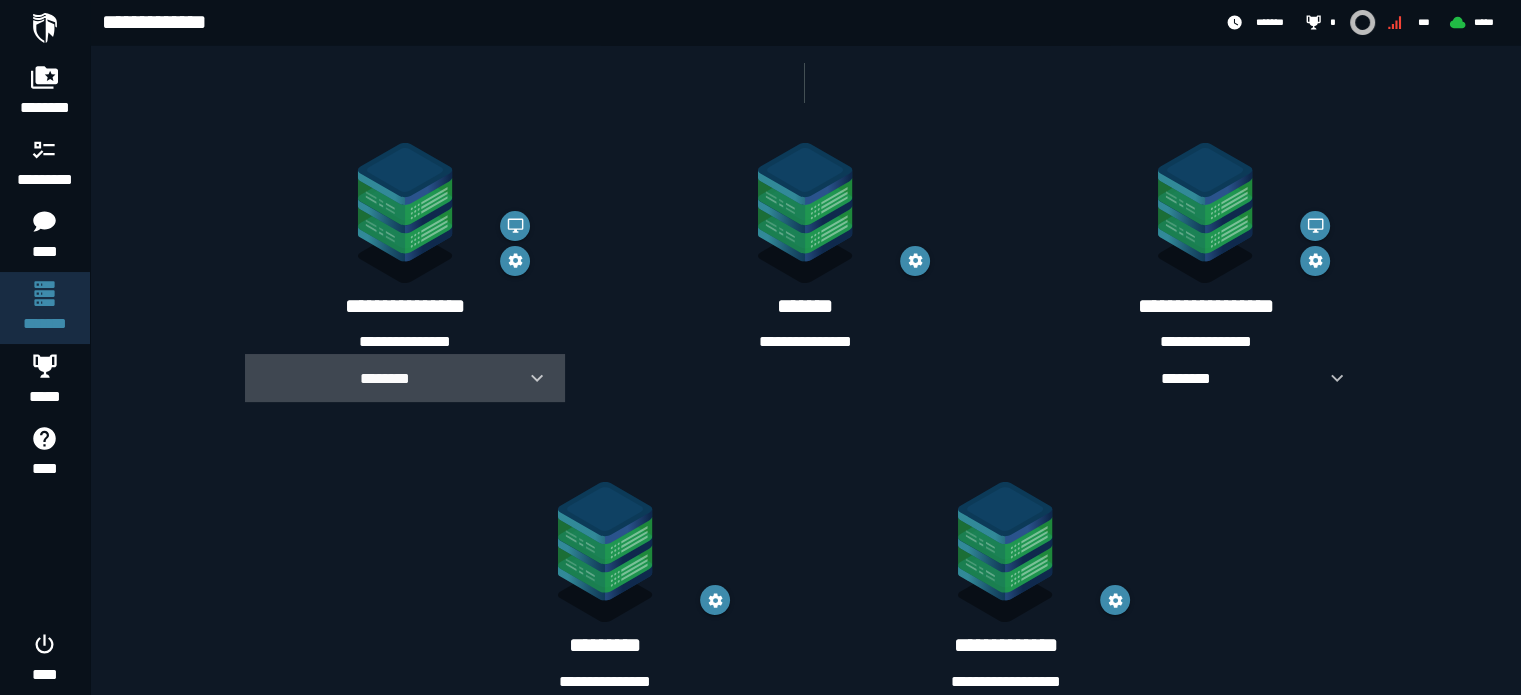 click 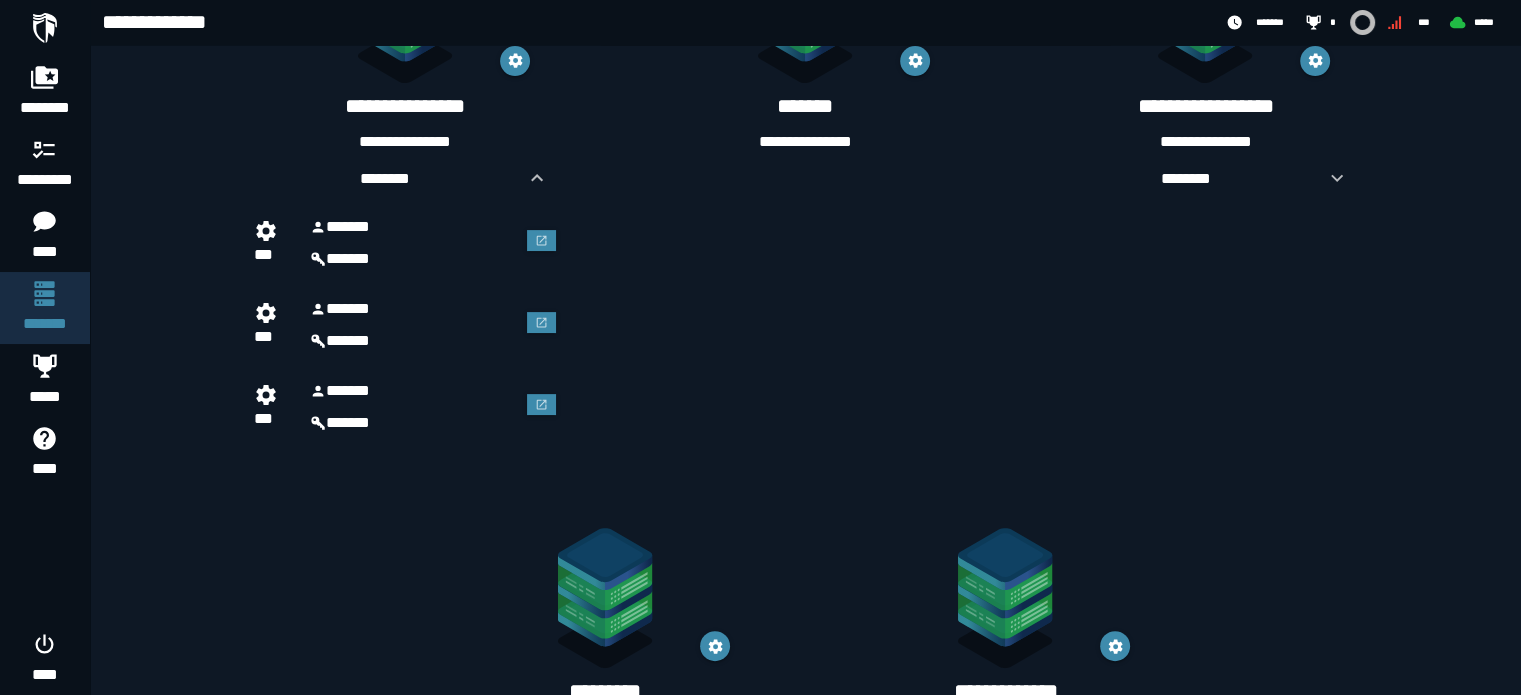 scroll, scrollTop: 588, scrollLeft: 0, axis: vertical 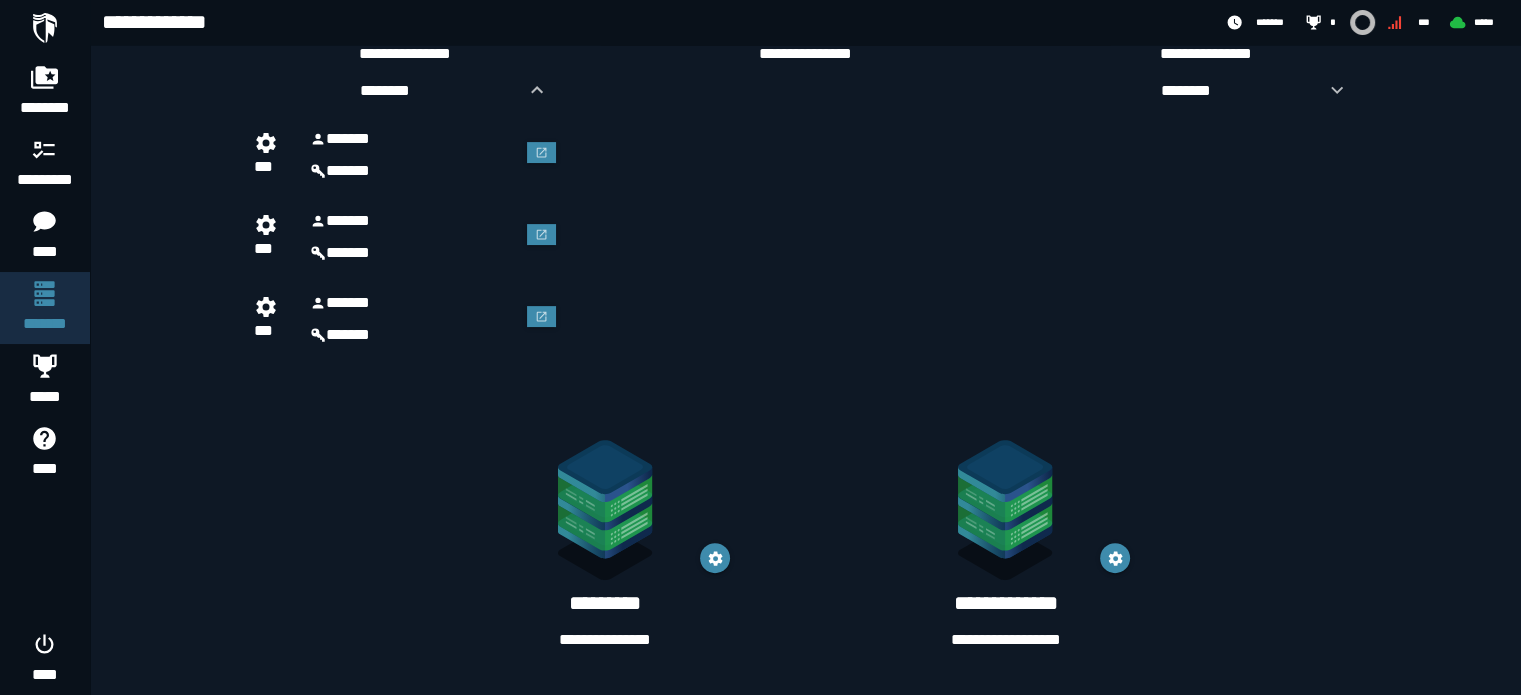 click on "**********" at bounding box center [605, 640] 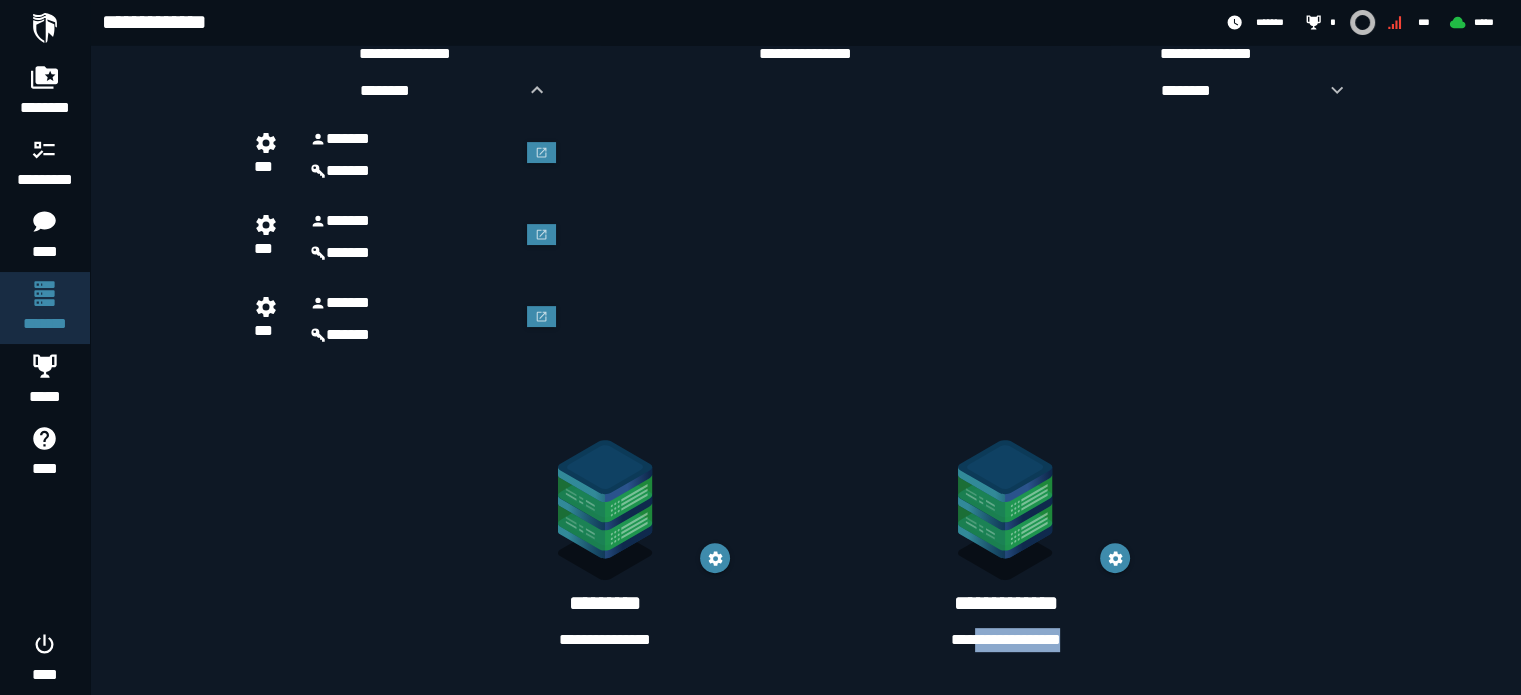 click on "**********" at bounding box center (1005, 640) 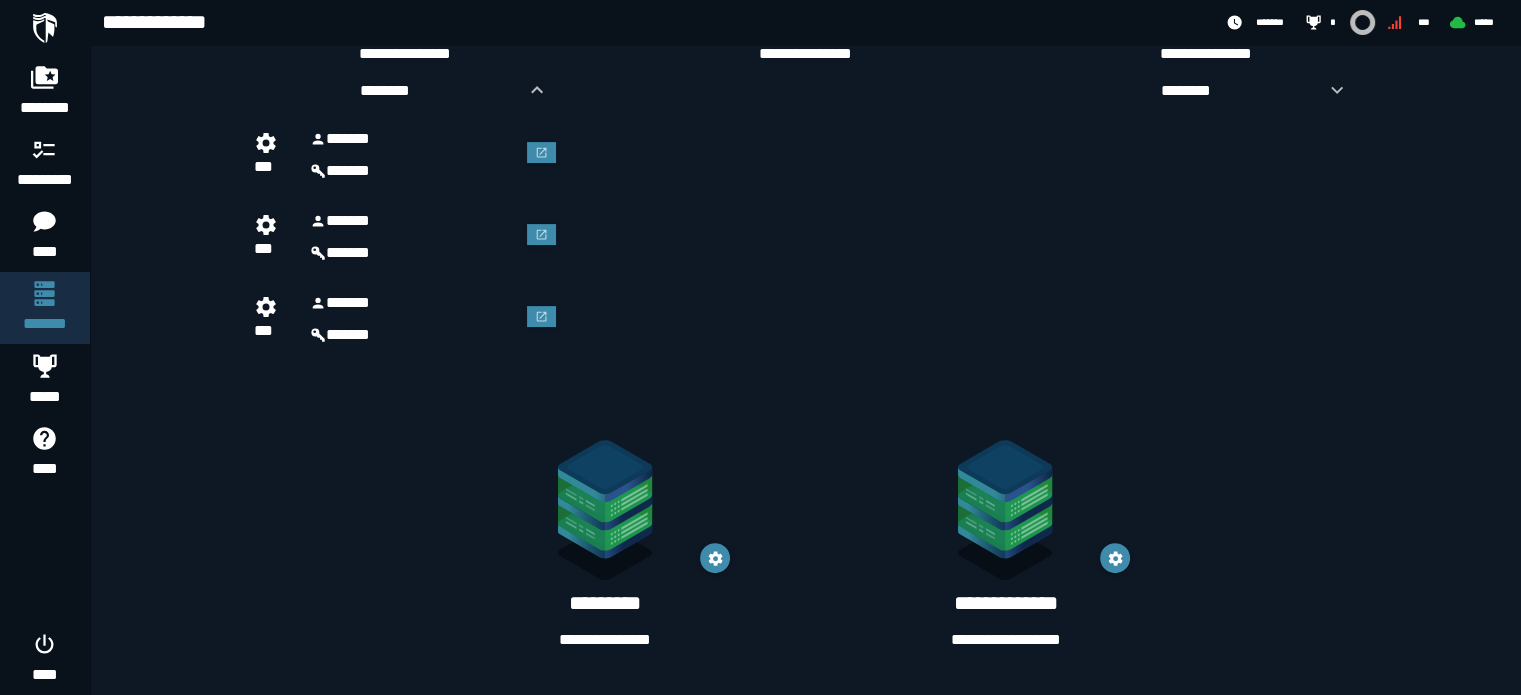 click on "**********" 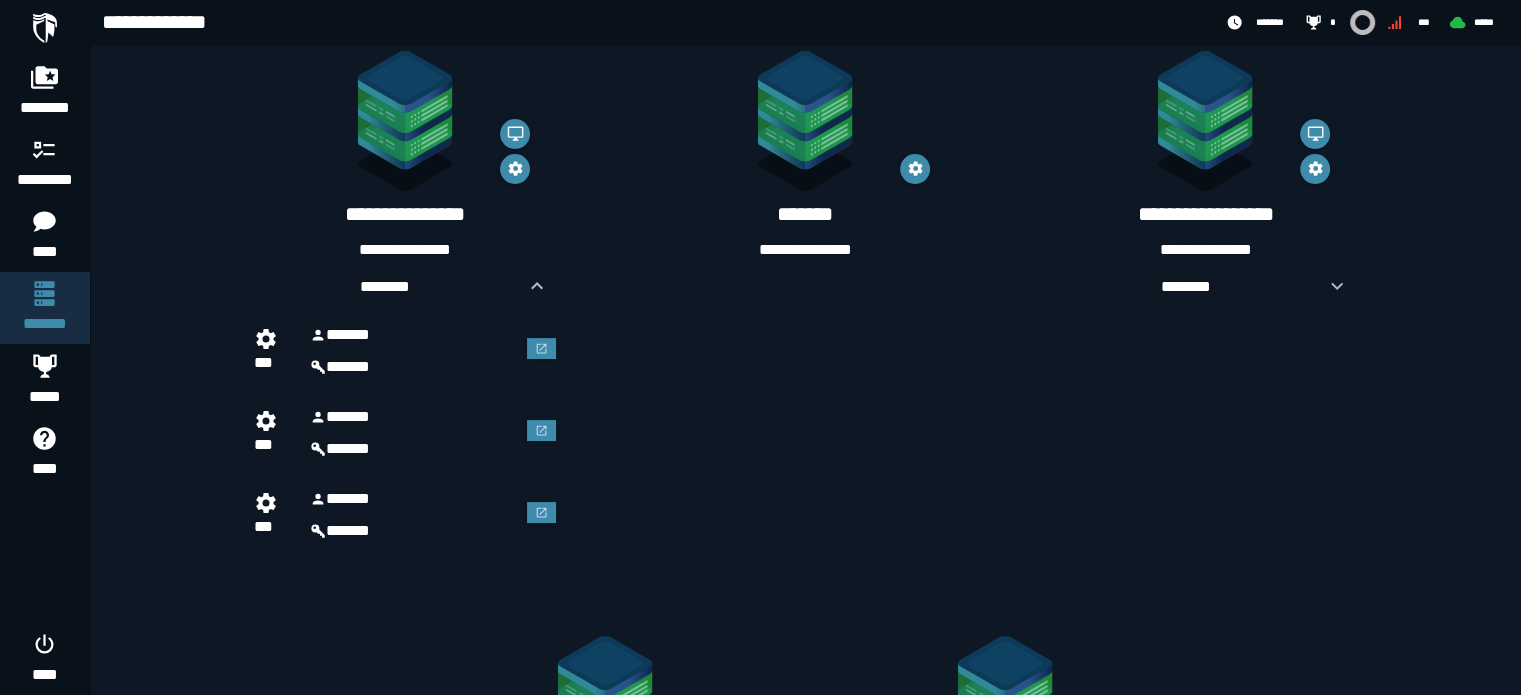 scroll, scrollTop: 388, scrollLeft: 0, axis: vertical 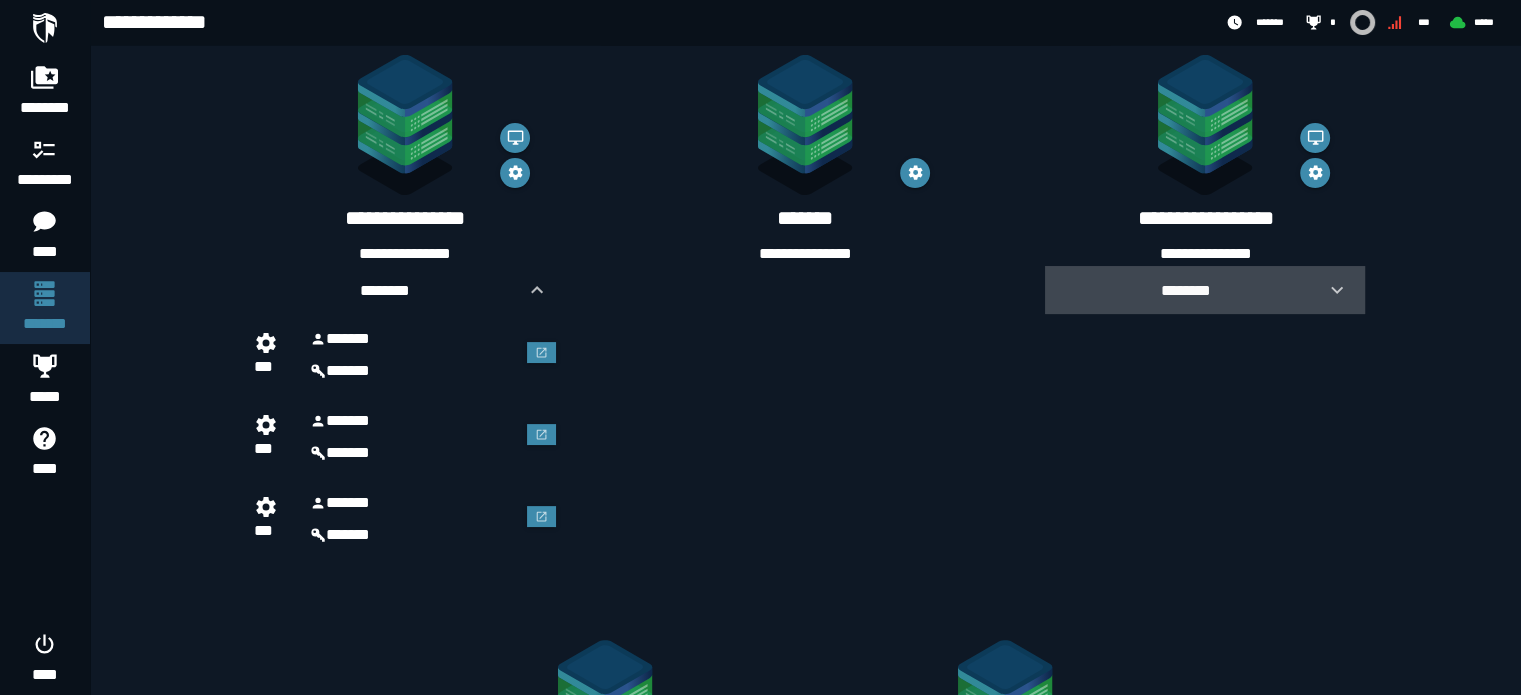 click 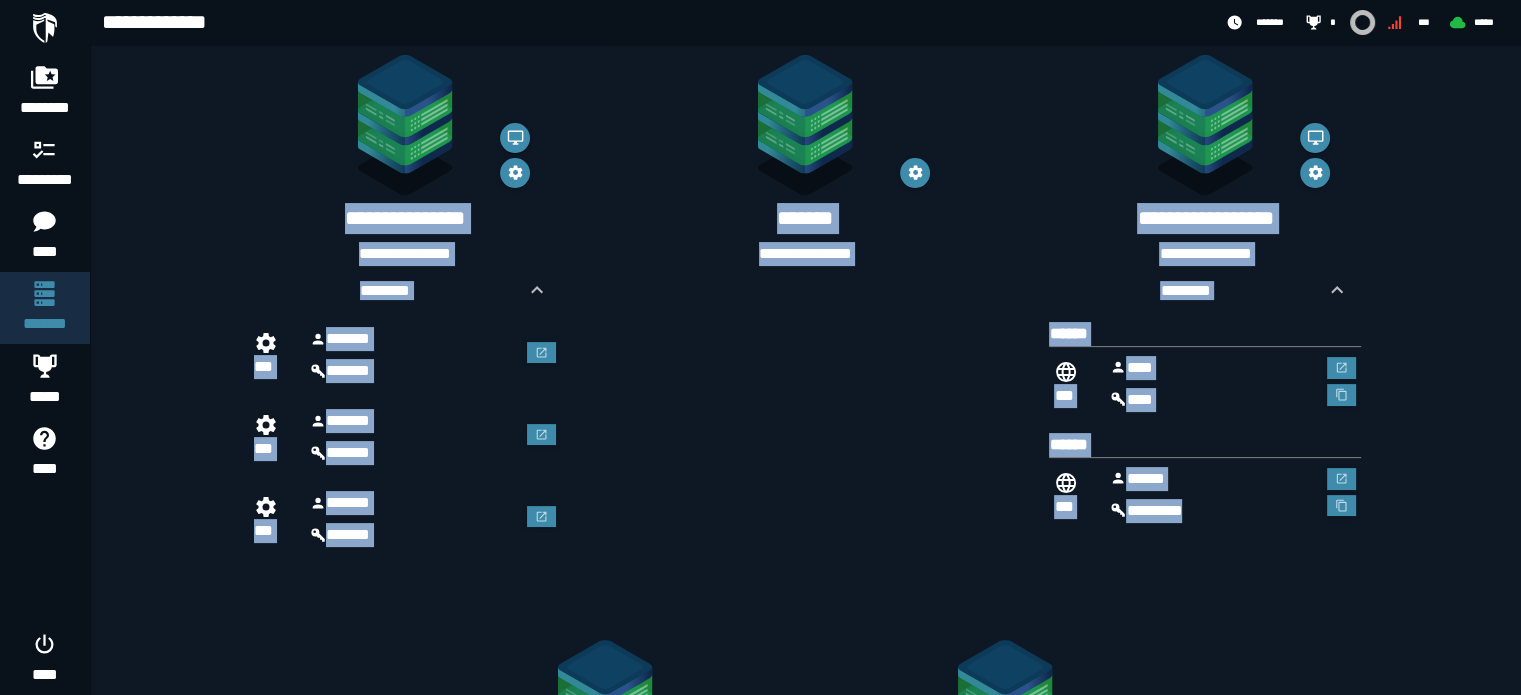 drag, startPoint x: 1389, startPoint y: 534, endPoint x: 257, endPoint y: 168, distance: 1189.6974 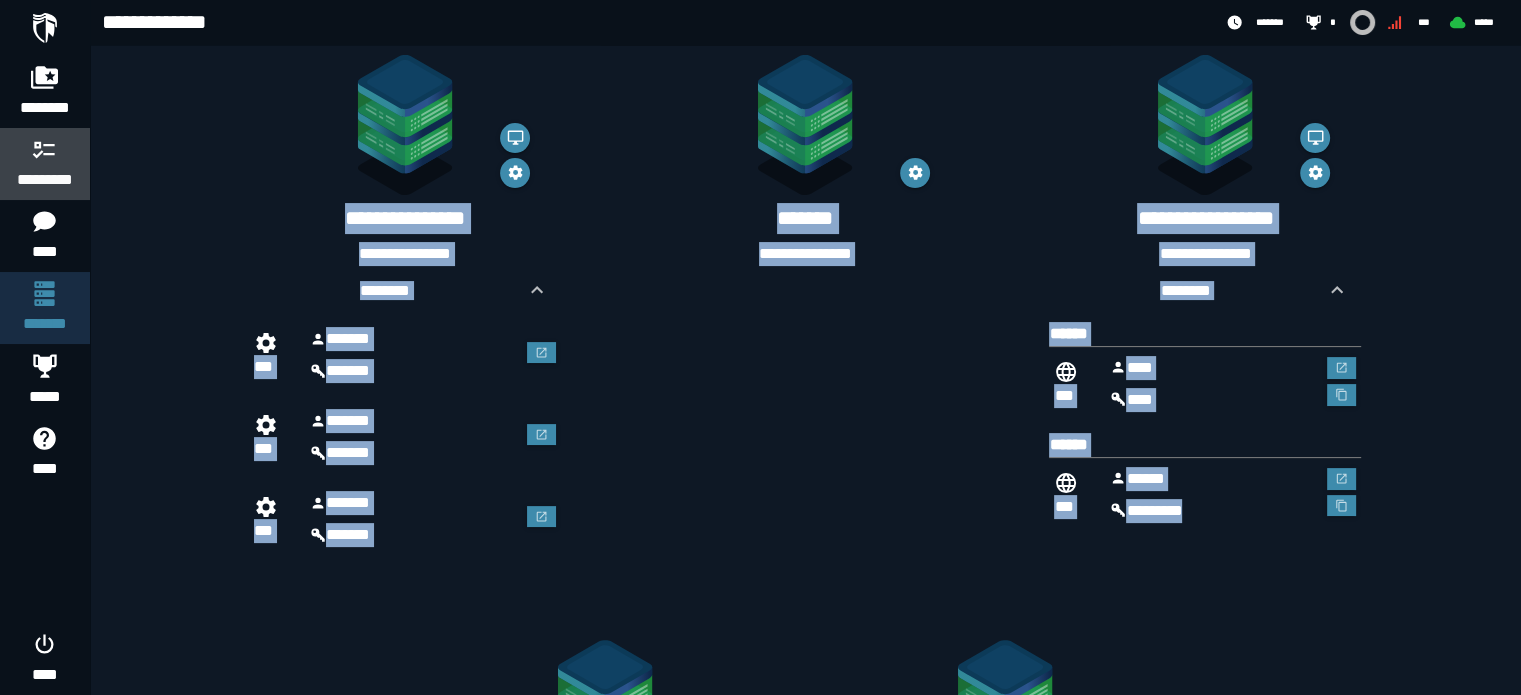 click 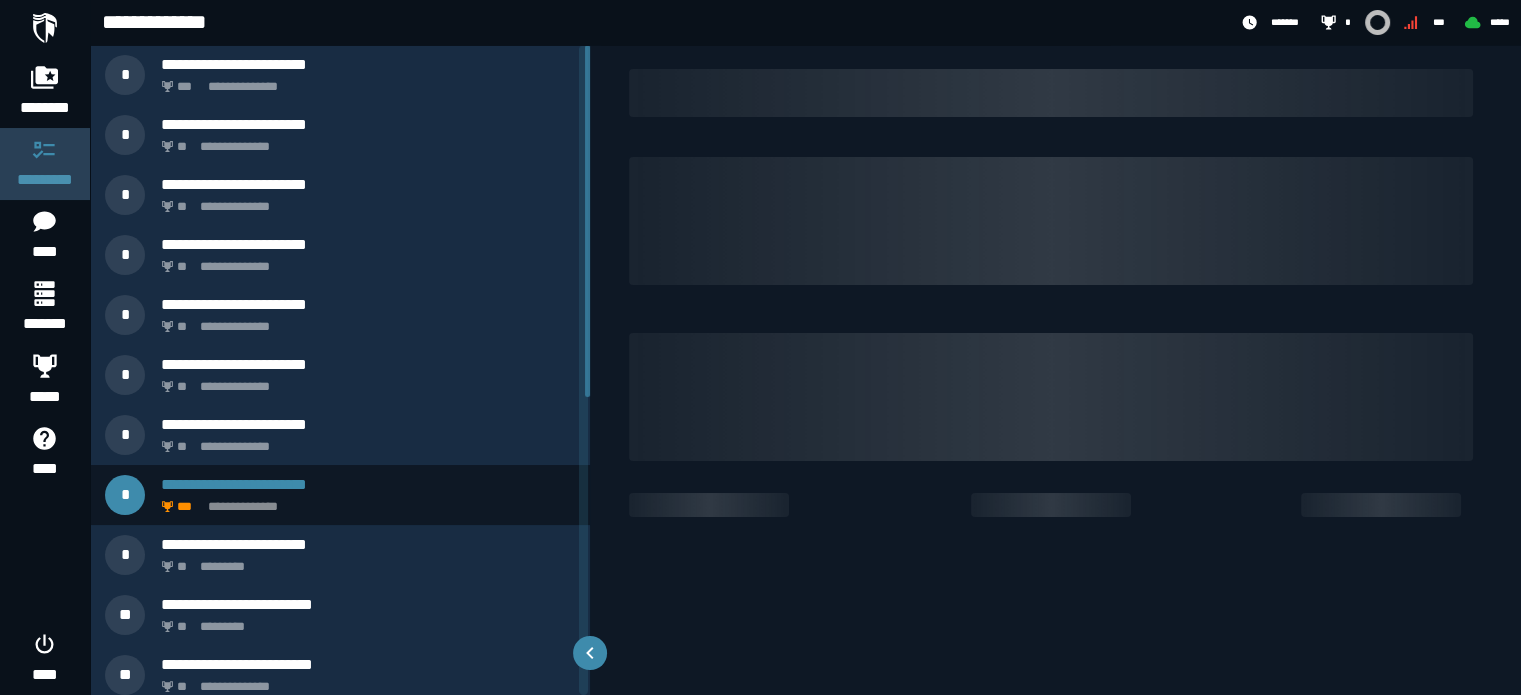 scroll, scrollTop: 0, scrollLeft: 0, axis: both 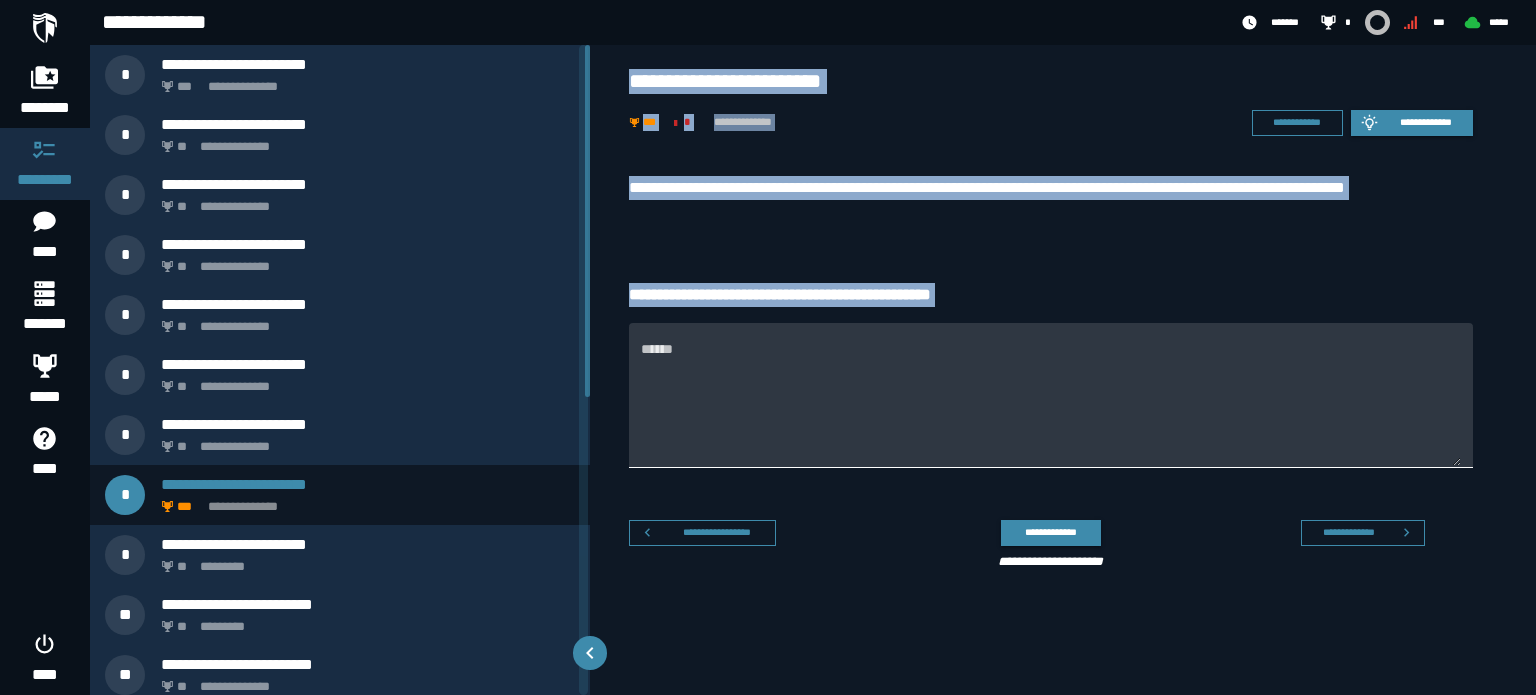 drag, startPoint x: 623, startPoint y: 75, endPoint x: 1078, endPoint y: 330, distance: 521.5841 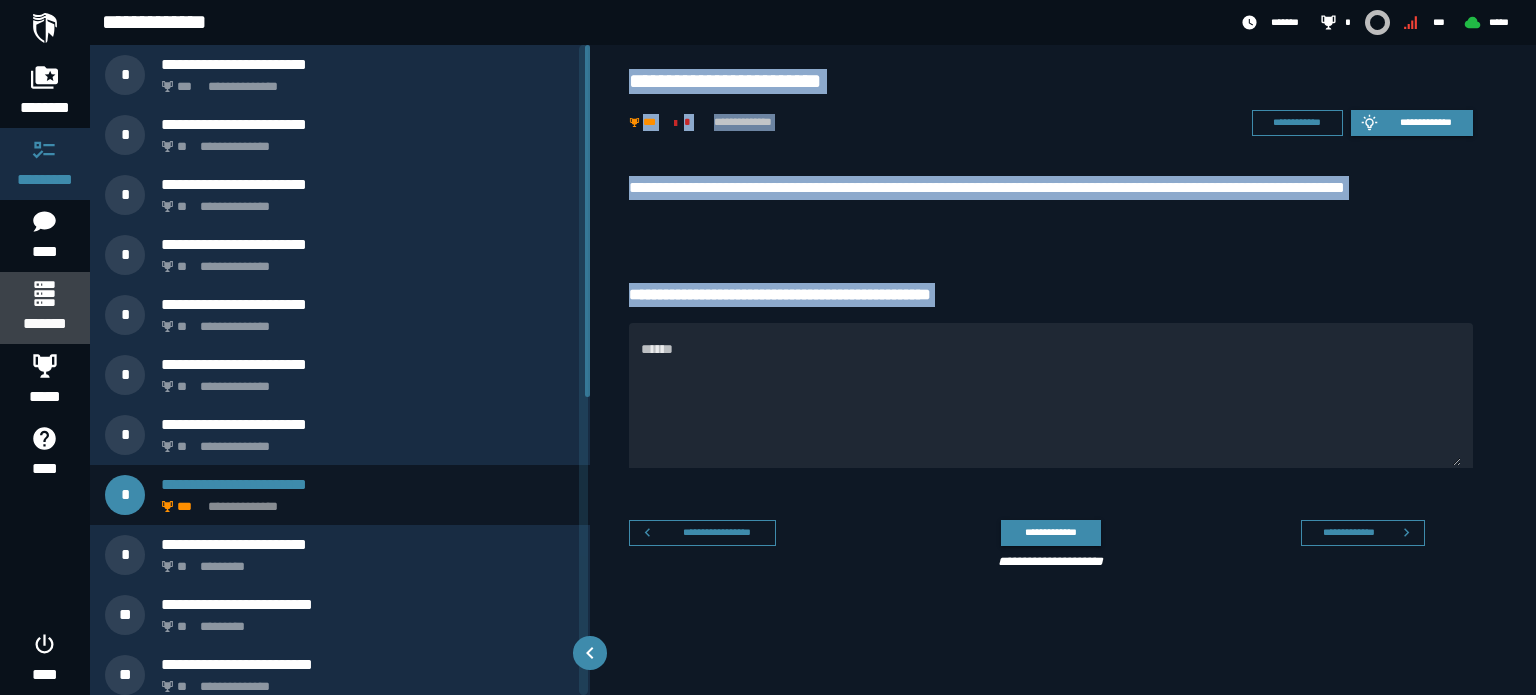 click on "*******" at bounding box center [44, 308] 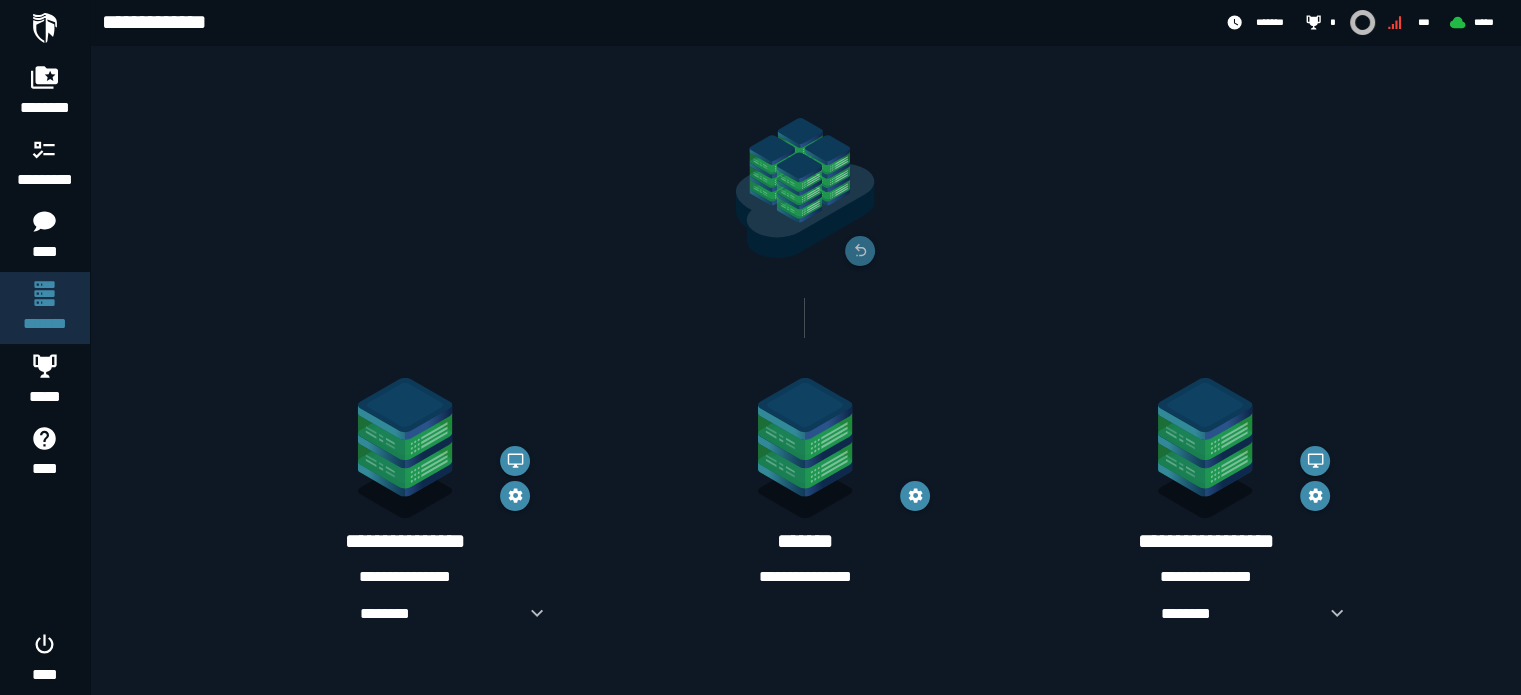 scroll, scrollTop: 200, scrollLeft: 0, axis: vertical 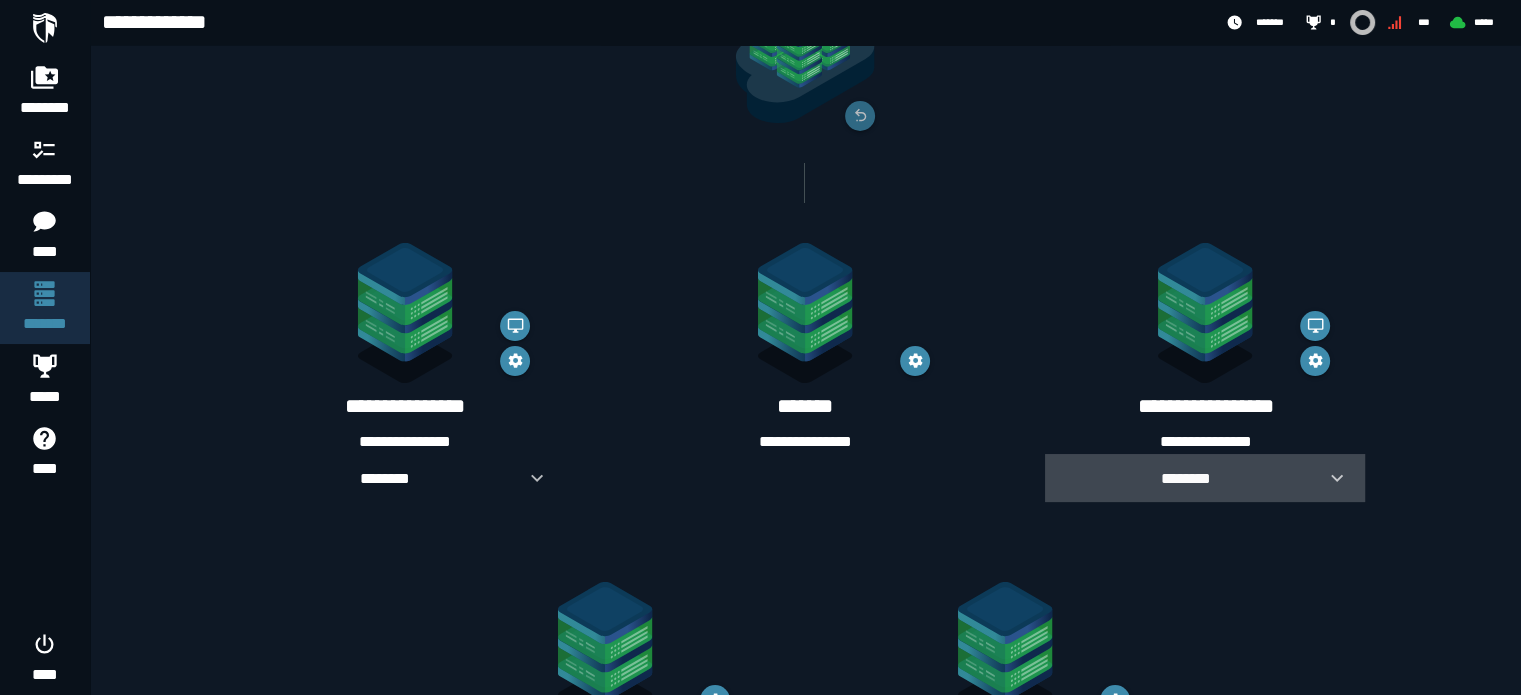 click 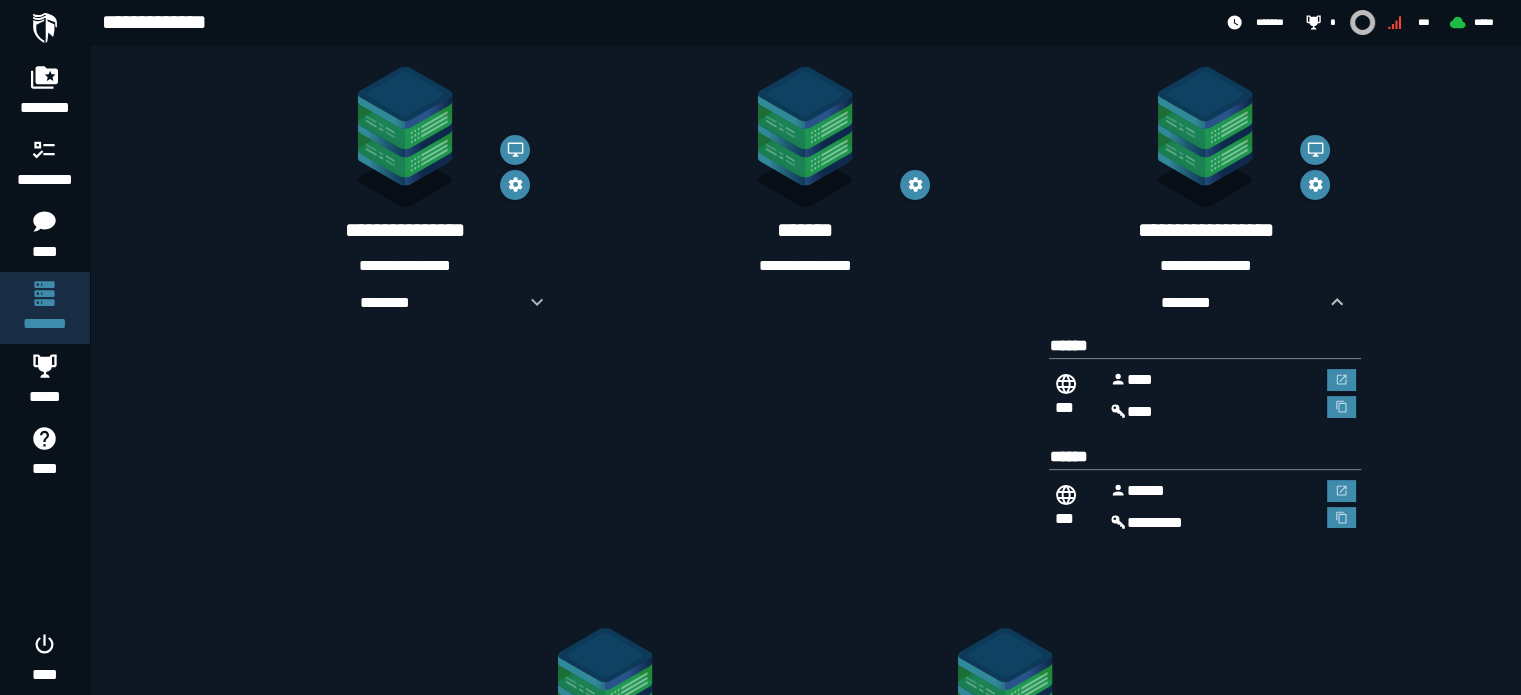 scroll, scrollTop: 400, scrollLeft: 0, axis: vertical 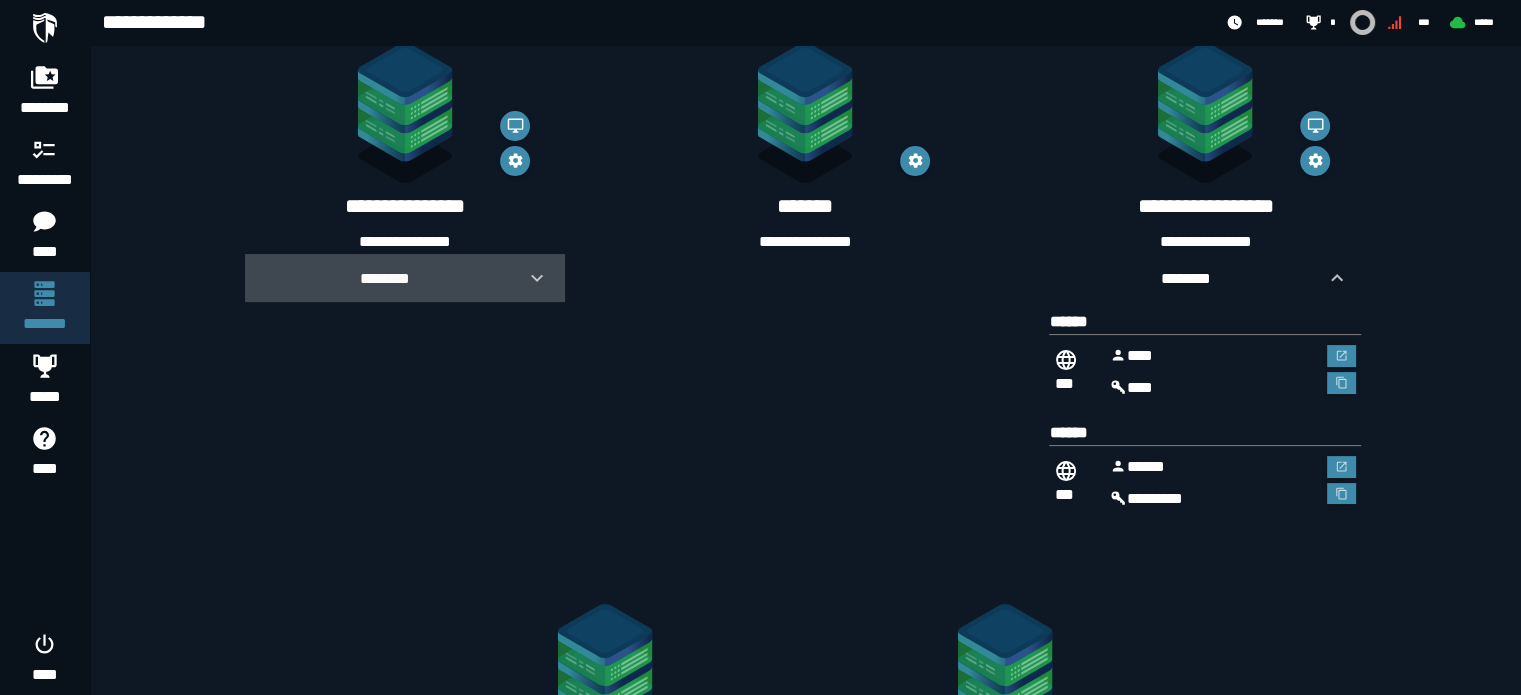 click 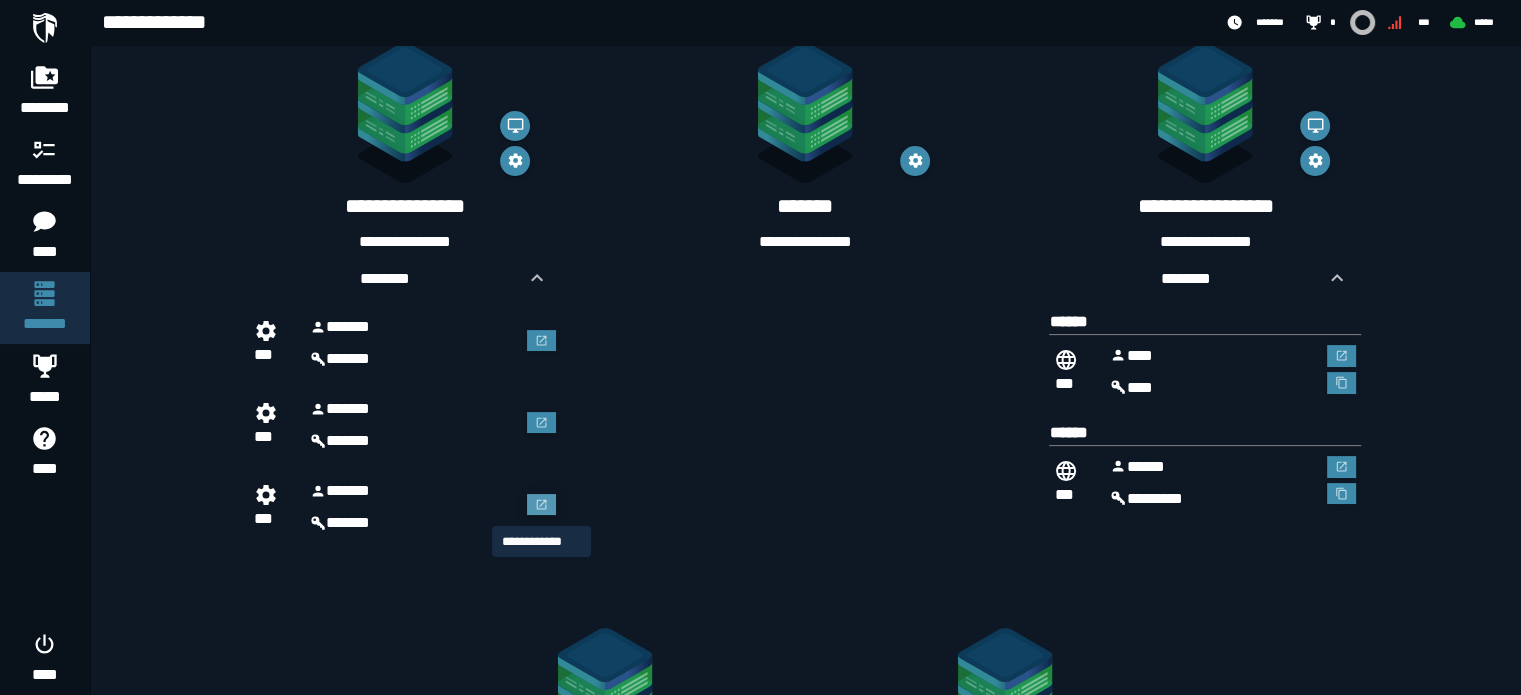 click 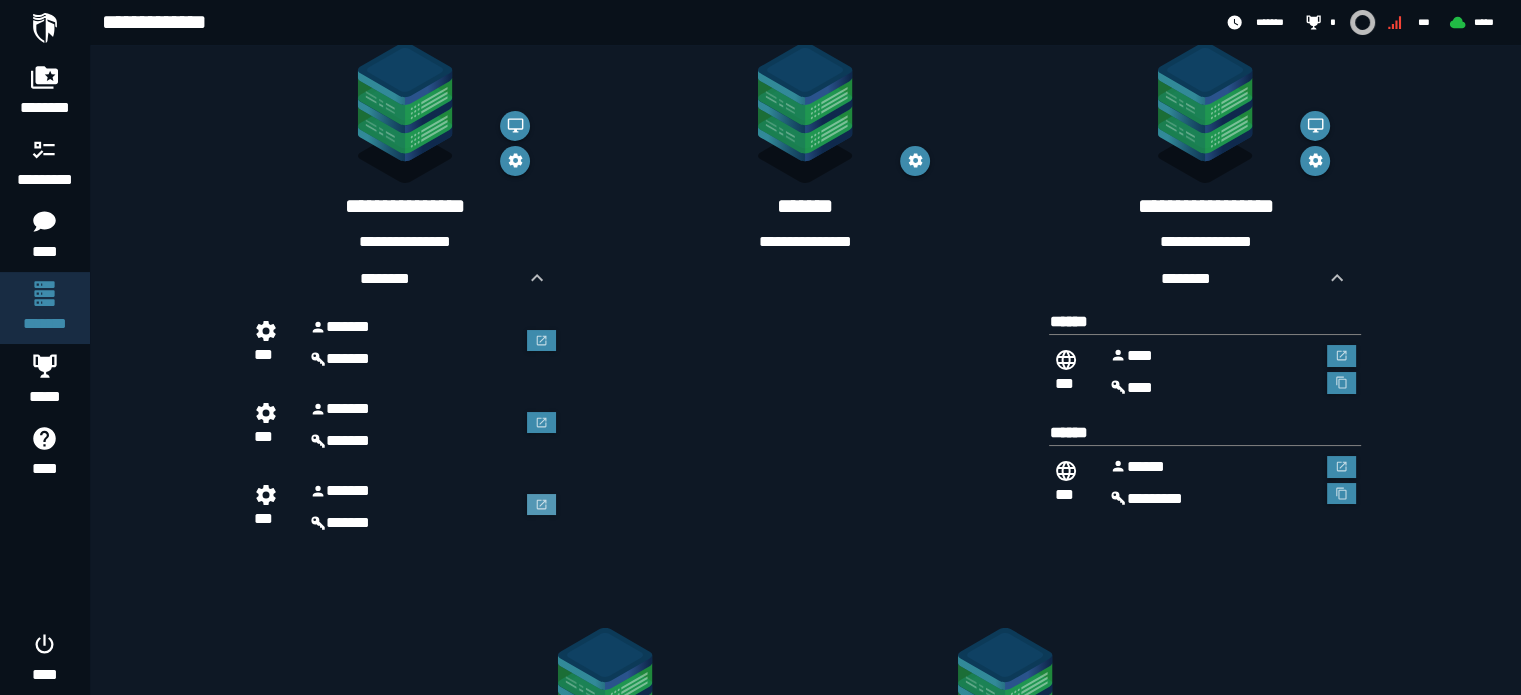 scroll, scrollTop: 400, scrollLeft: 0, axis: vertical 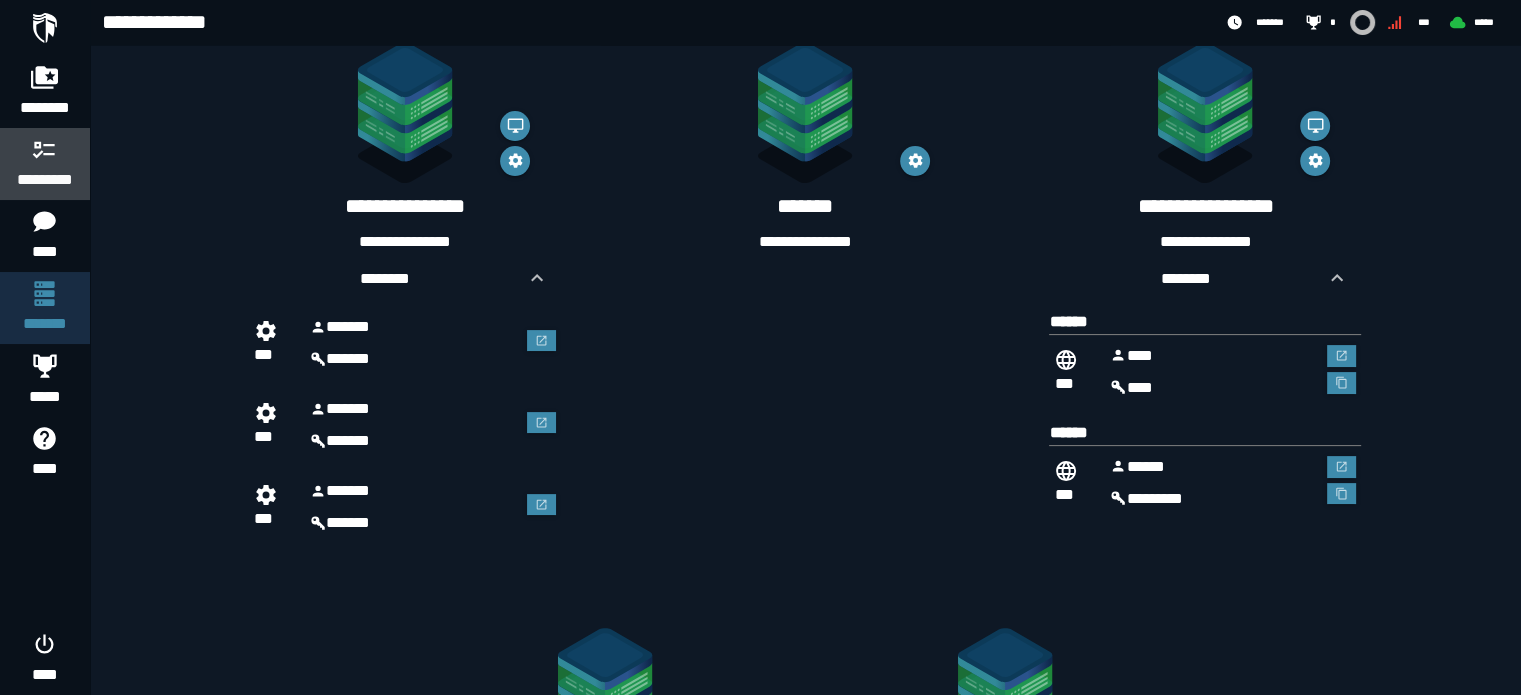 click on "*********" at bounding box center [45, 164] 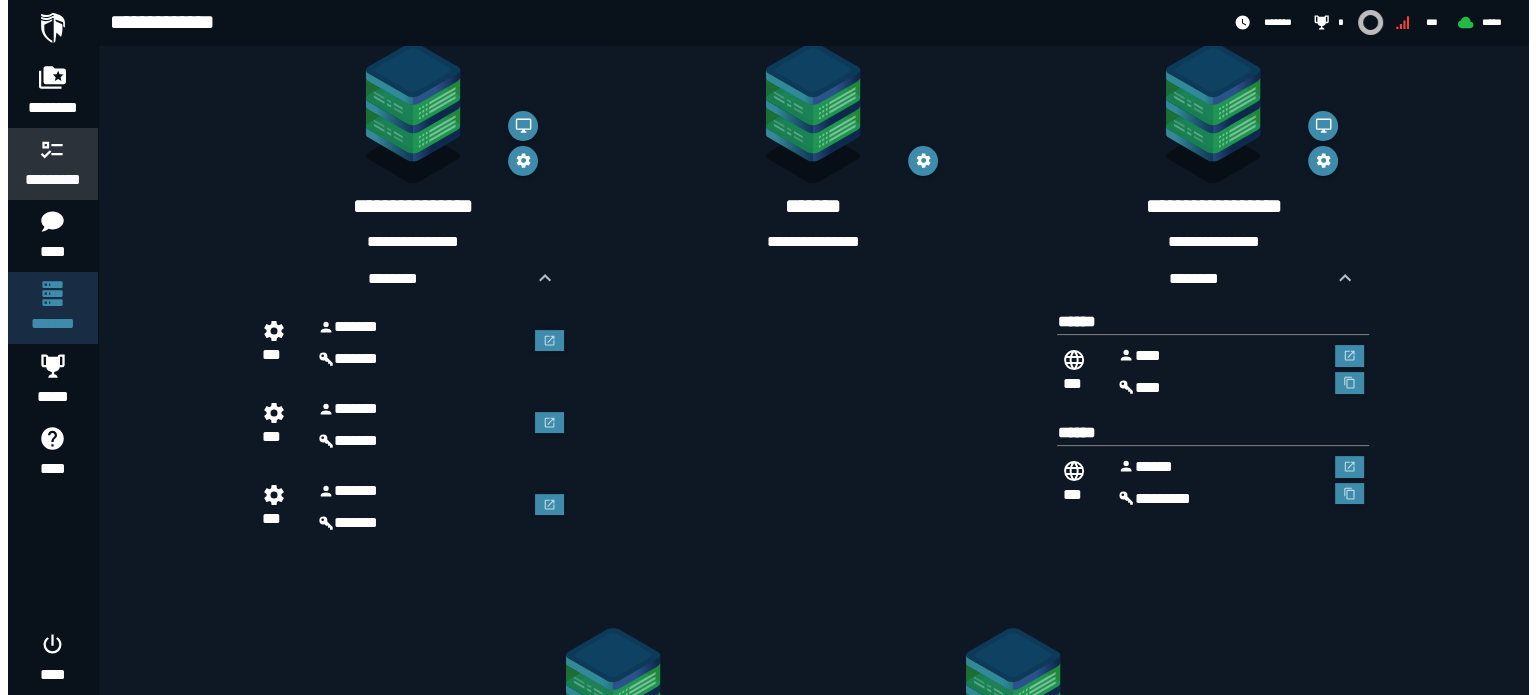 scroll, scrollTop: 0, scrollLeft: 0, axis: both 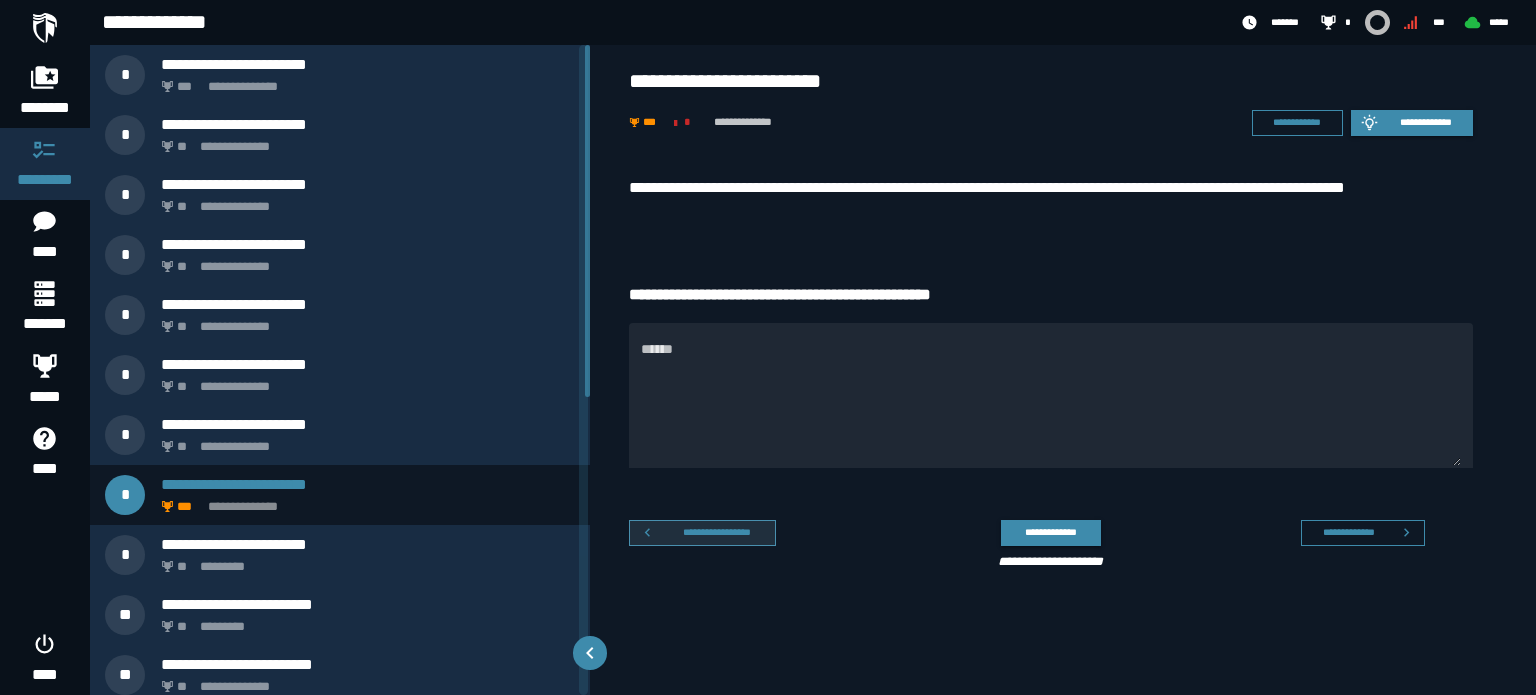 click on "**********" at bounding box center (717, 532) 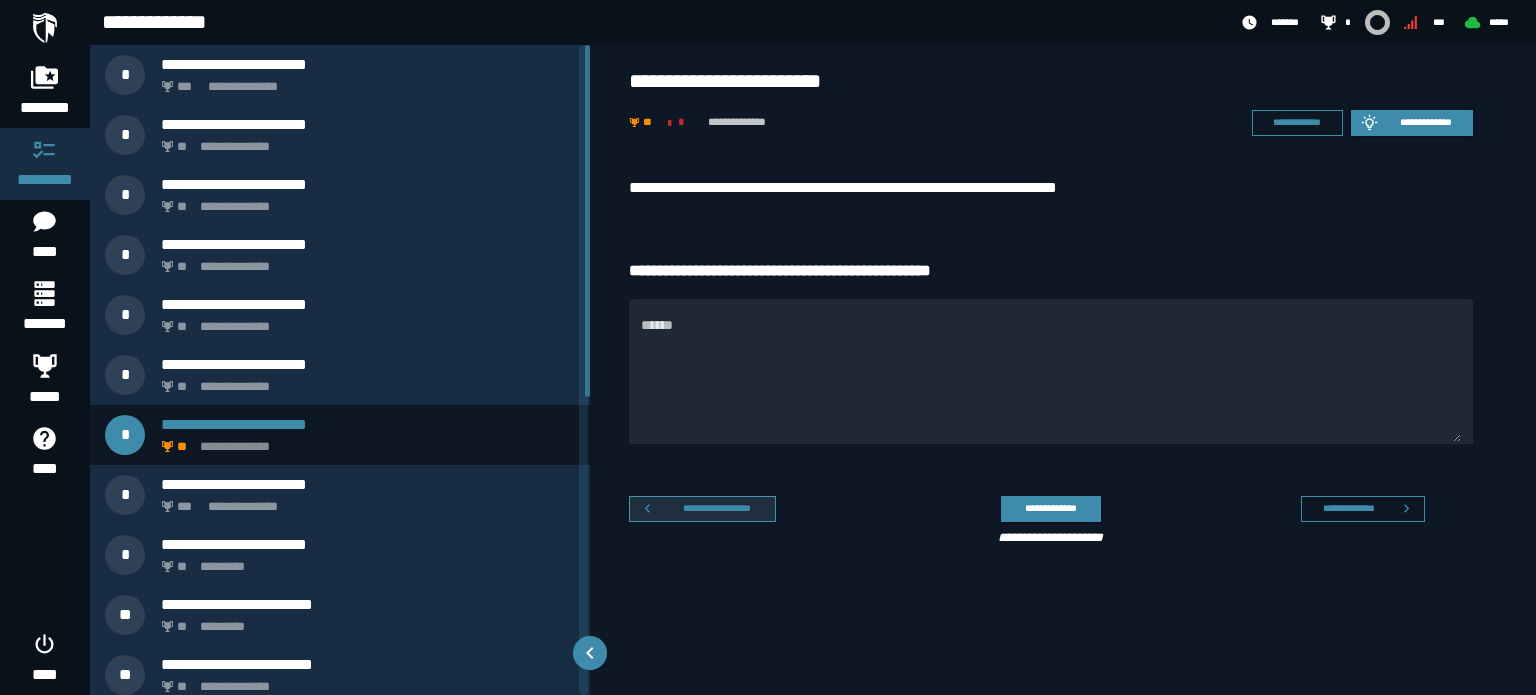 click on "**********" at bounding box center [717, 508] 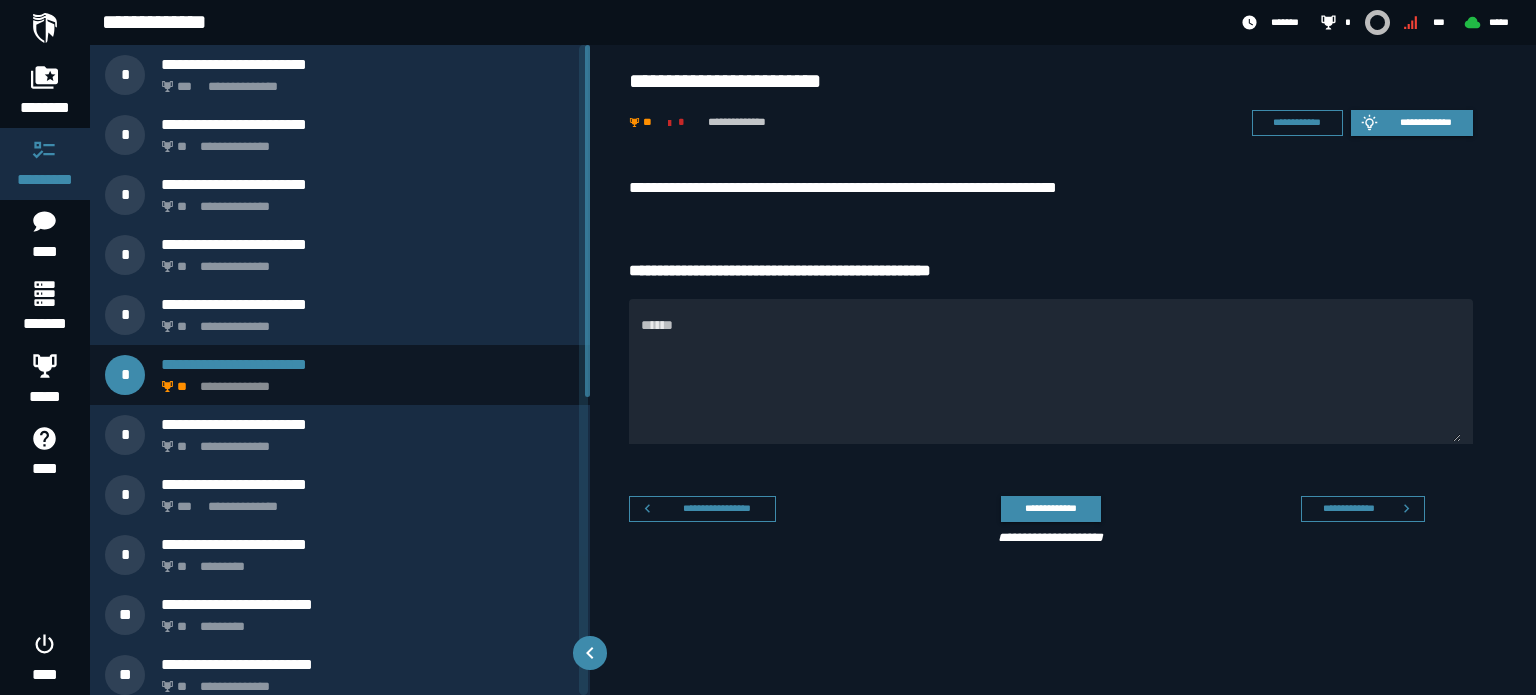 click on "**********" at bounding box center [717, 508] 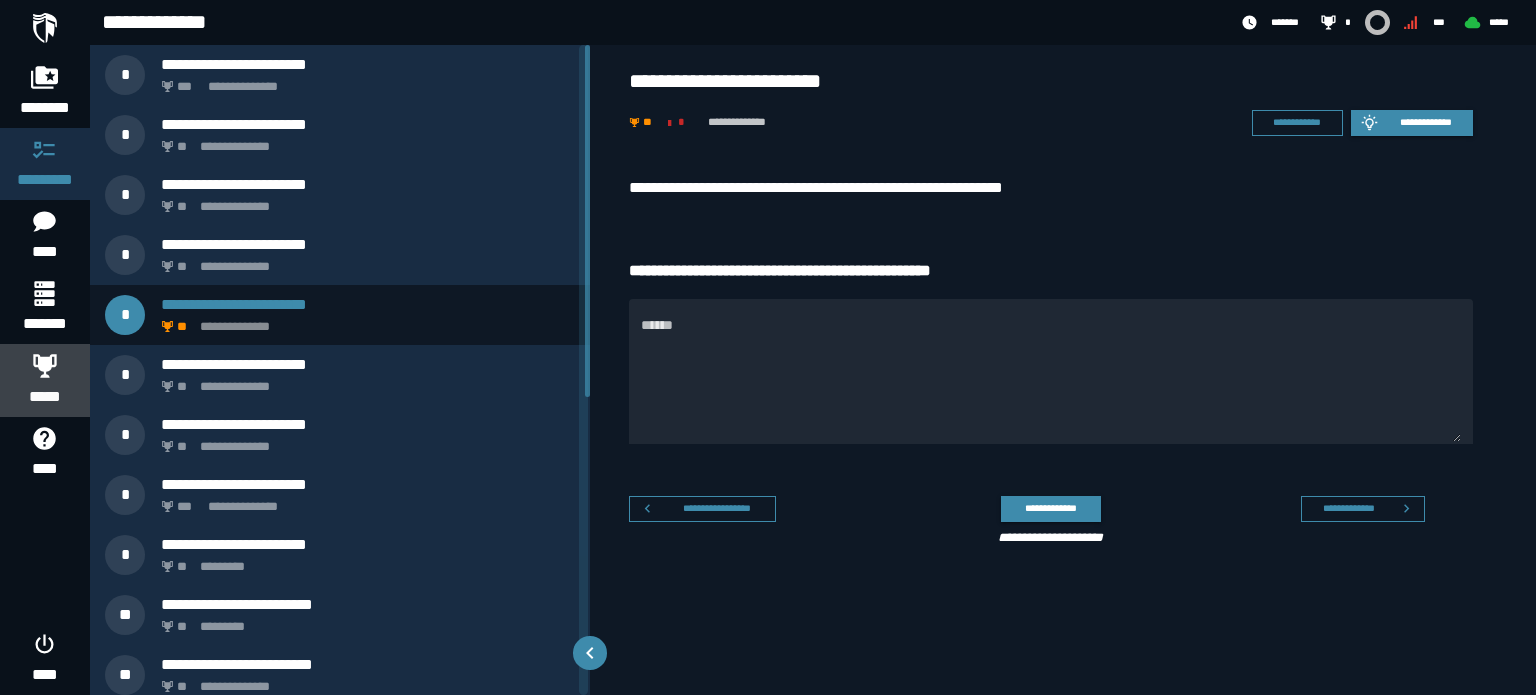 click on "*****" at bounding box center (45, 380) 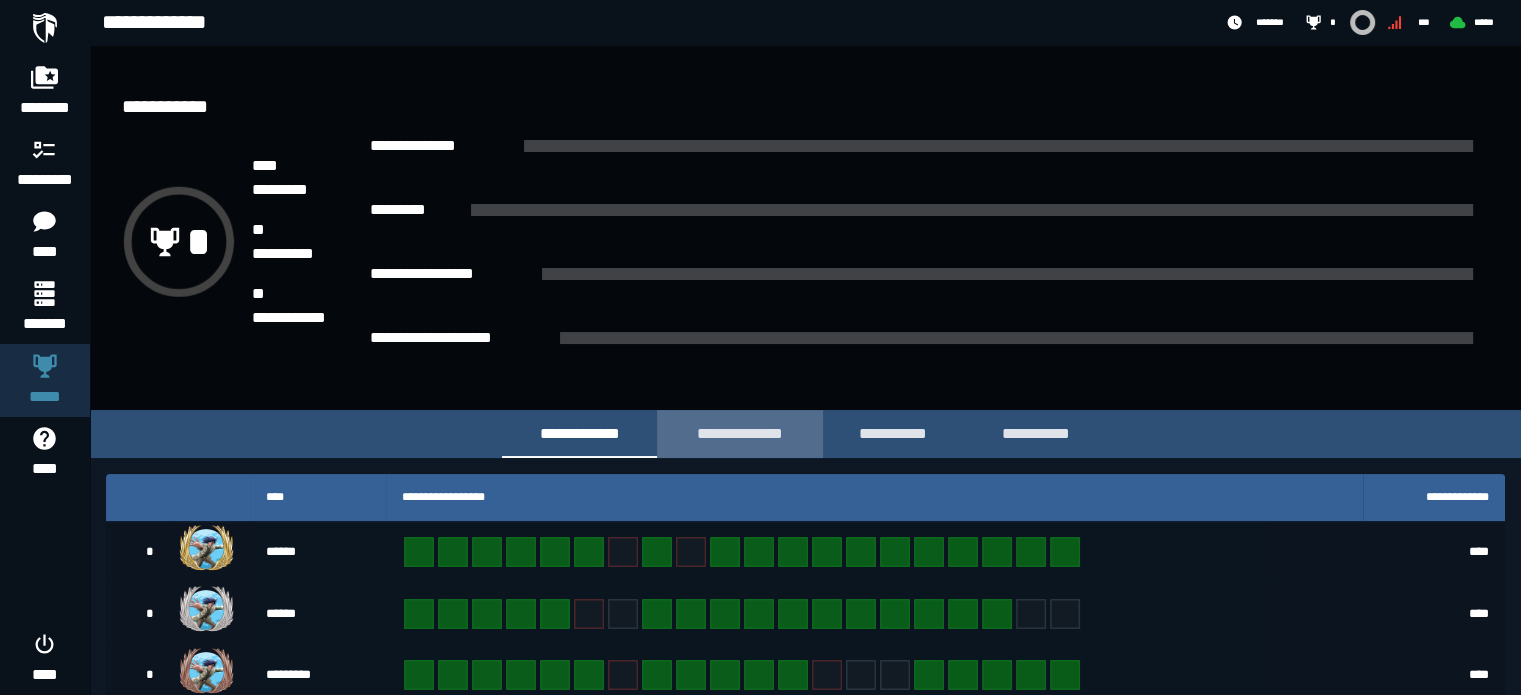 click on "**********" at bounding box center [740, 433] 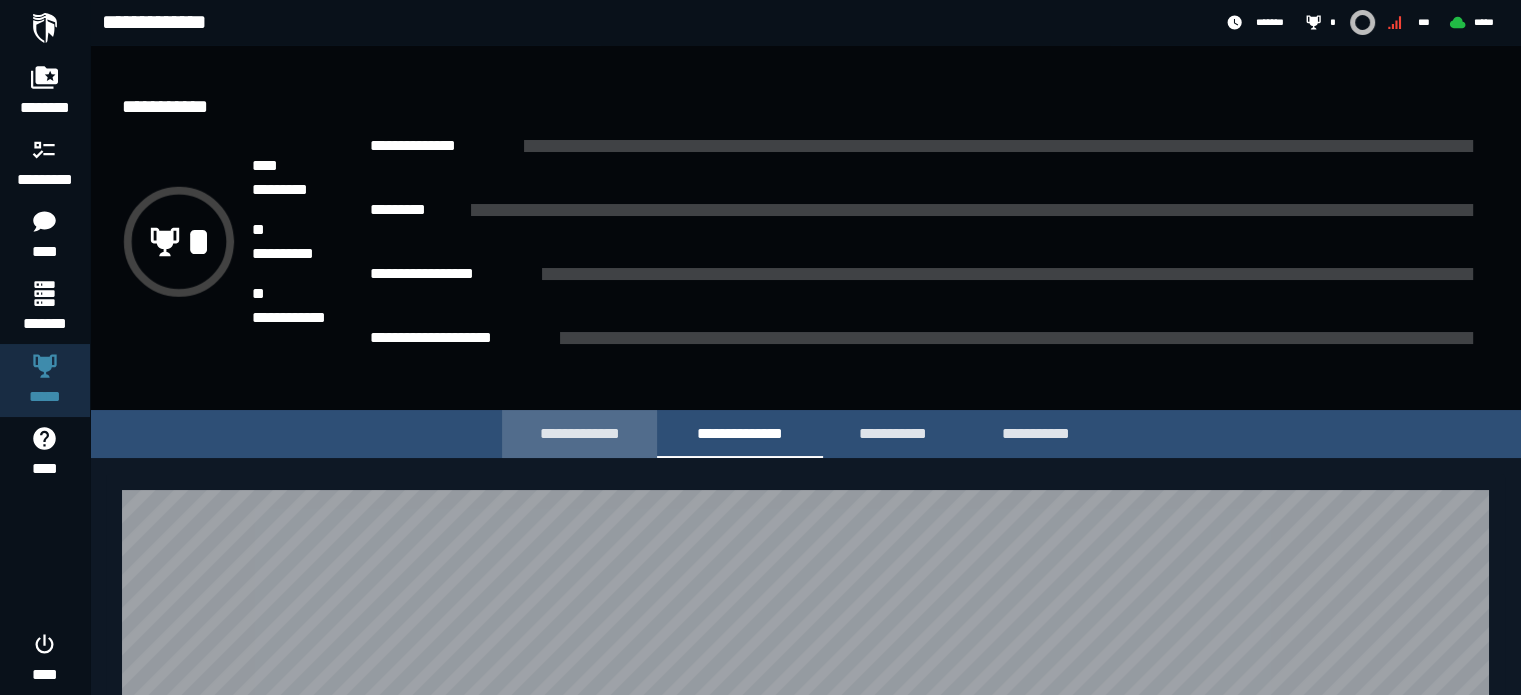 click on "**********" at bounding box center (579, 433) 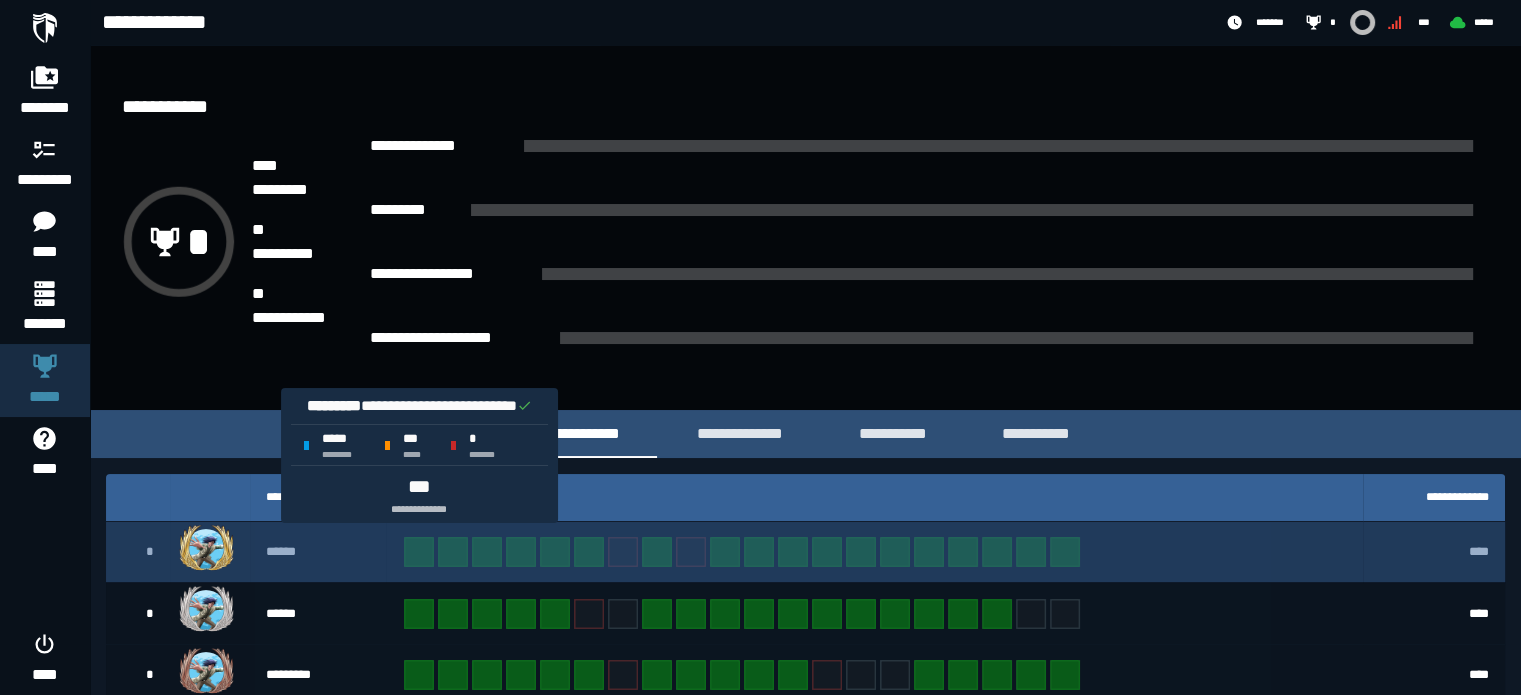 click 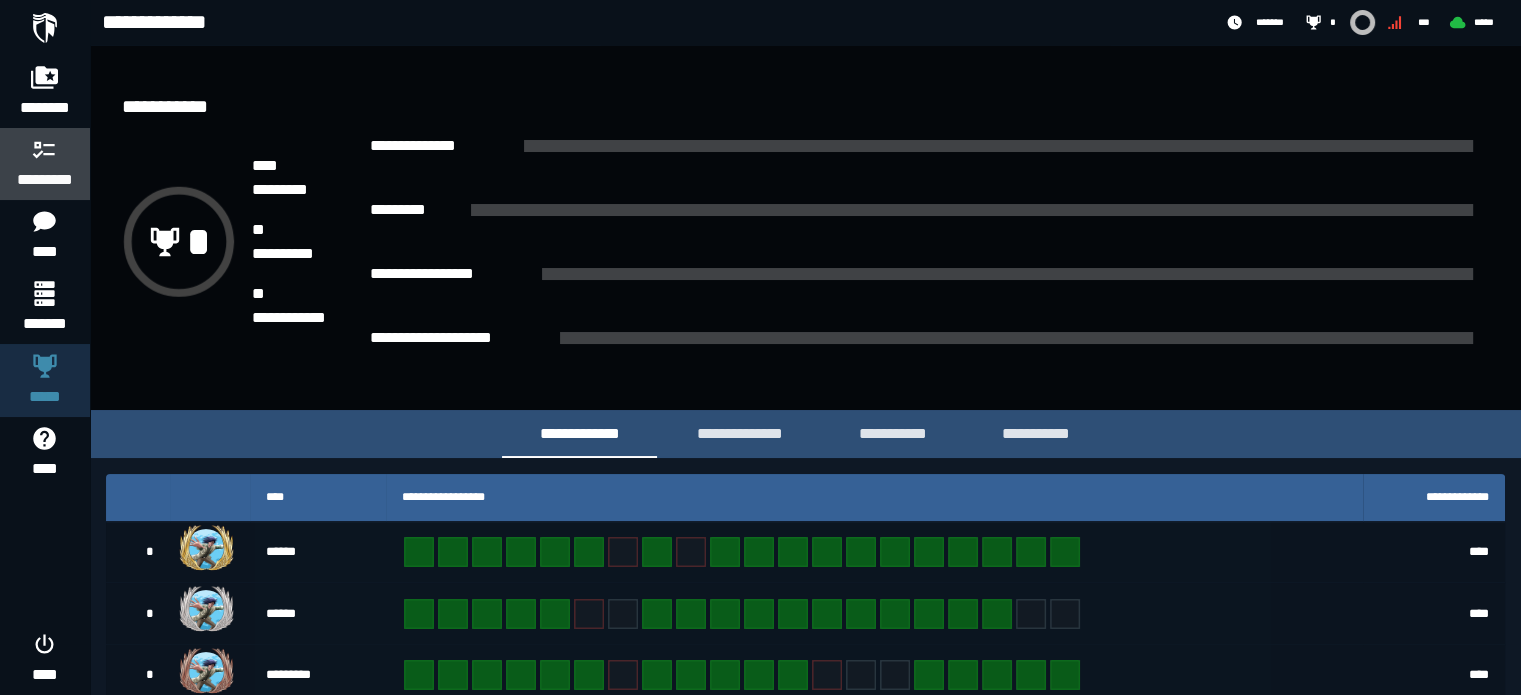 click on "*********" at bounding box center (45, 164) 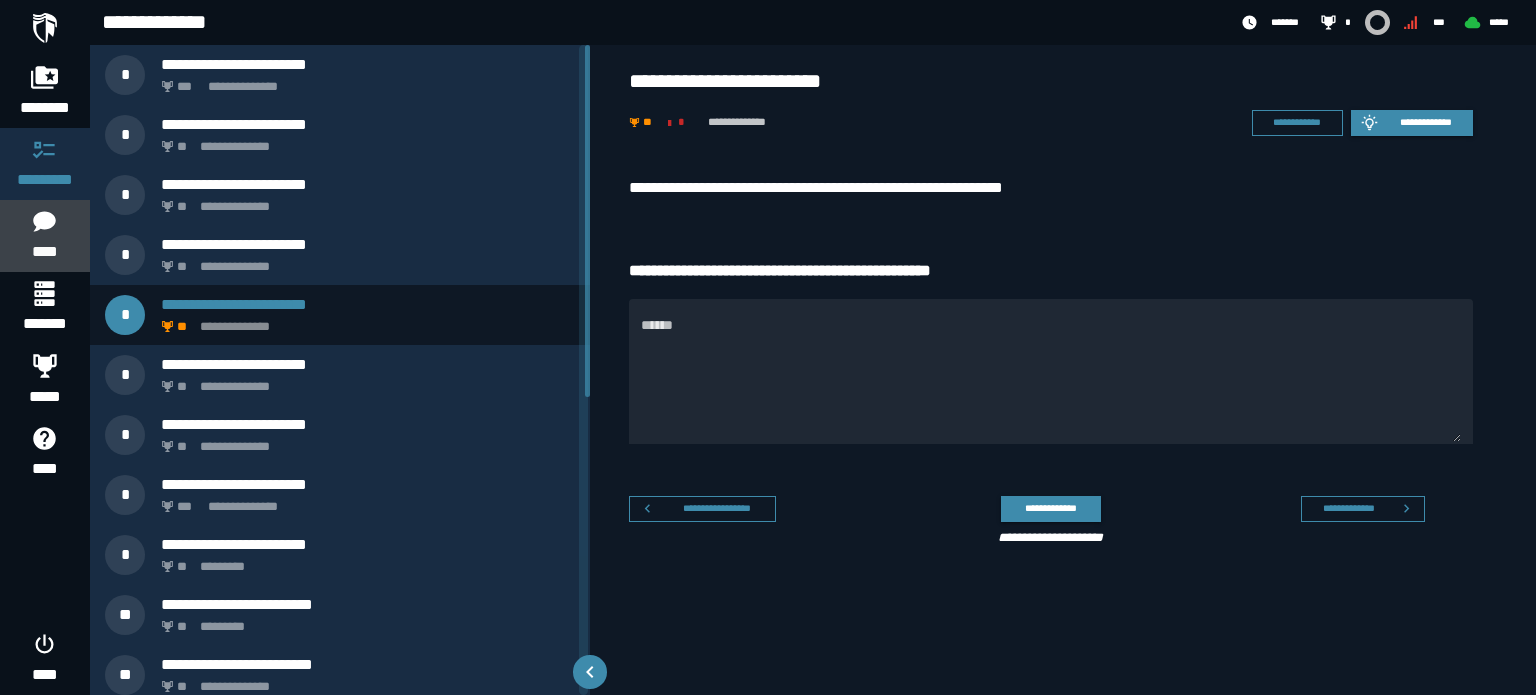 click on "****" at bounding box center [44, 236] 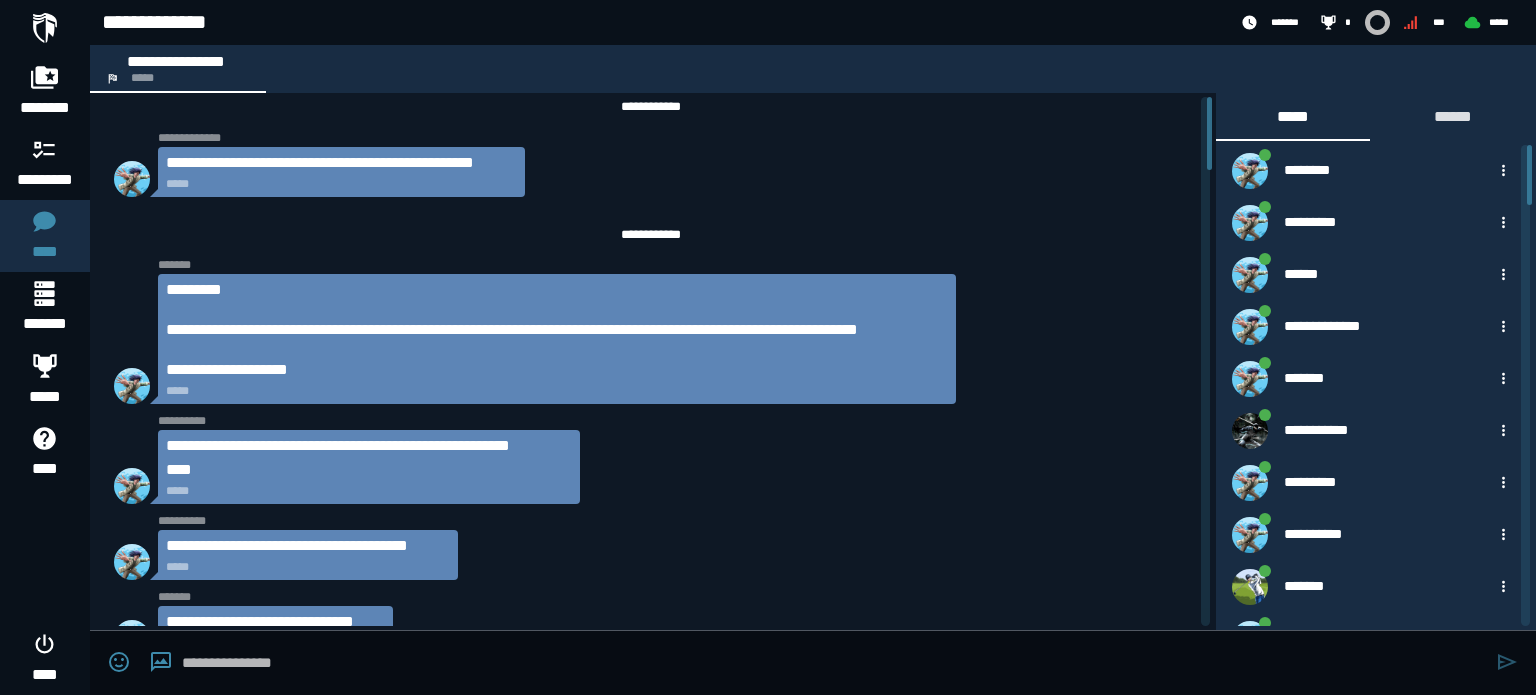 scroll, scrollTop: 0, scrollLeft: 0, axis: both 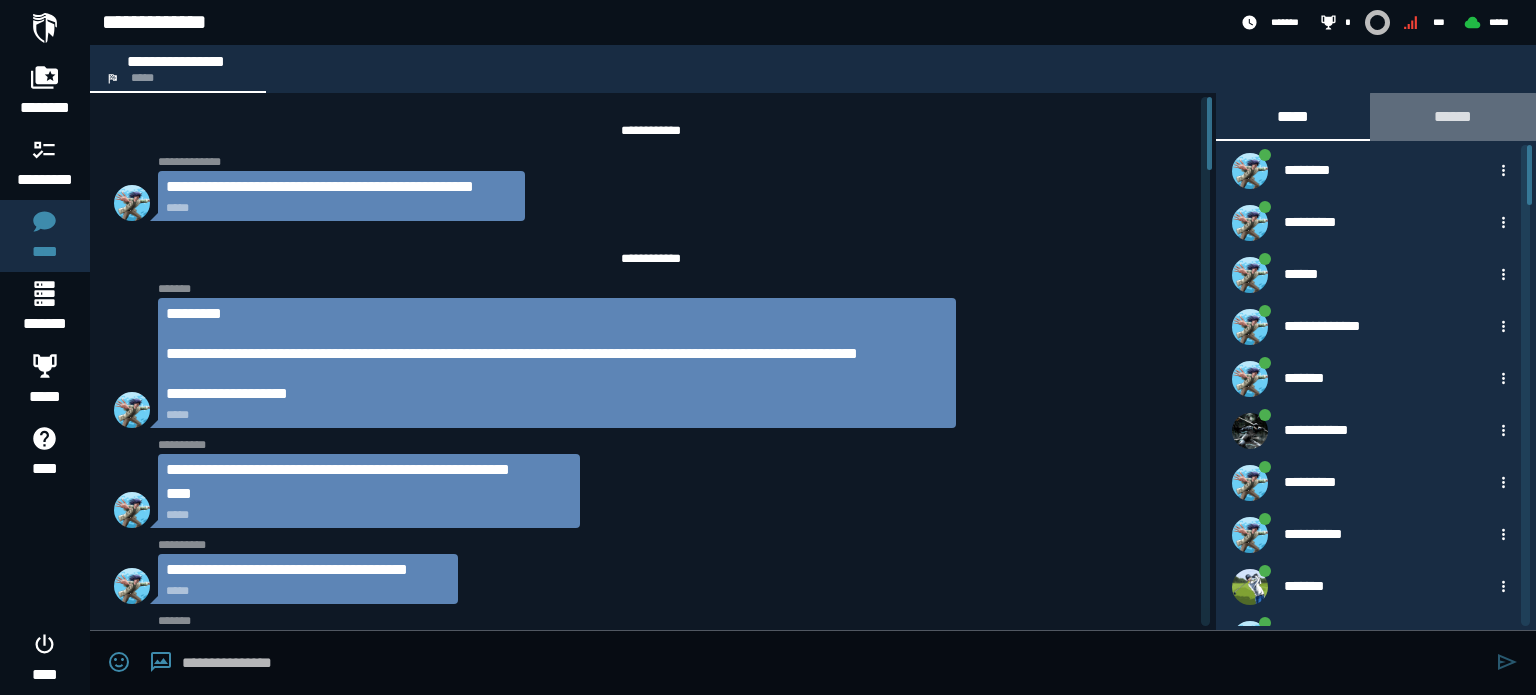 click on "******" at bounding box center (1453, 116) 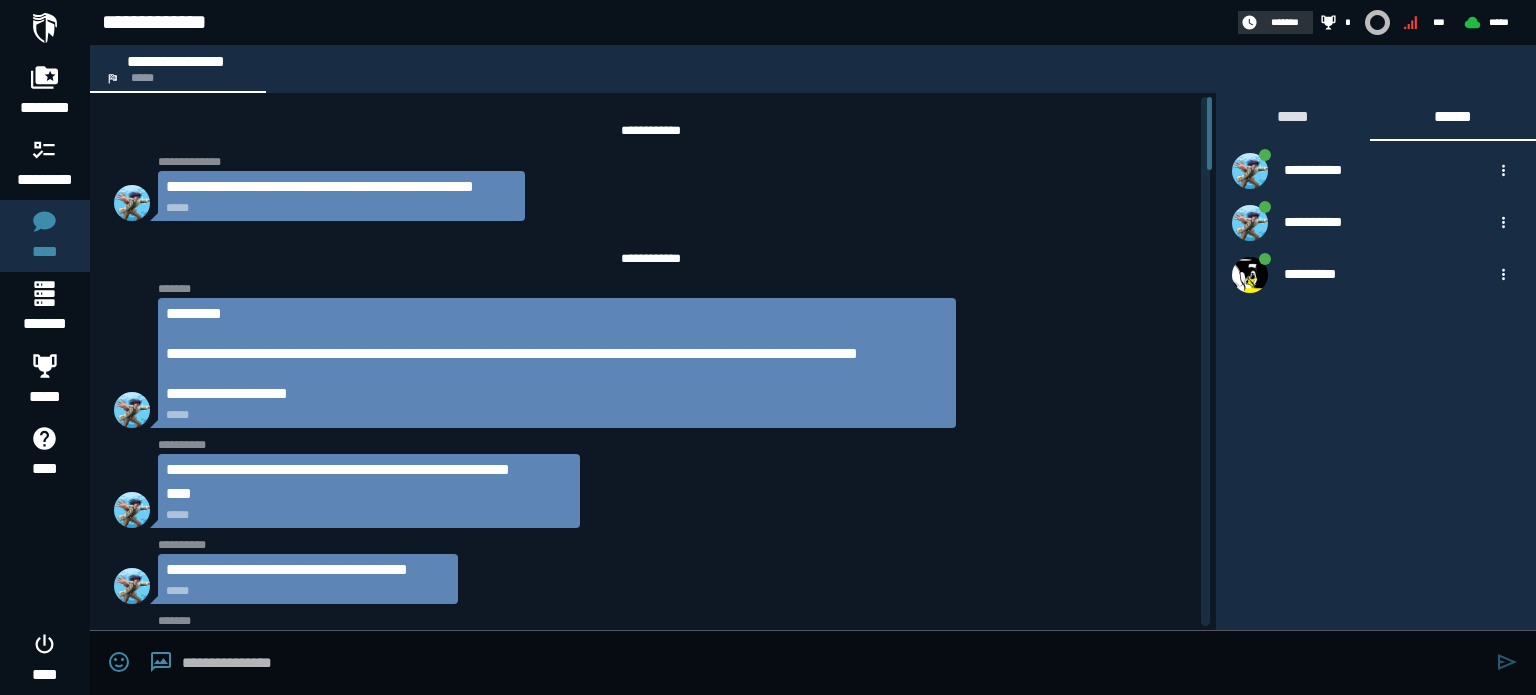 click on "*******" at bounding box center [1273, 22] 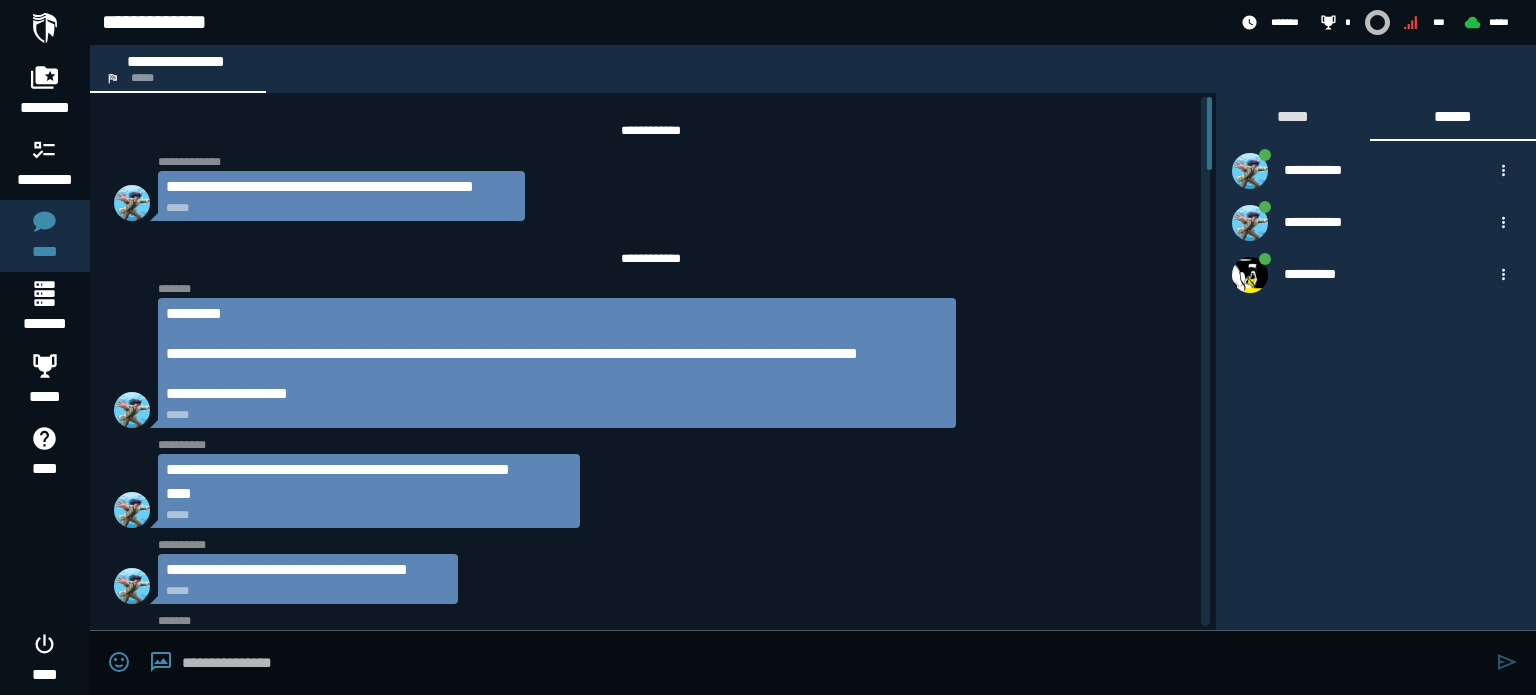 click on "**********" at bounding box center [662, 23] 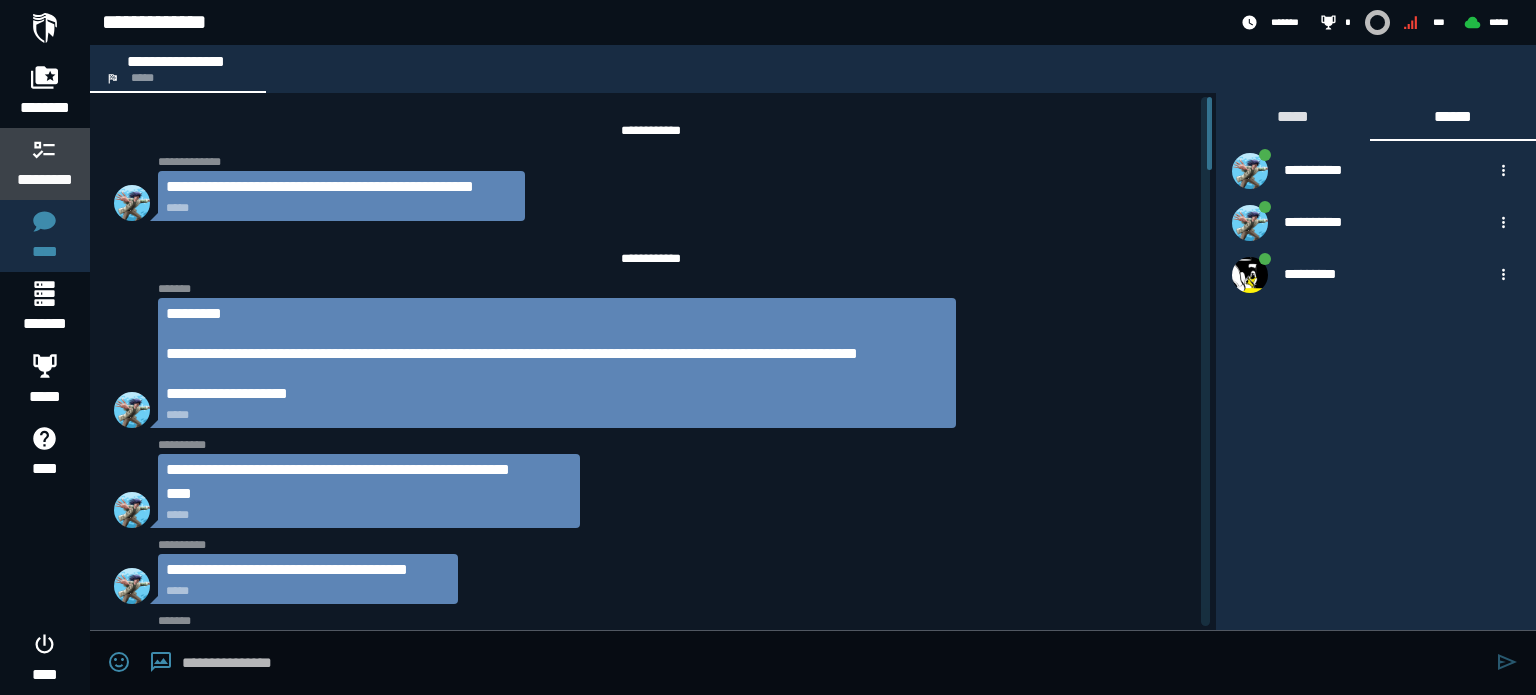 click 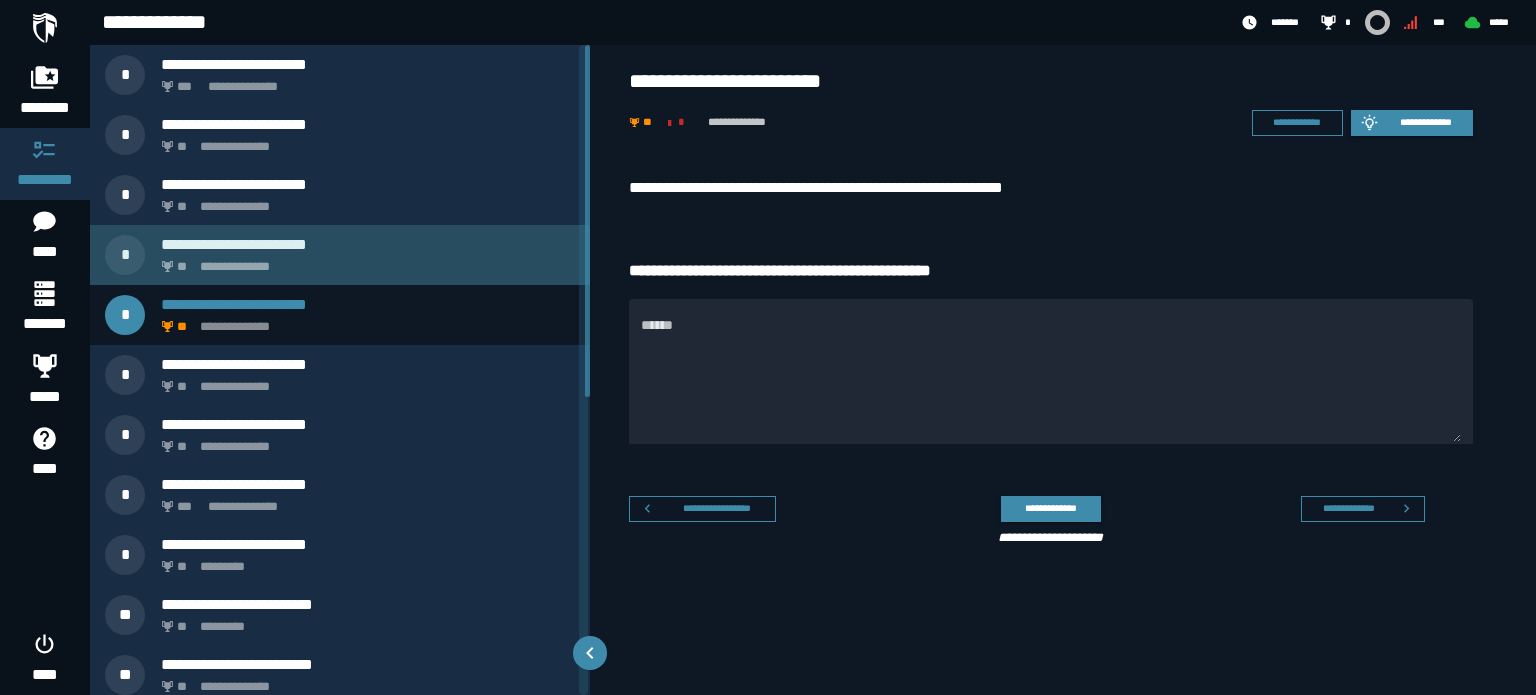 click on "**********" 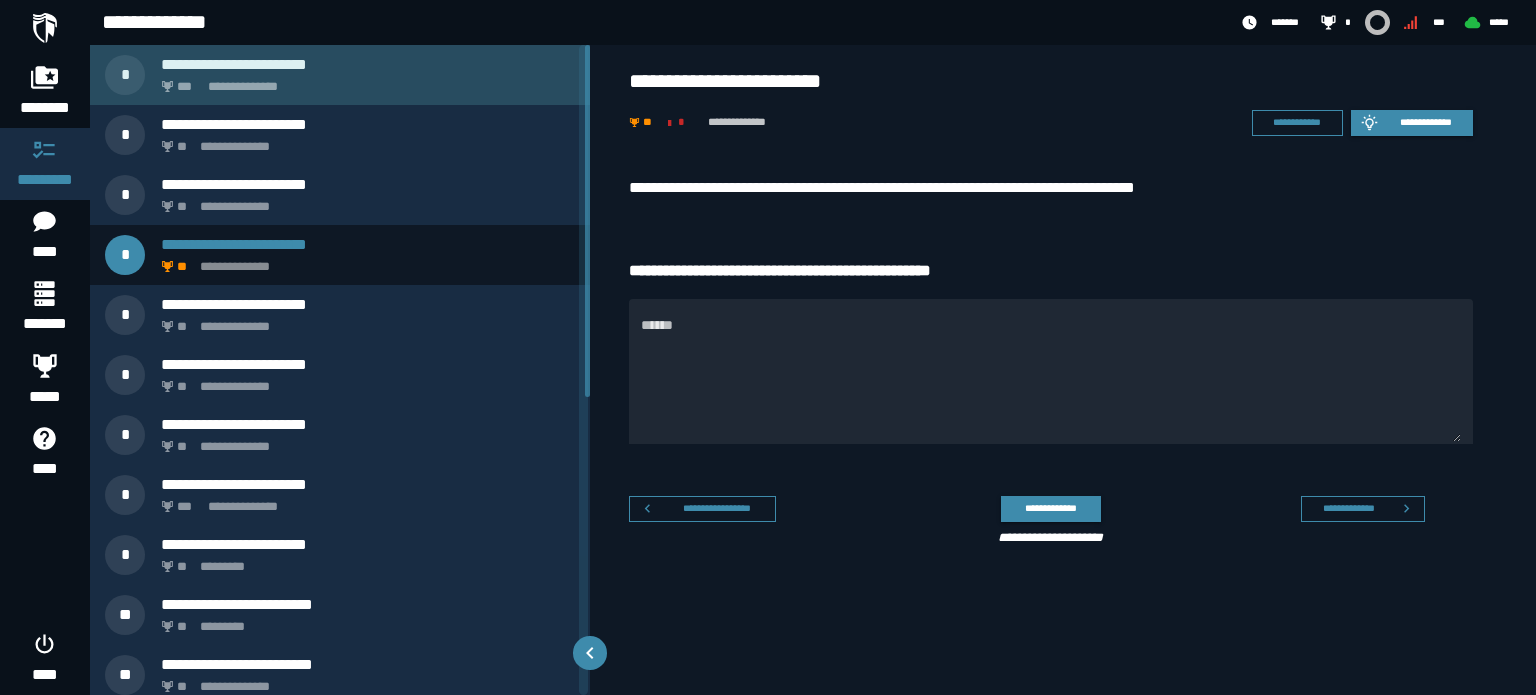 click on "**********" at bounding box center (368, 64) 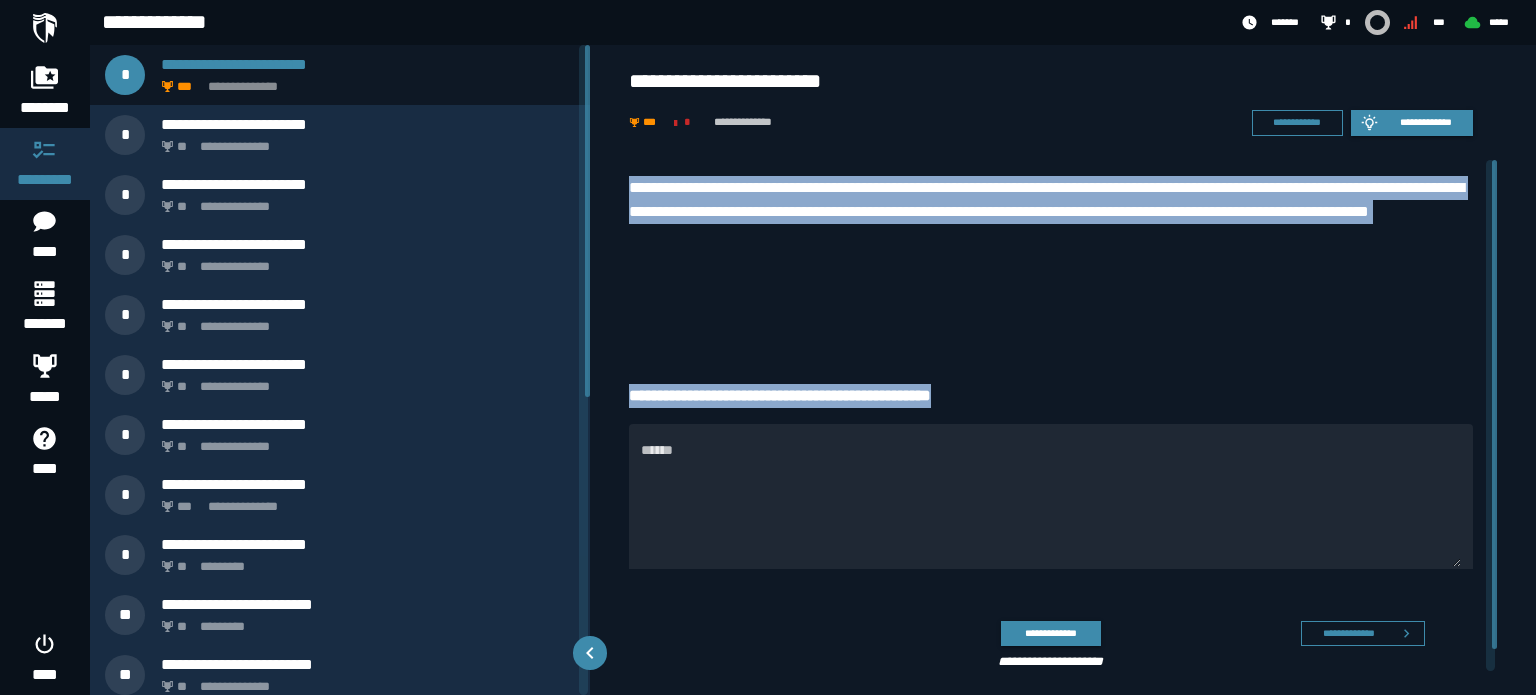 drag, startPoint x: 625, startPoint y: 179, endPoint x: 1016, endPoint y: 412, distance: 455.1593 